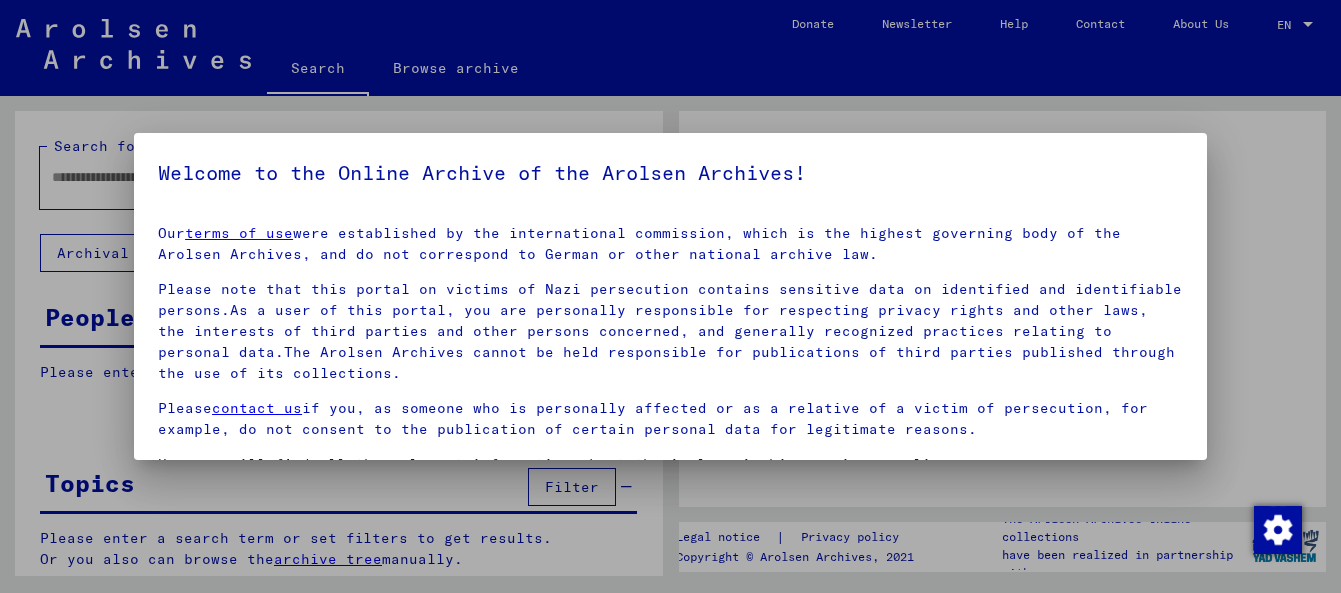 type on "**********" 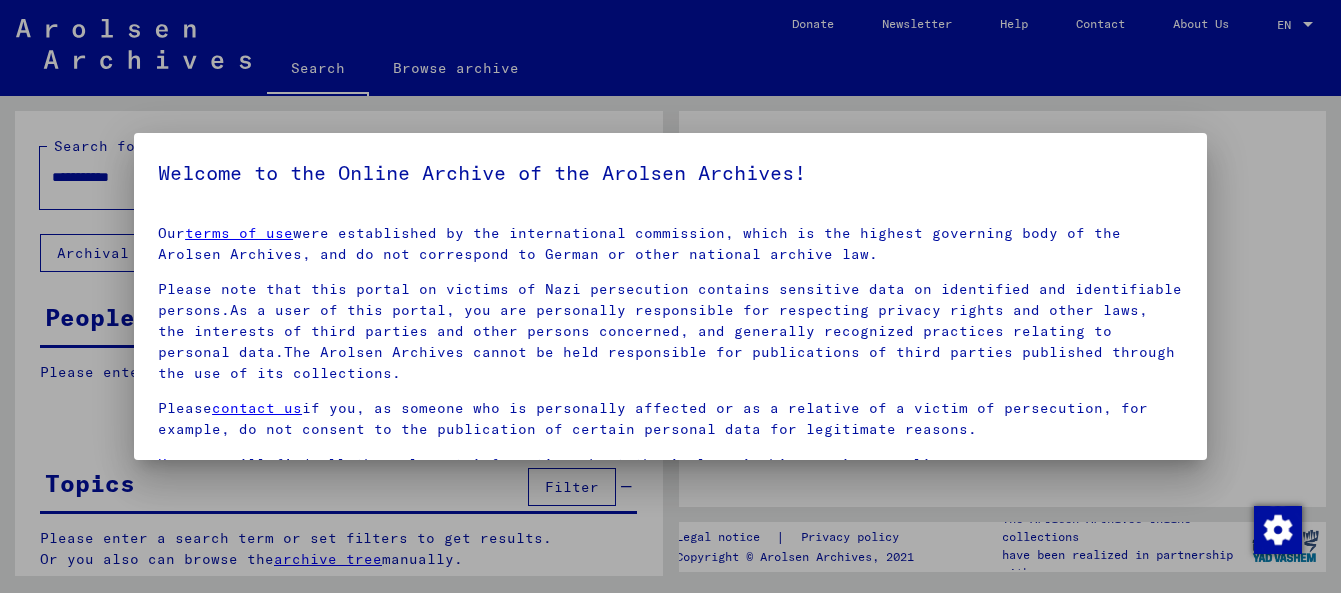 scroll, scrollTop: 0, scrollLeft: 0, axis: both 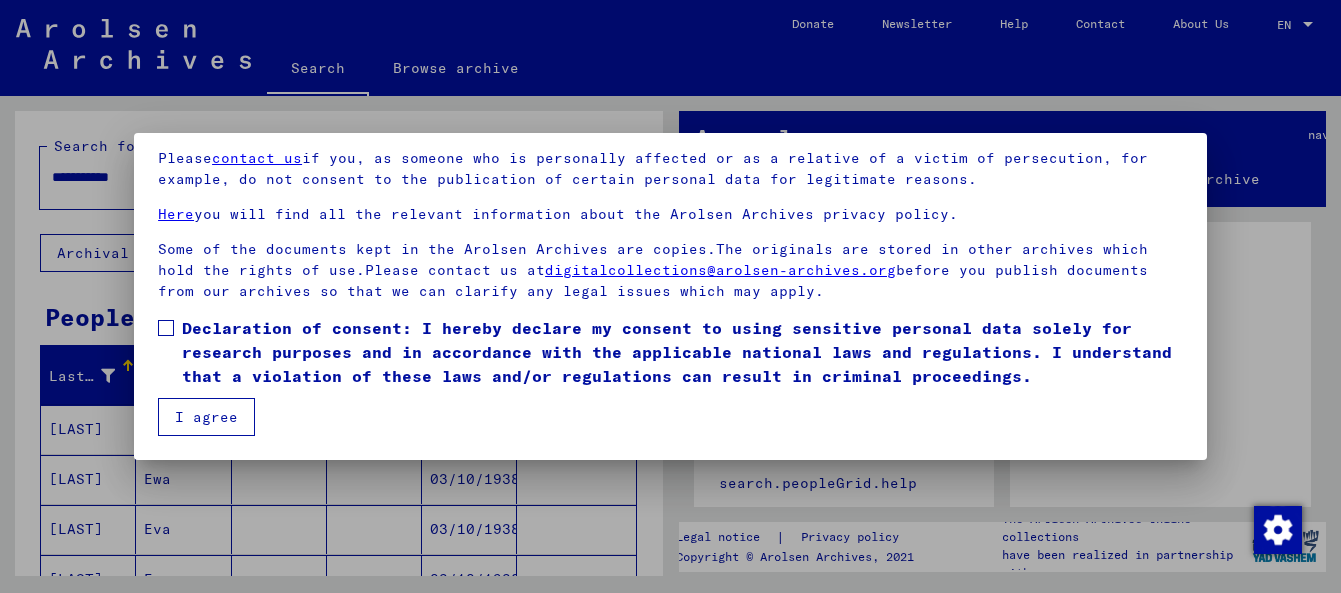 click on "I agree" at bounding box center [206, 417] 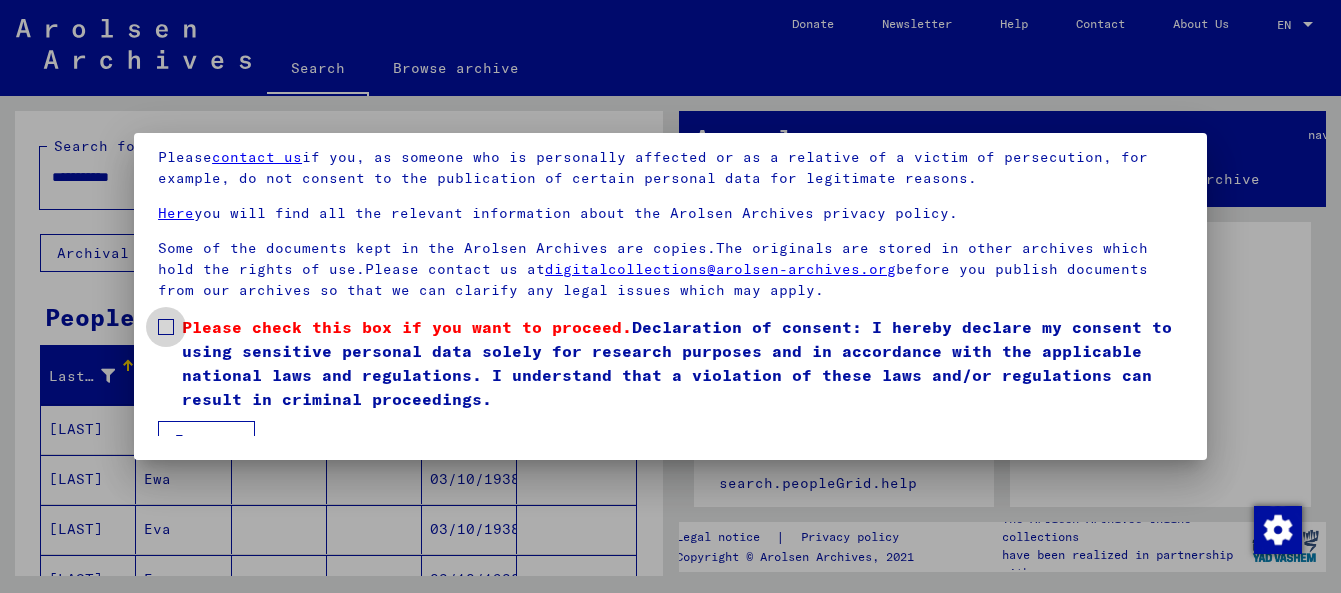 click at bounding box center [166, 327] 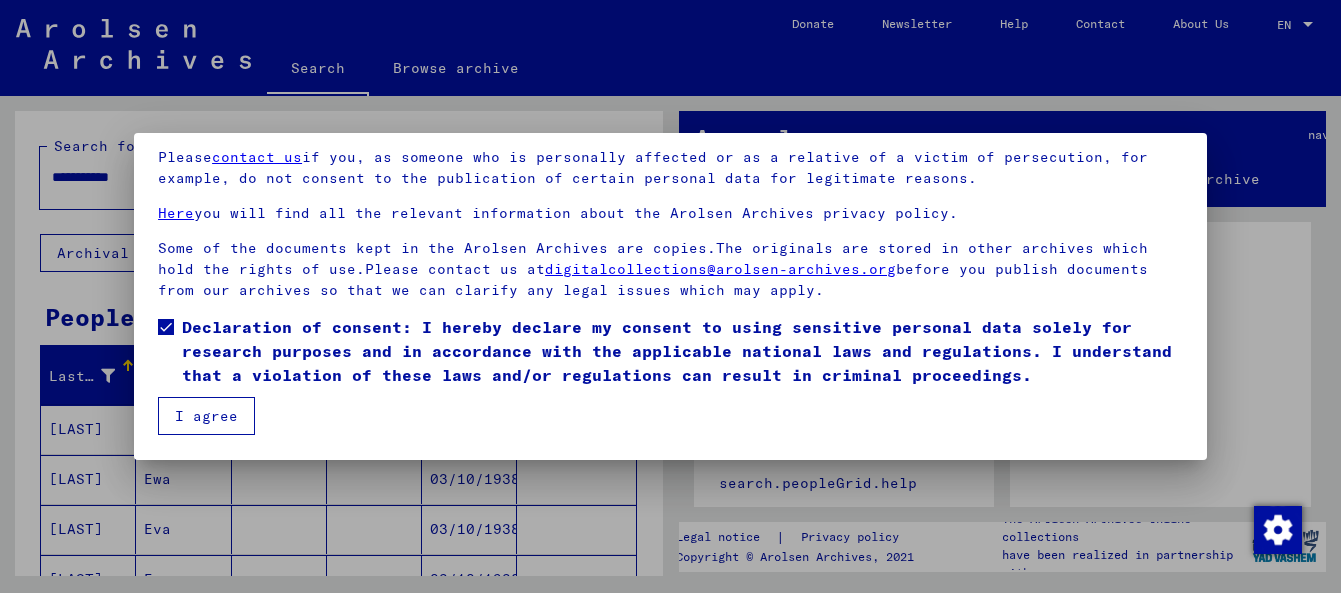 click on "I agree" at bounding box center [206, 416] 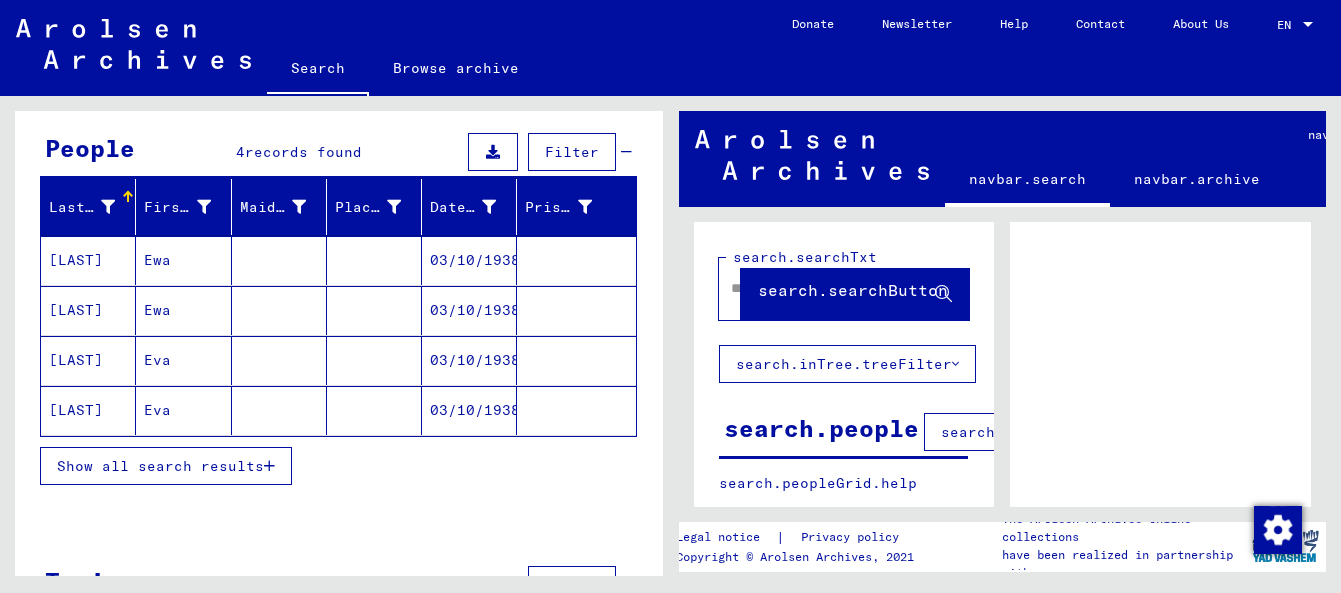 scroll, scrollTop: 251, scrollLeft: 0, axis: vertical 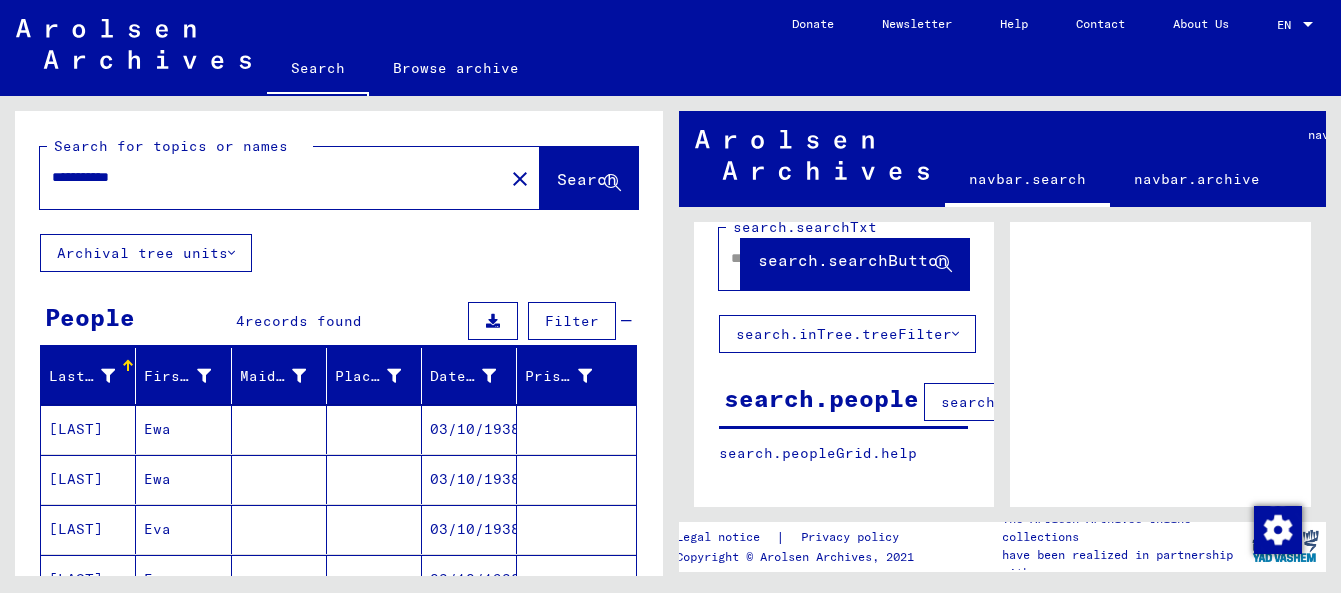 click on "search.people" at bounding box center [821, 398] 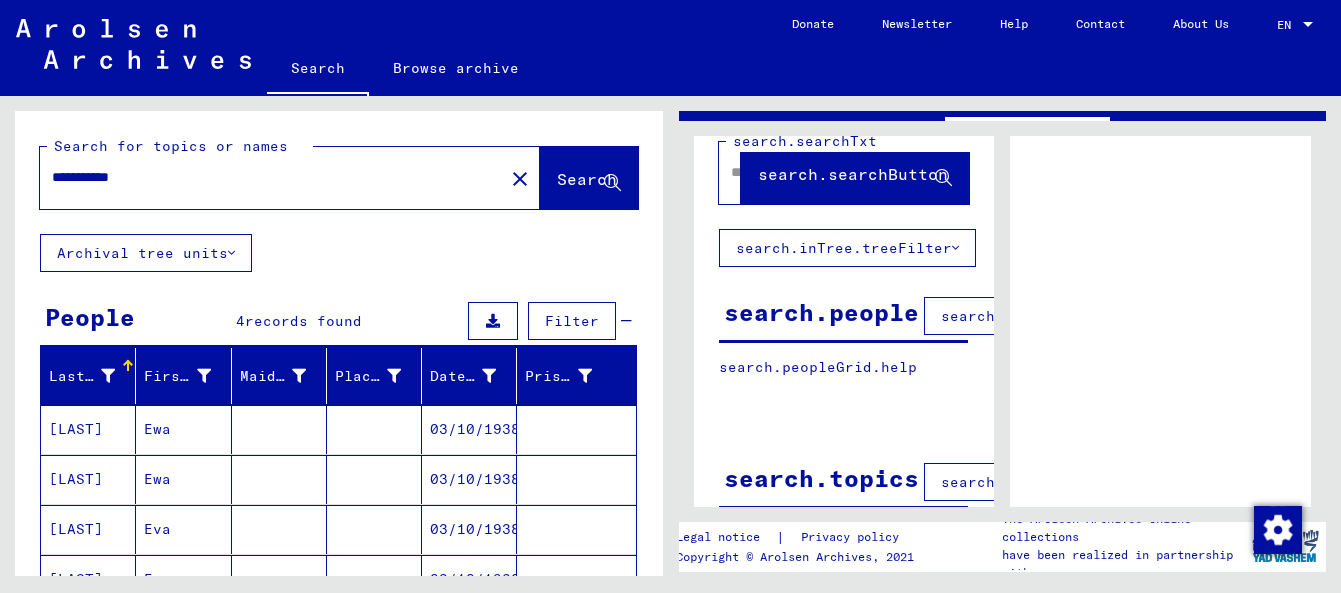 scroll, scrollTop: 195, scrollLeft: 0, axis: vertical 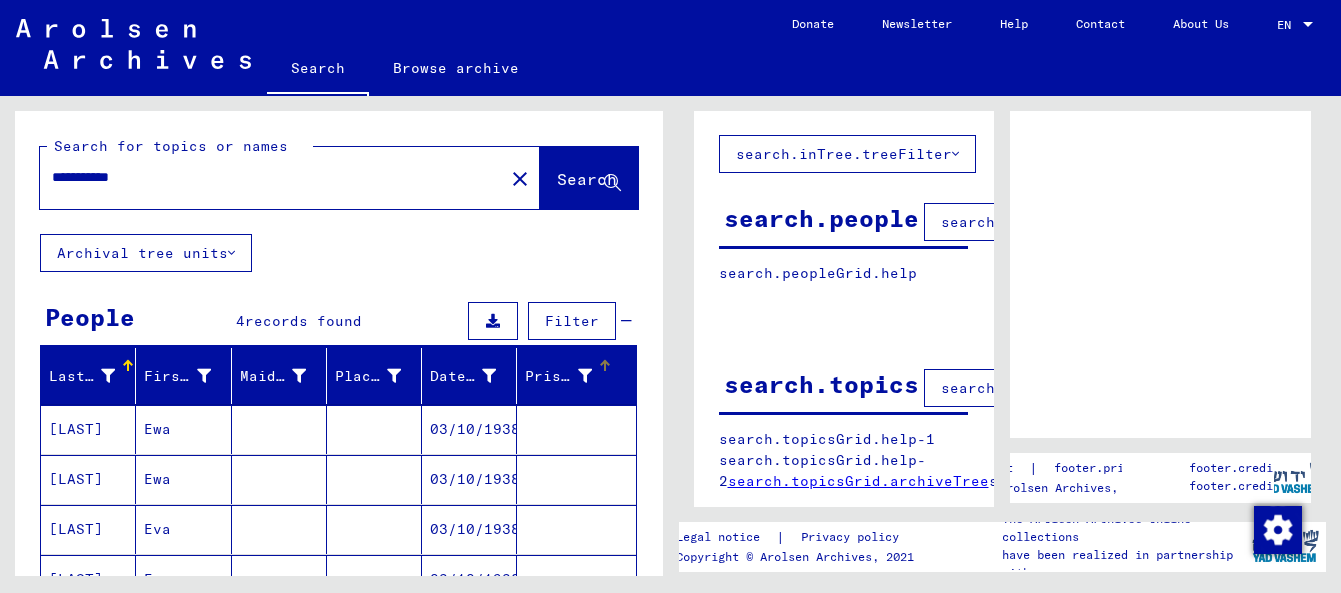 click on "Prisoner #" at bounding box center [558, 376] 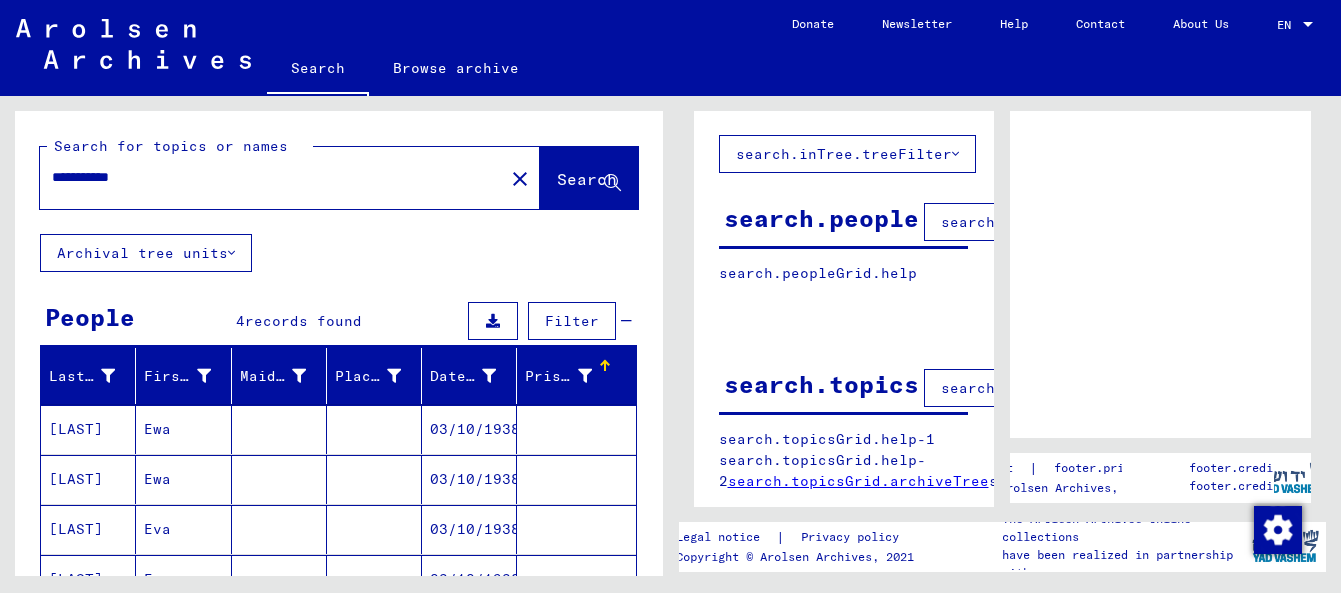 click on "[LAST]" at bounding box center (88, 479) 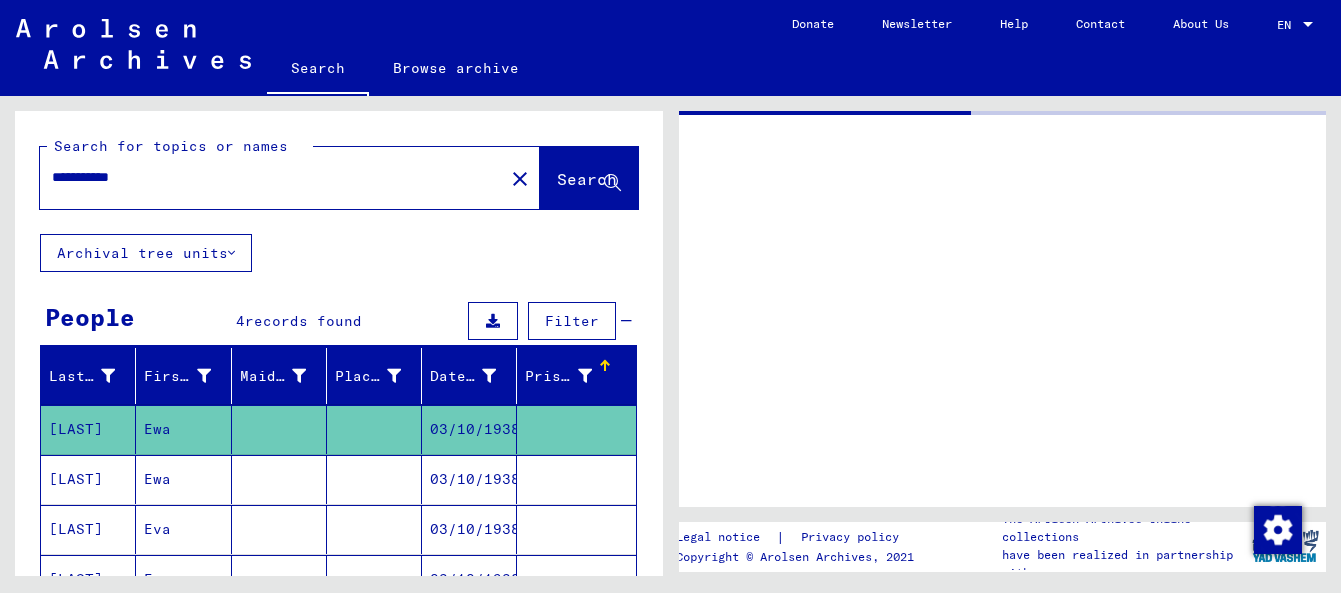 scroll, scrollTop: 0, scrollLeft: 0, axis: both 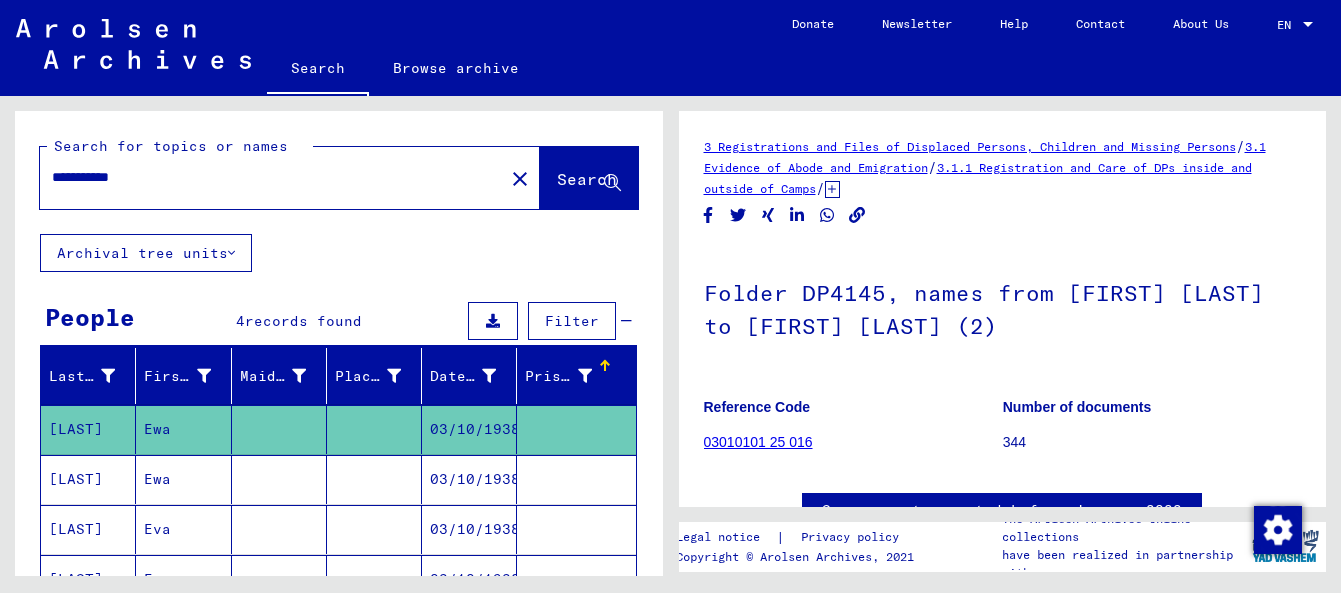 click on "[LAST]" 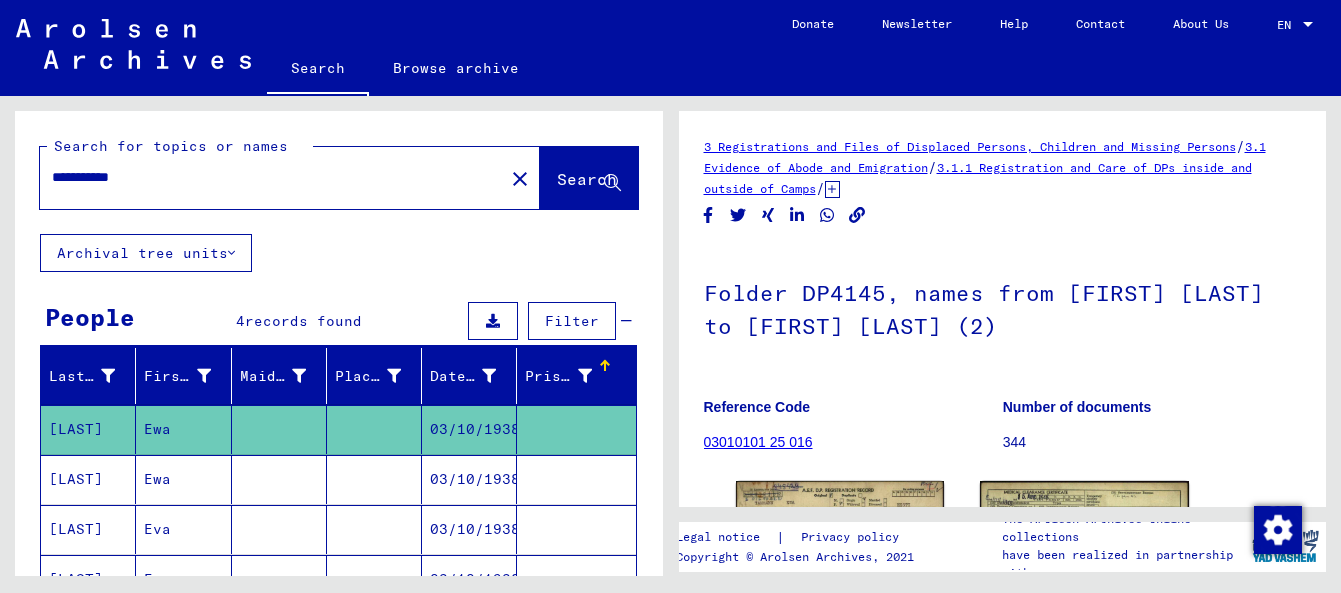 scroll, scrollTop: 0, scrollLeft: 0, axis: both 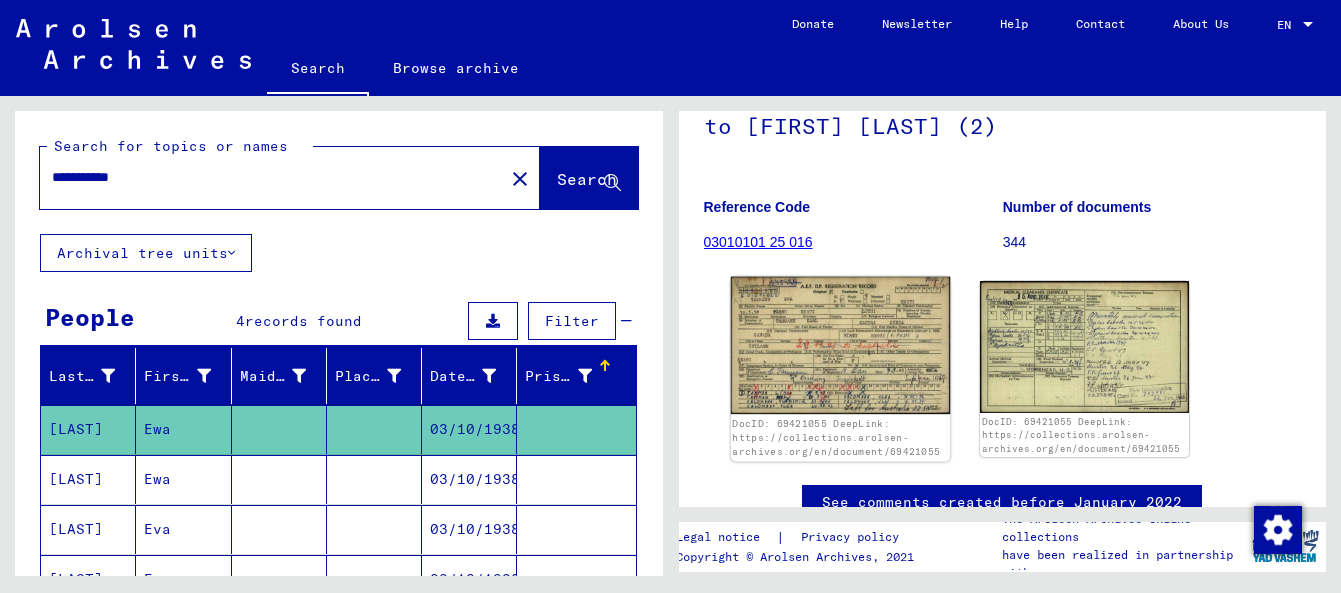 click 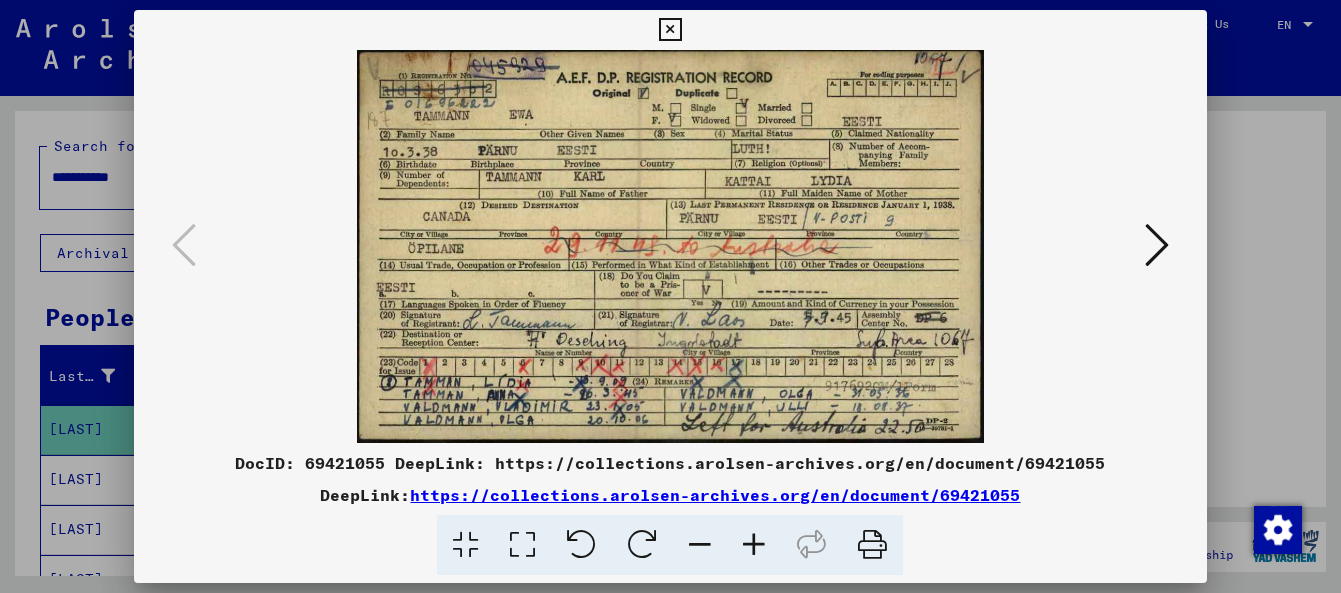click at bounding box center [670, 246] 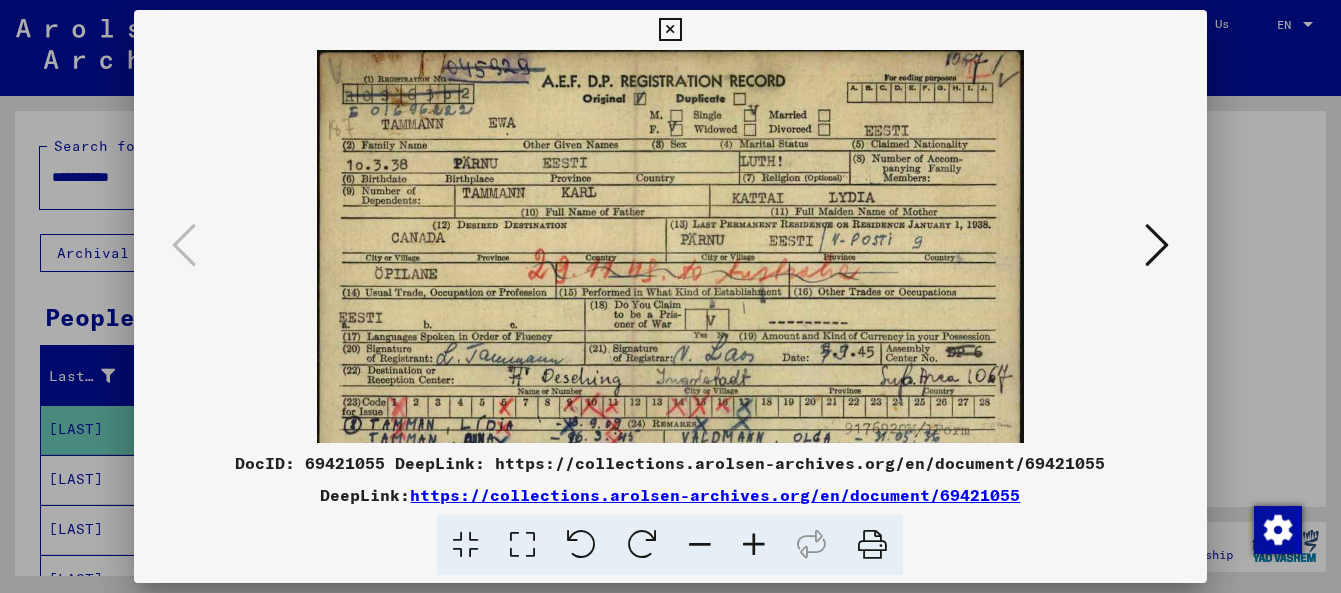 click at bounding box center (754, 545) 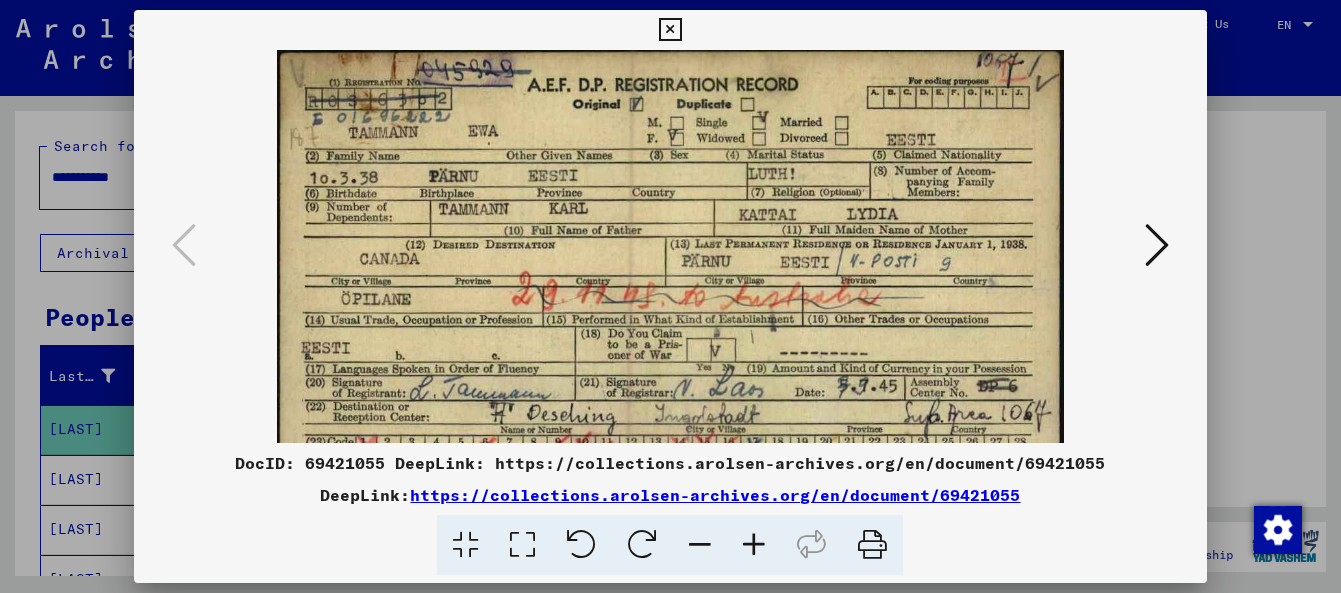click at bounding box center (754, 545) 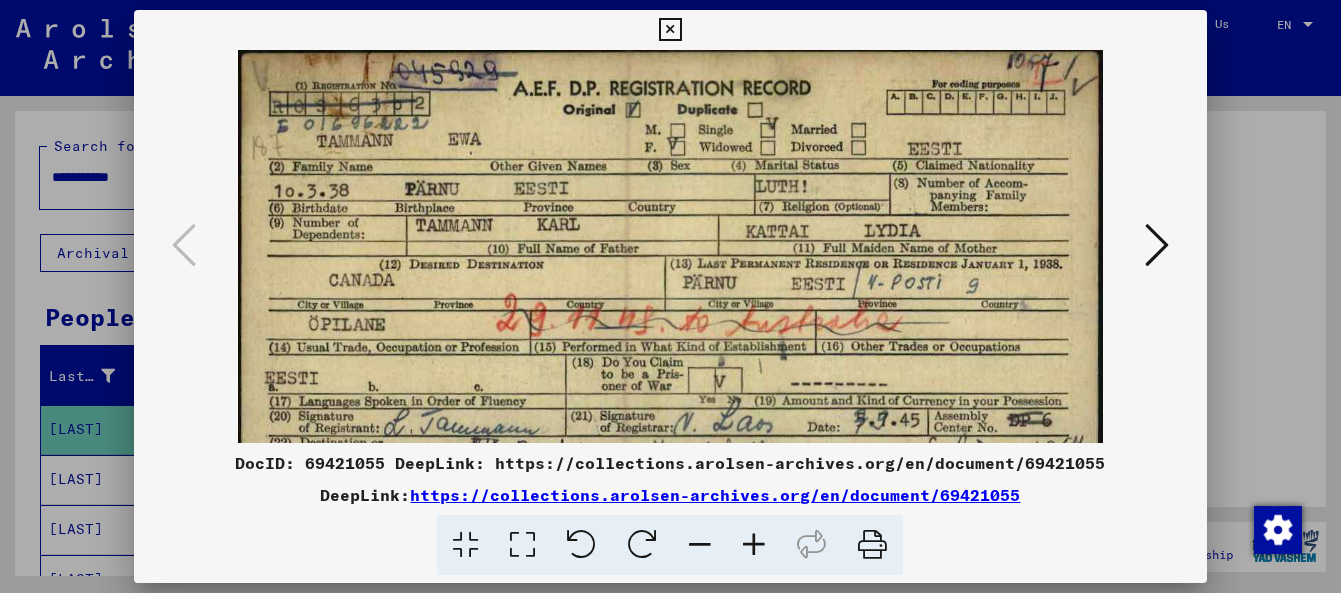 click at bounding box center (754, 545) 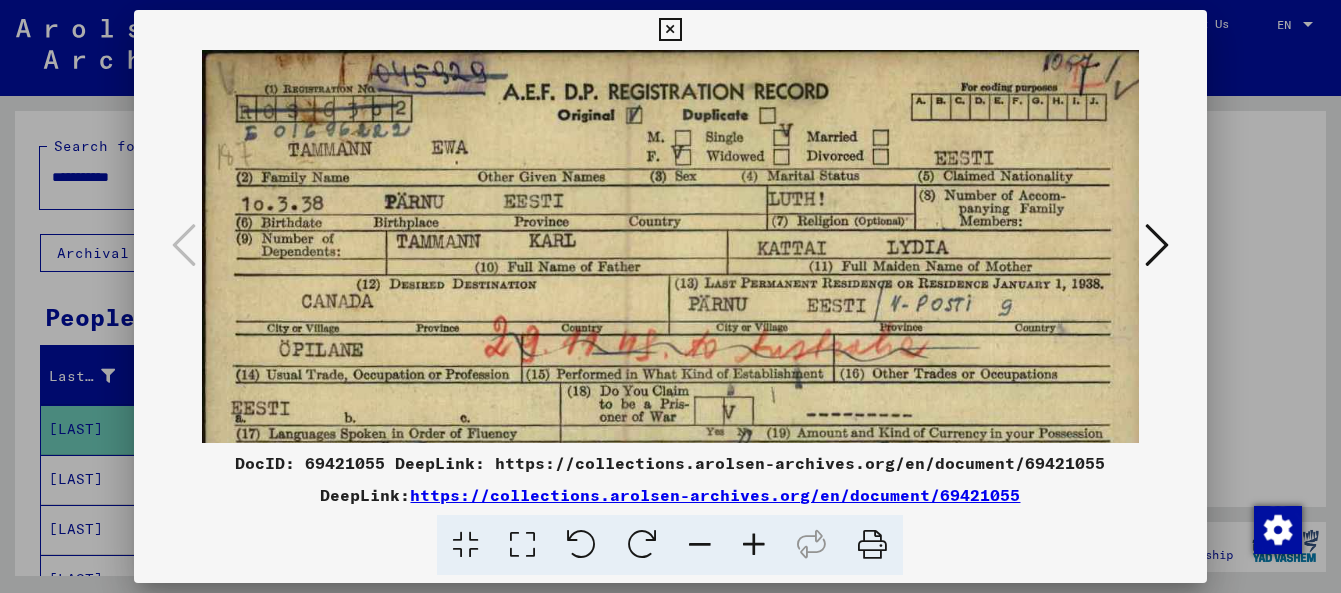 click at bounding box center (754, 545) 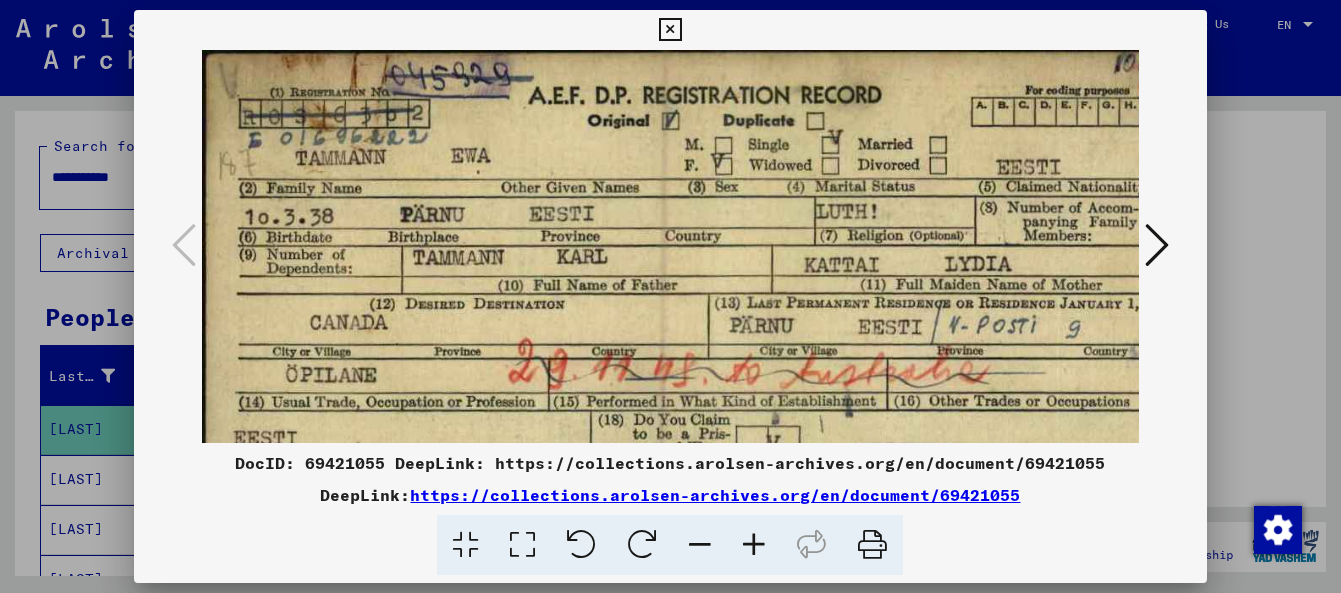 click at bounding box center [754, 545] 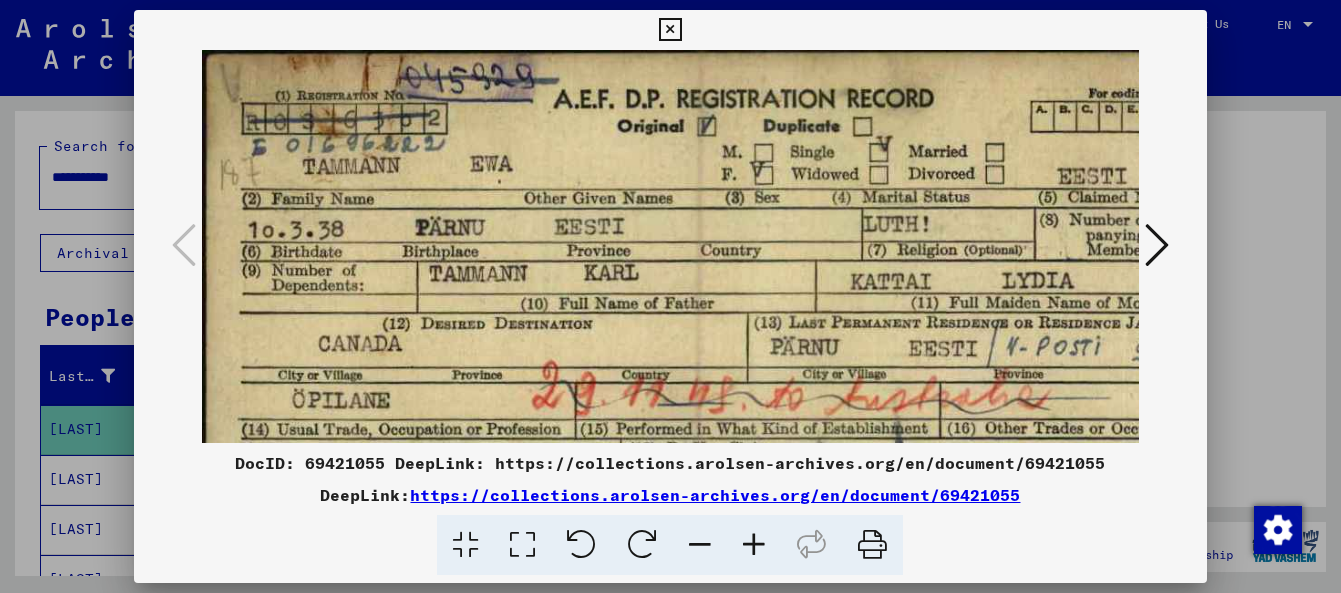 click at bounding box center (754, 545) 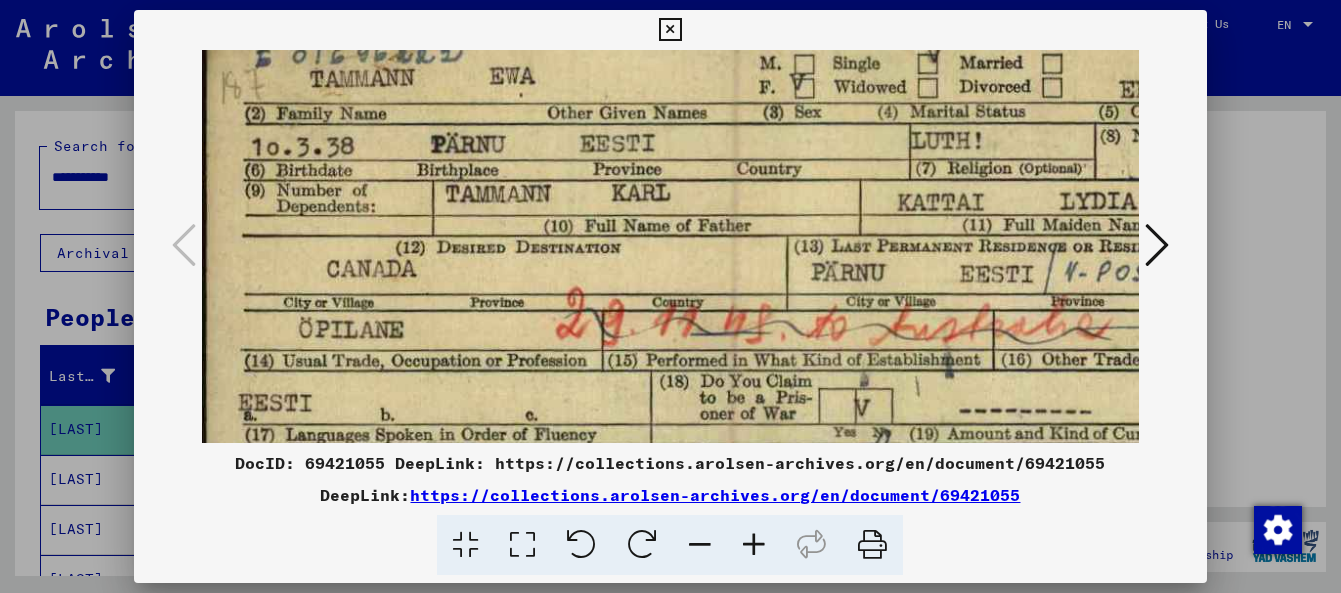 scroll, scrollTop: 97, scrollLeft: 0, axis: vertical 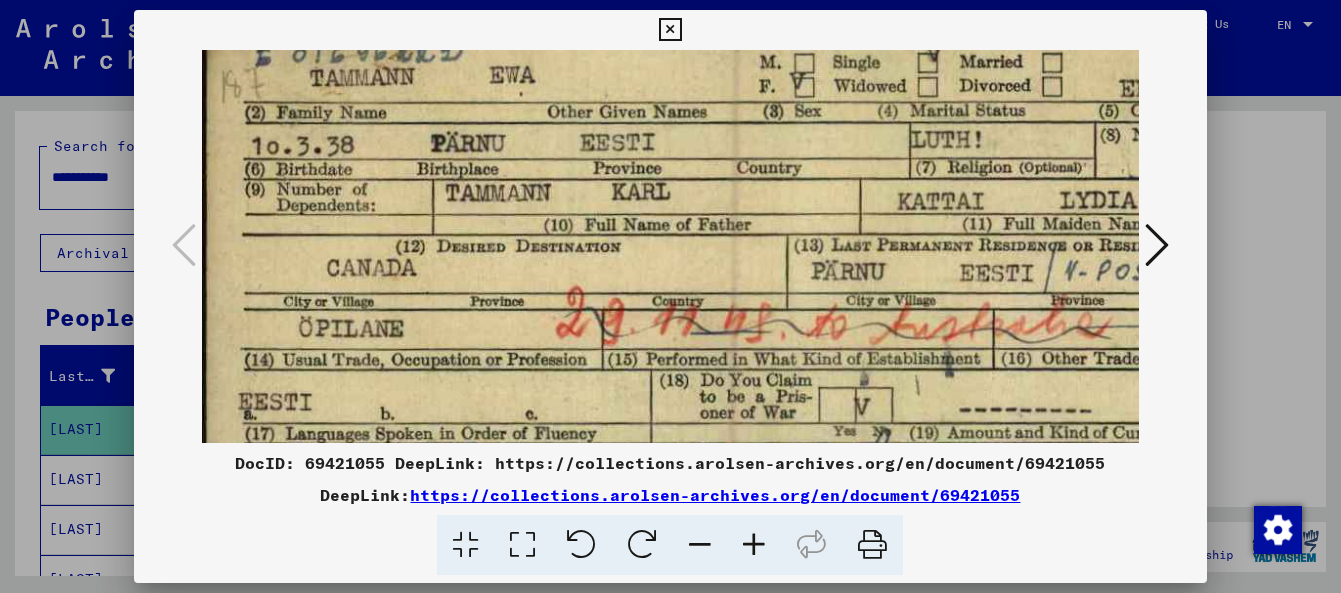 drag, startPoint x: 679, startPoint y: 336, endPoint x: 683, endPoint y: 239, distance: 97.082436 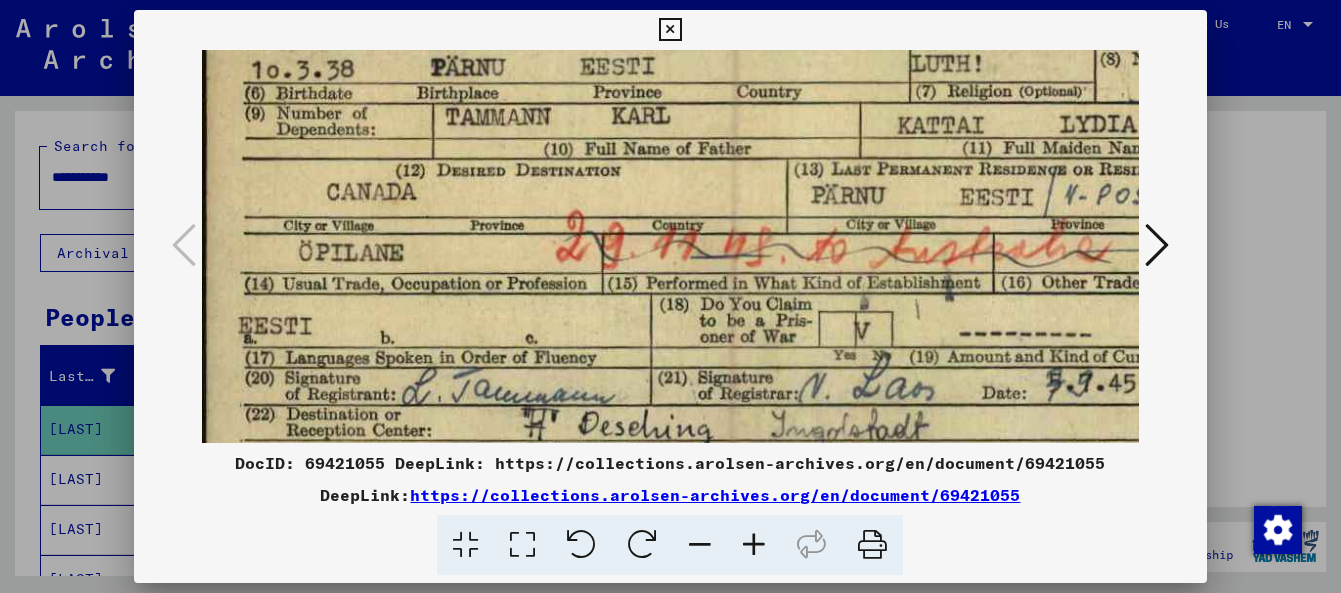 scroll, scrollTop: 175, scrollLeft: 0, axis: vertical 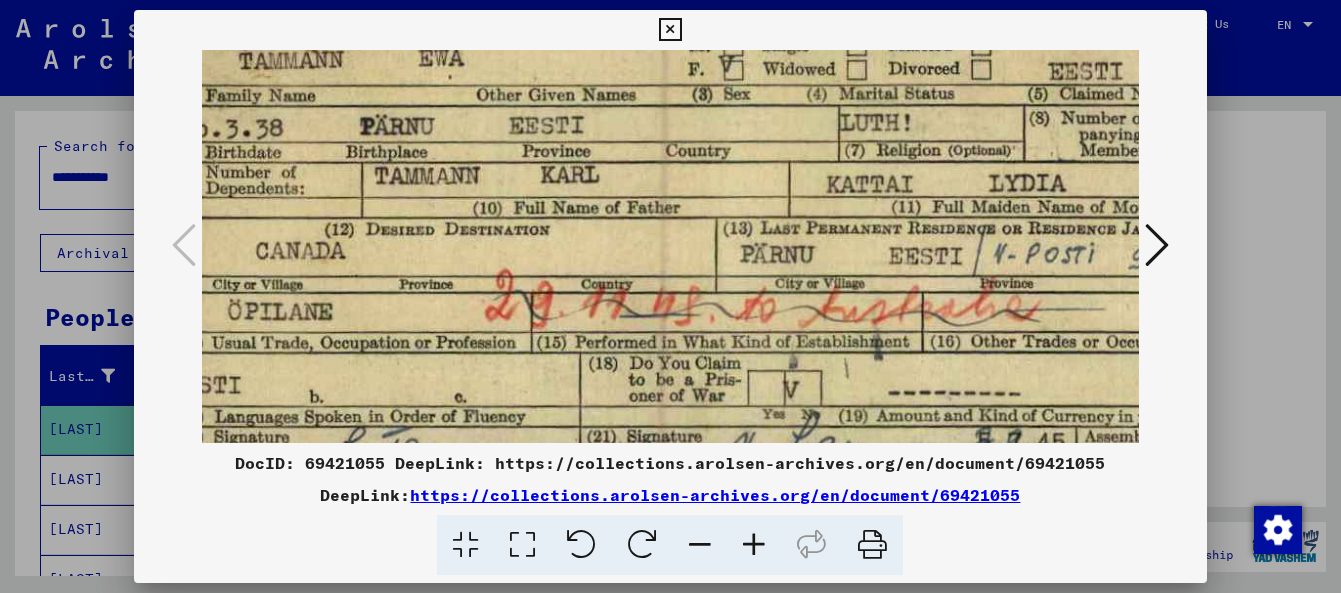 drag, startPoint x: 505, startPoint y: 280, endPoint x: 476, endPoint y: 275, distance: 29.427877 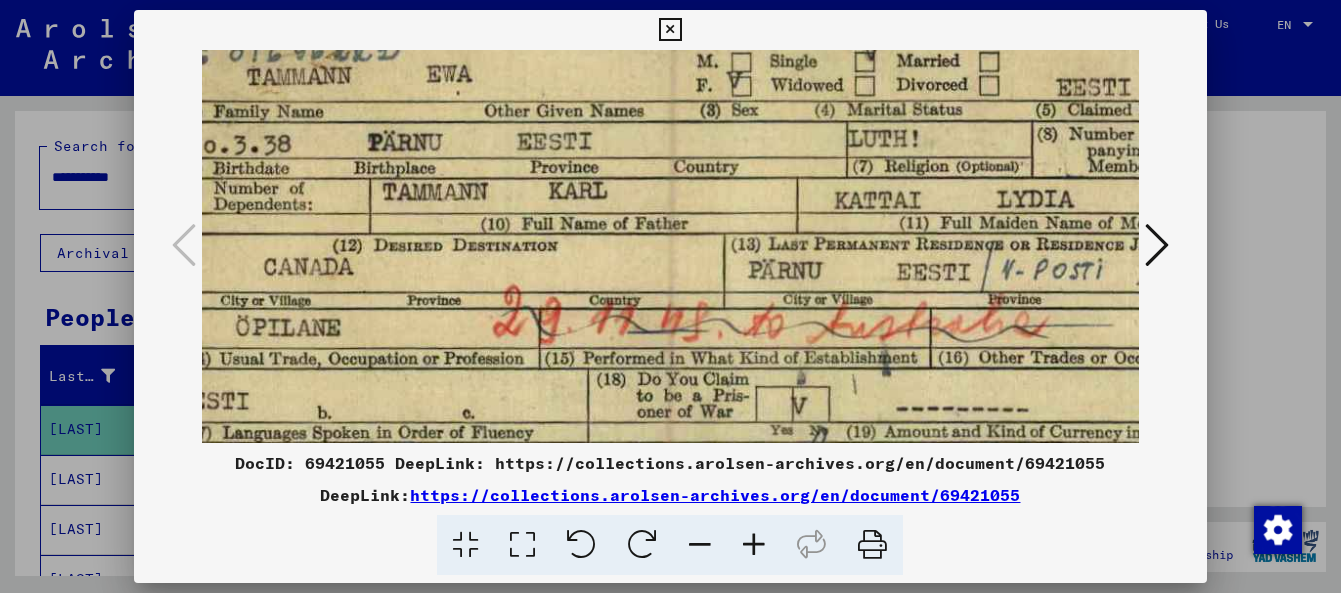 scroll, scrollTop: 99, scrollLeft: 64, axis: both 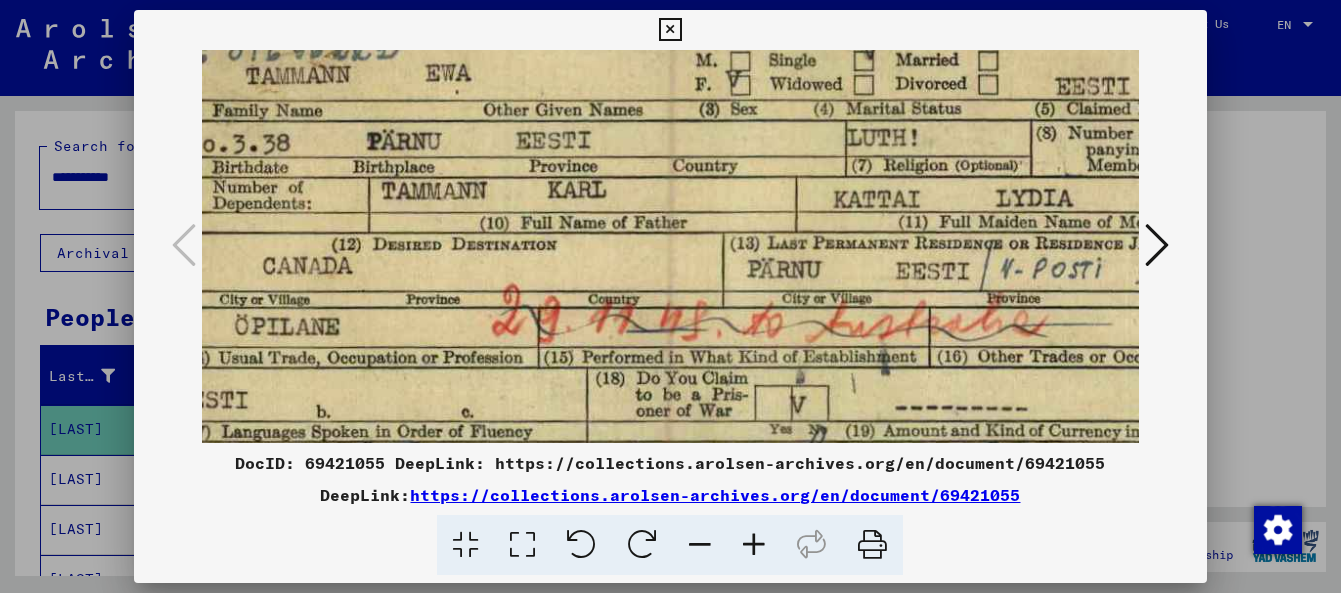 drag, startPoint x: 460, startPoint y: 311, endPoint x: 466, endPoint y: 323, distance: 13.416408 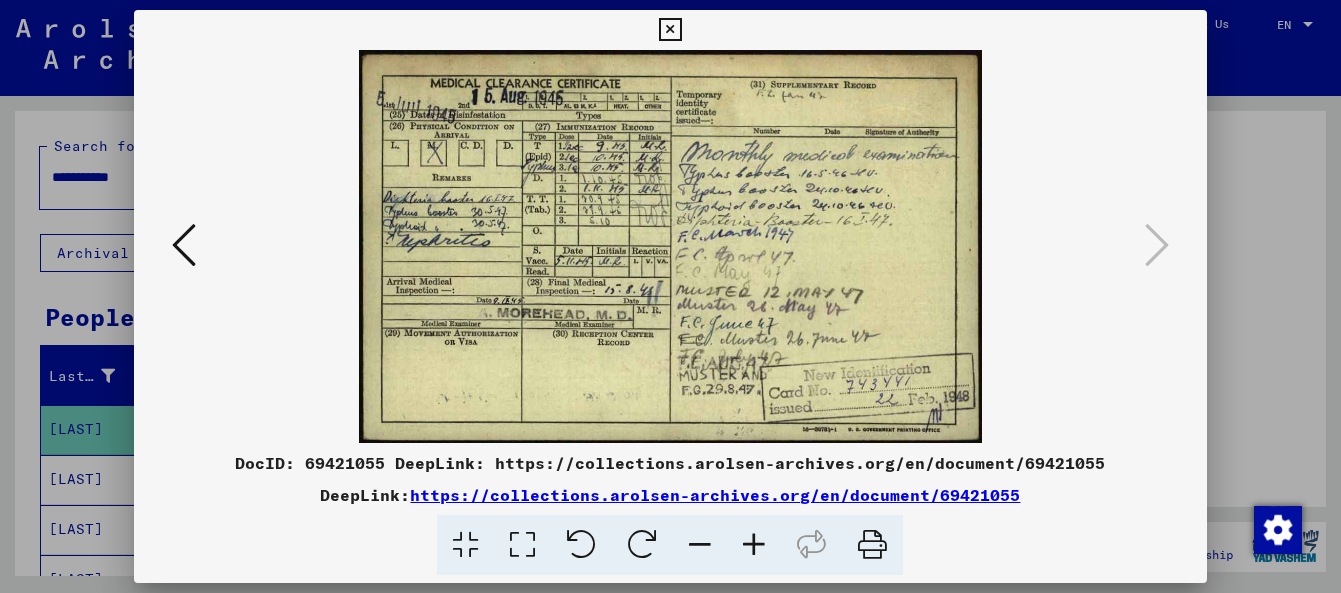 click at bounding box center (754, 545) 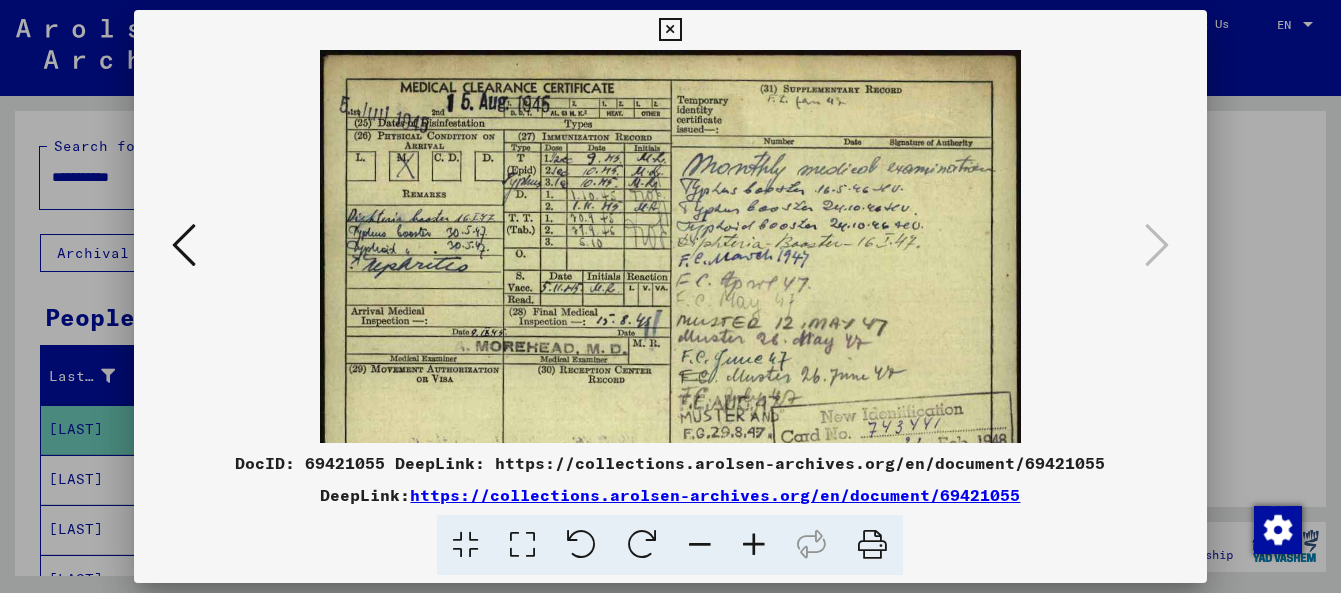 click at bounding box center [754, 545] 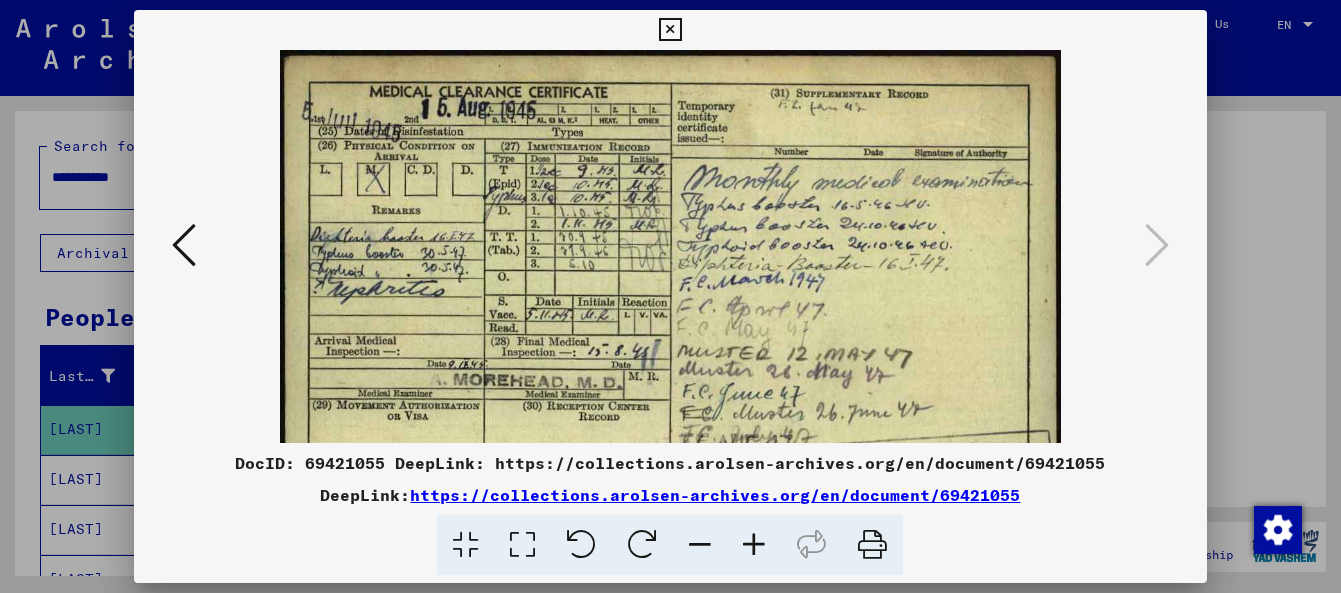 click at bounding box center (754, 545) 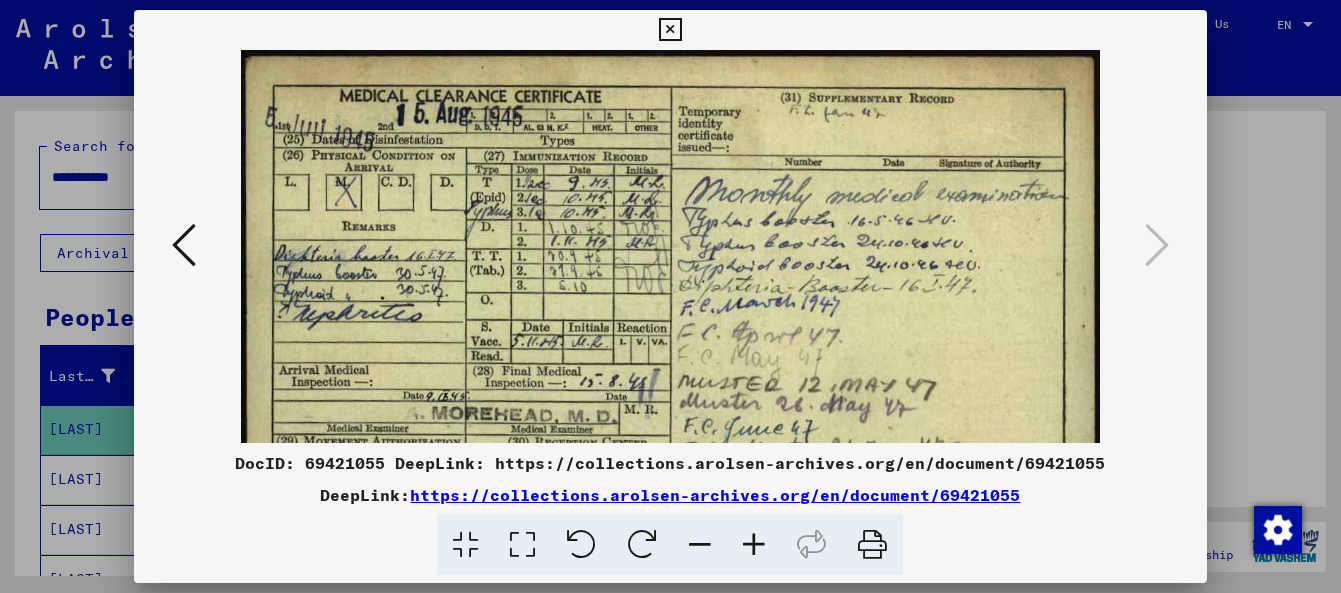 click at bounding box center [184, 245] 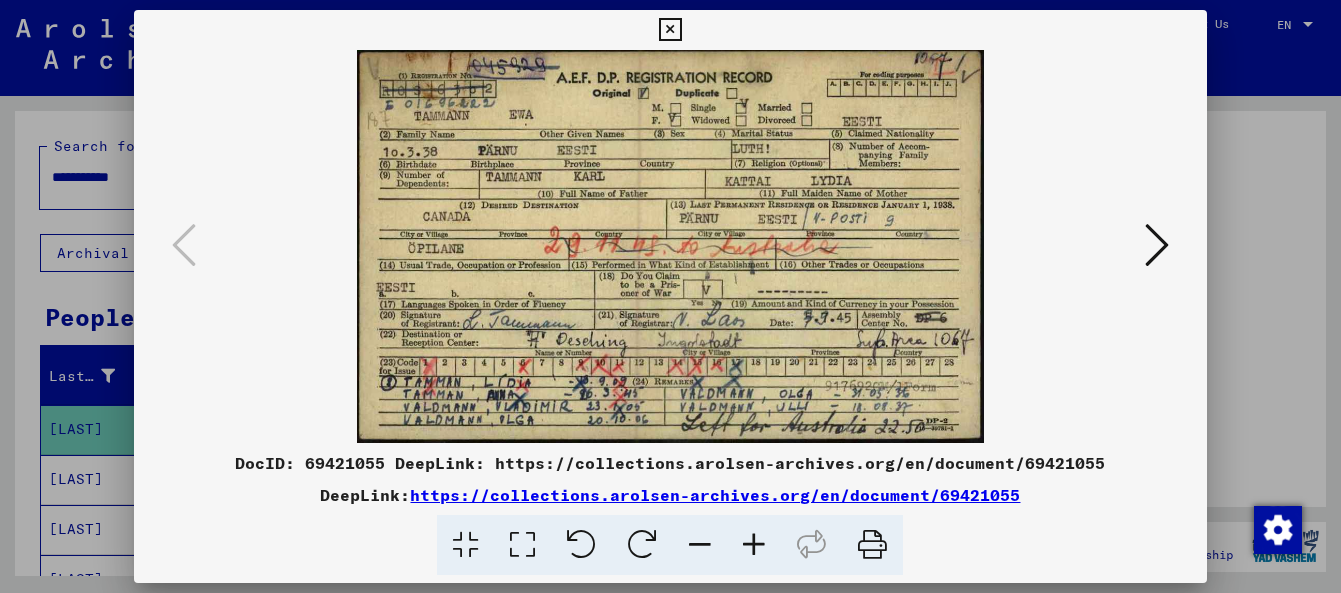 click at bounding box center (754, 545) 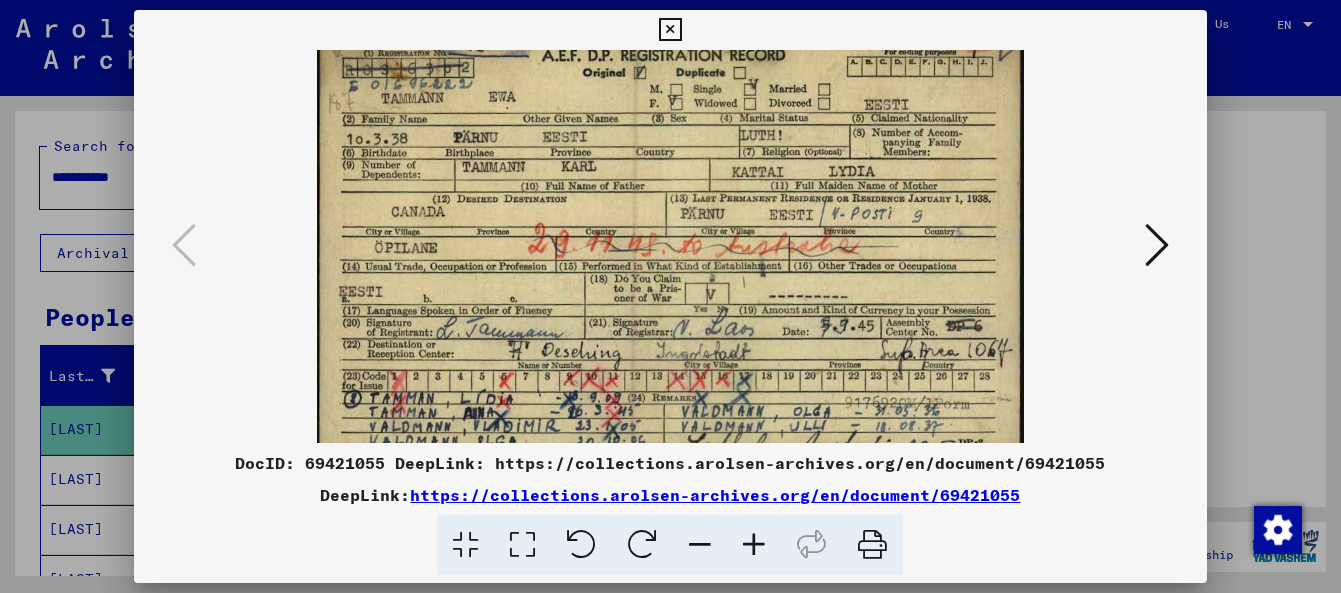 scroll, scrollTop: 50, scrollLeft: 0, axis: vertical 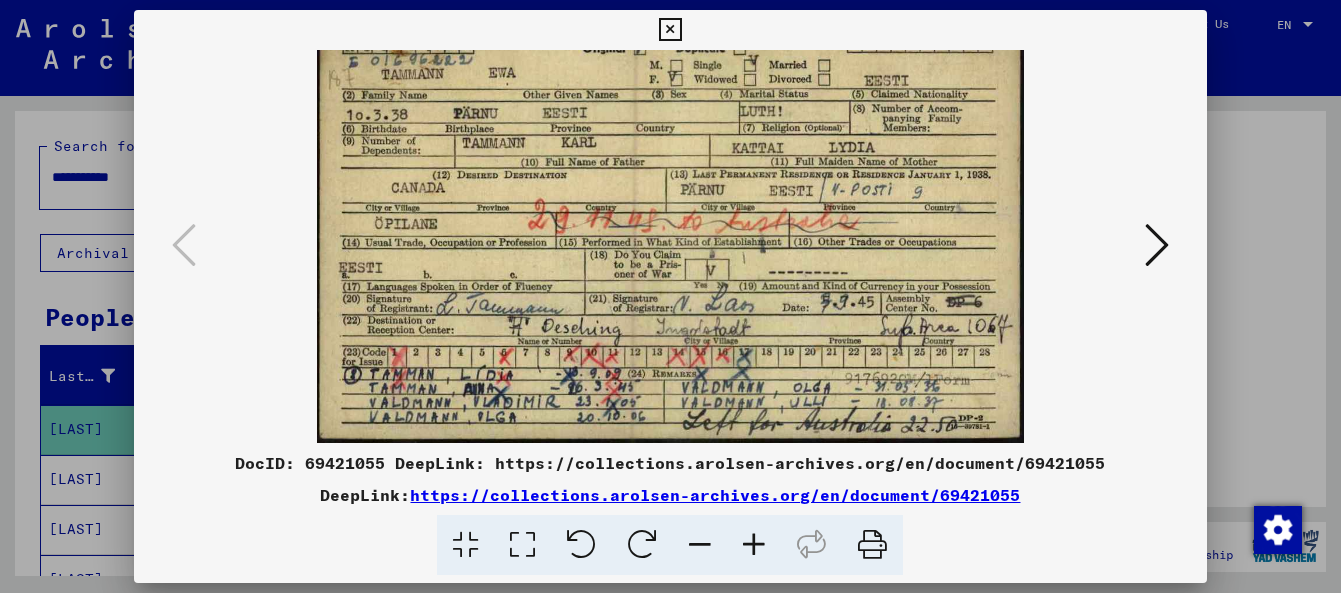 drag, startPoint x: 730, startPoint y: 371, endPoint x: 717, endPoint y: 122, distance: 249.33913 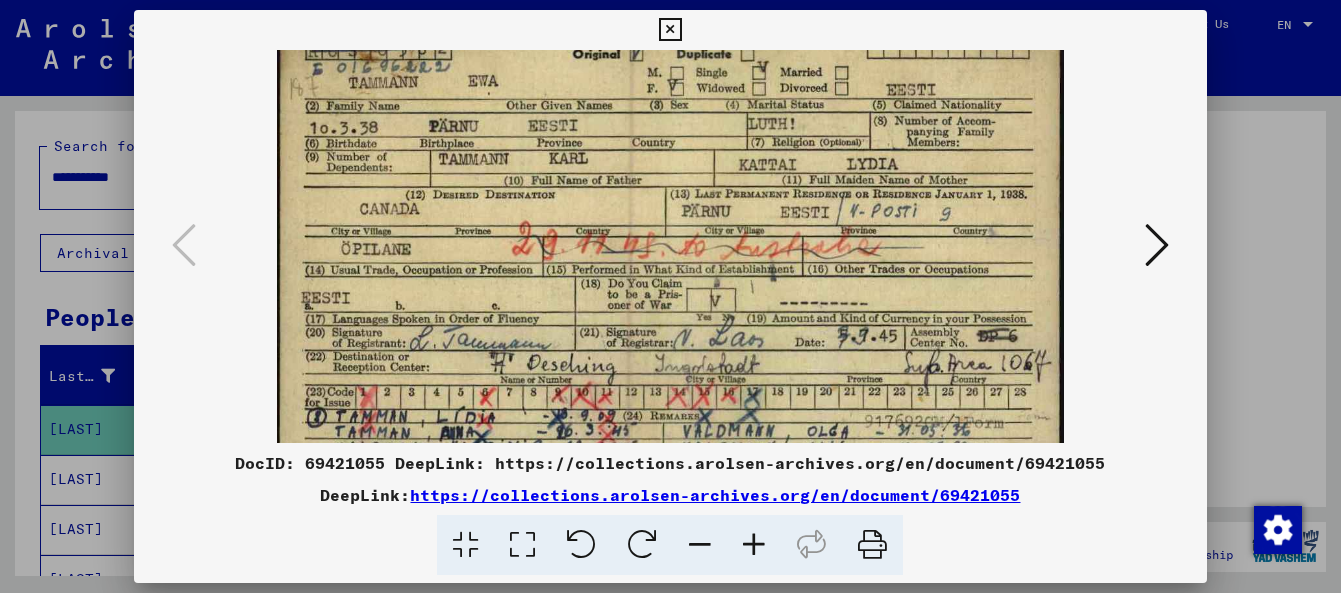 click at bounding box center (754, 545) 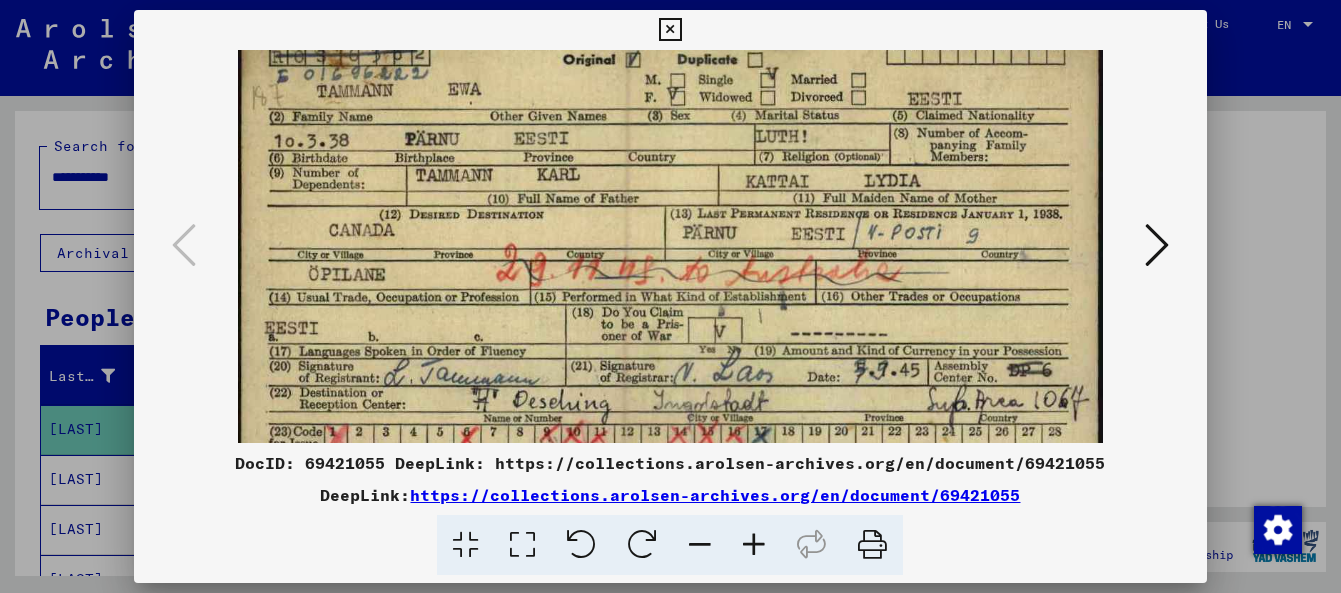 click at bounding box center (754, 545) 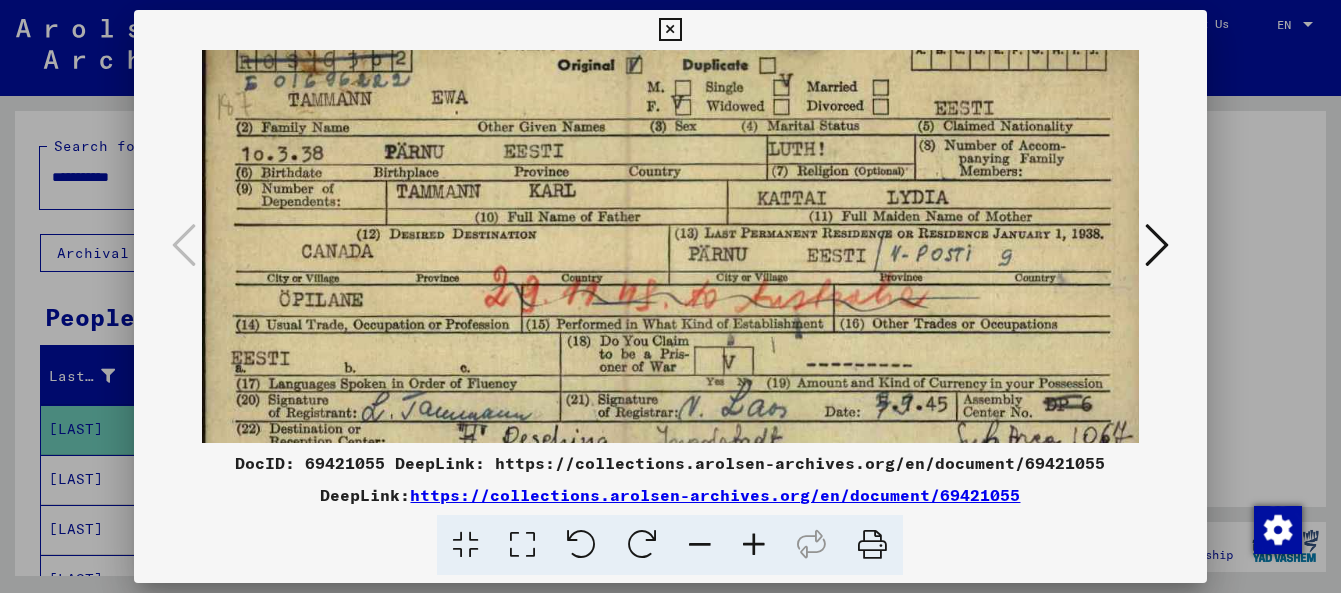click at bounding box center (754, 545) 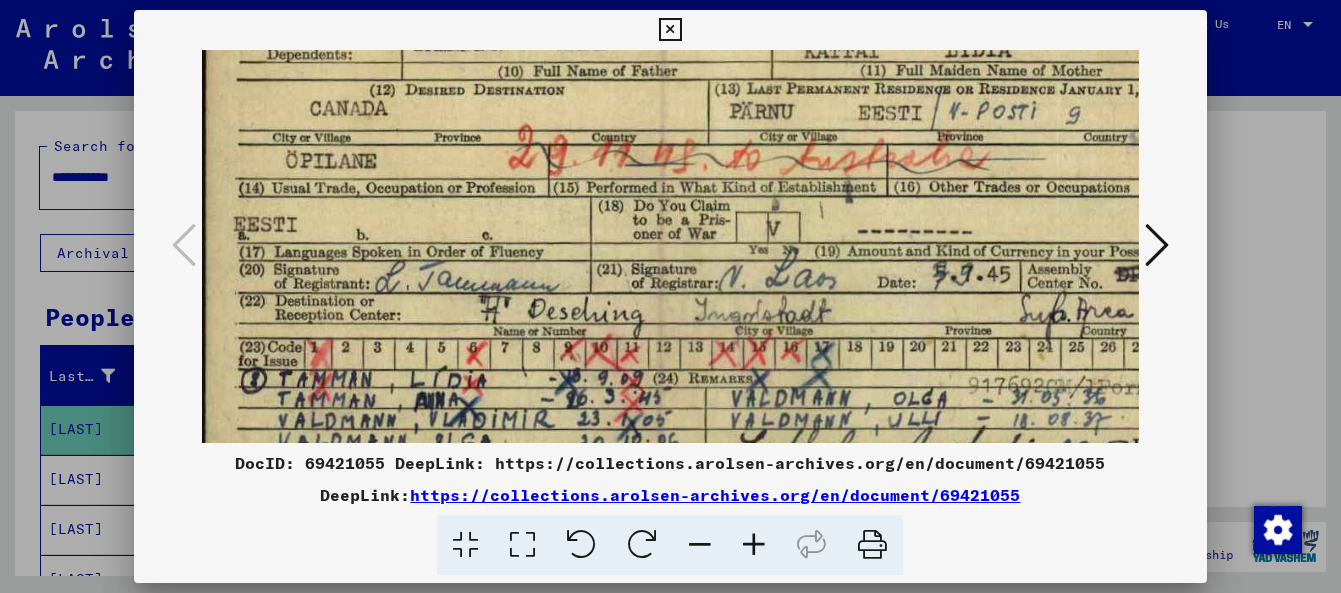 scroll, scrollTop: 250, scrollLeft: 0, axis: vertical 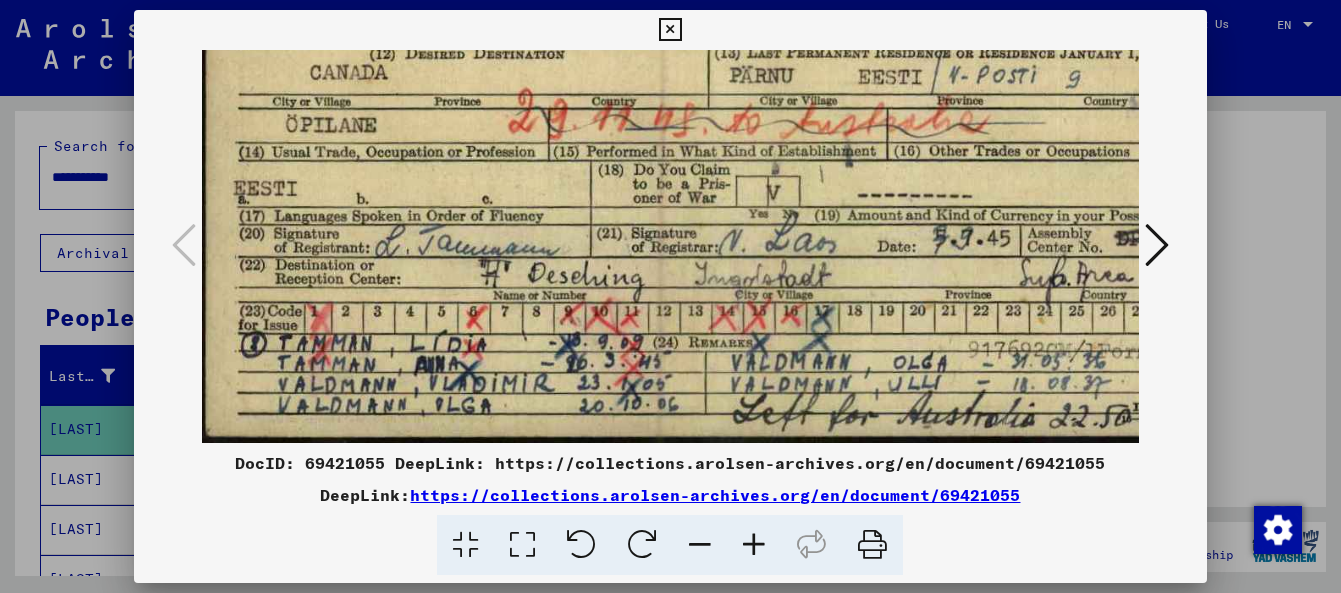 drag, startPoint x: 743, startPoint y: 362, endPoint x: 782, endPoint y: 108, distance: 256.97665 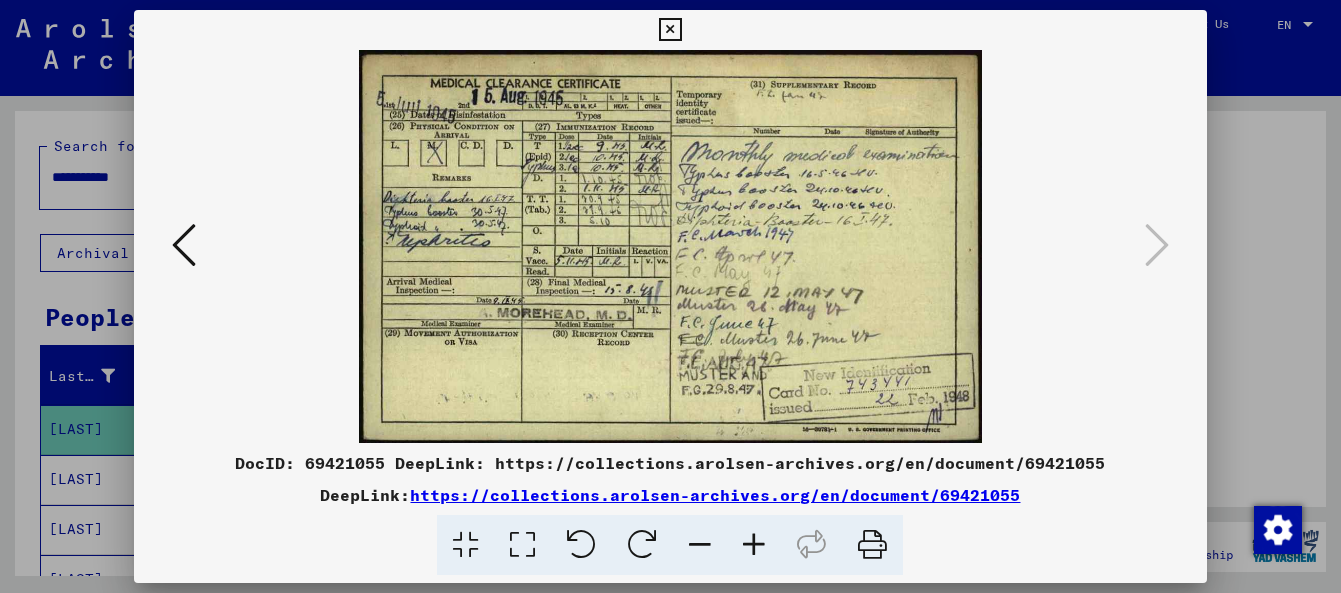 scroll, scrollTop: 0, scrollLeft: 0, axis: both 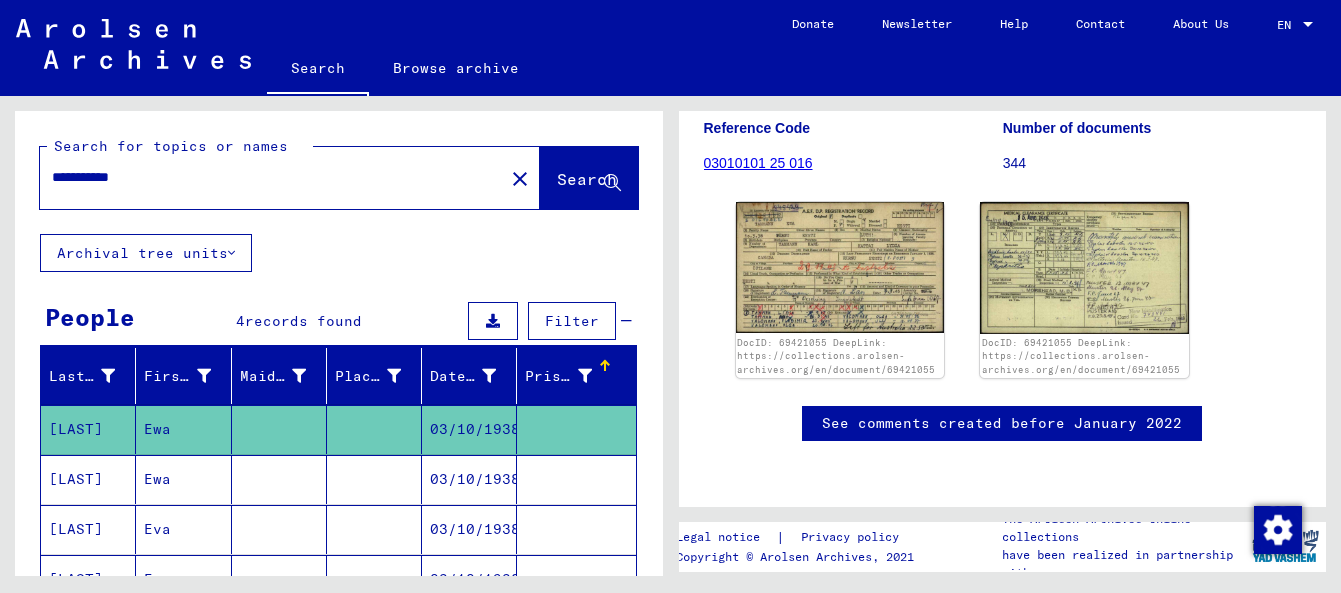 click at bounding box center [374, 529] 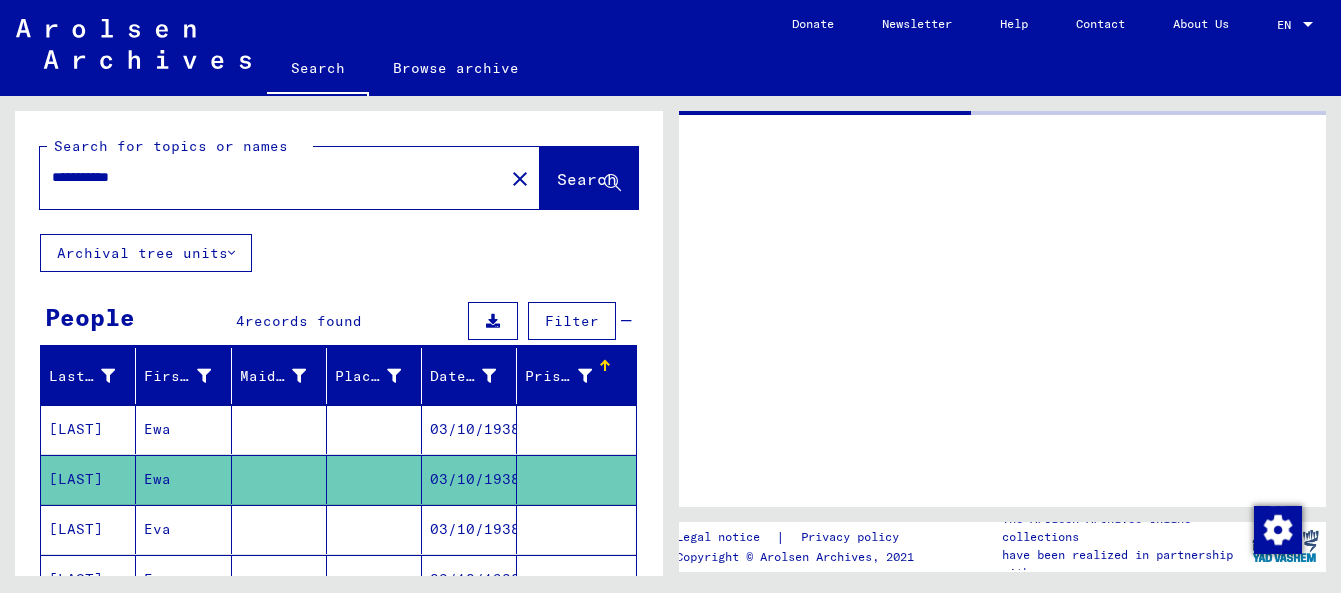 click 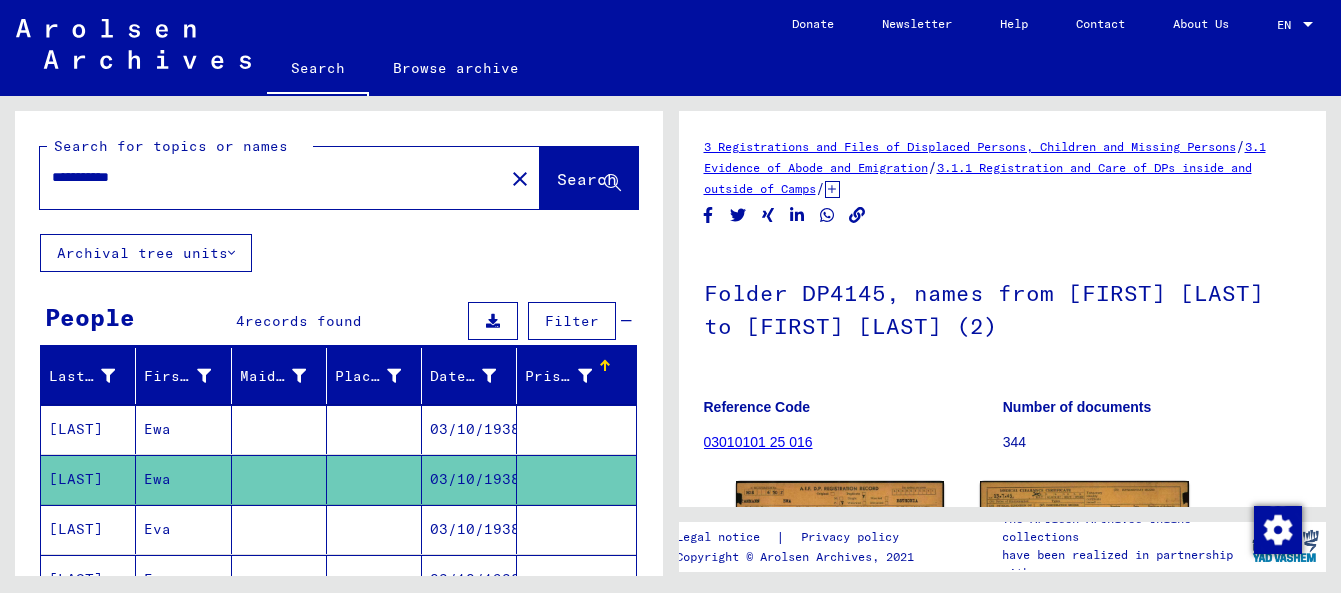 scroll, scrollTop: 0, scrollLeft: 0, axis: both 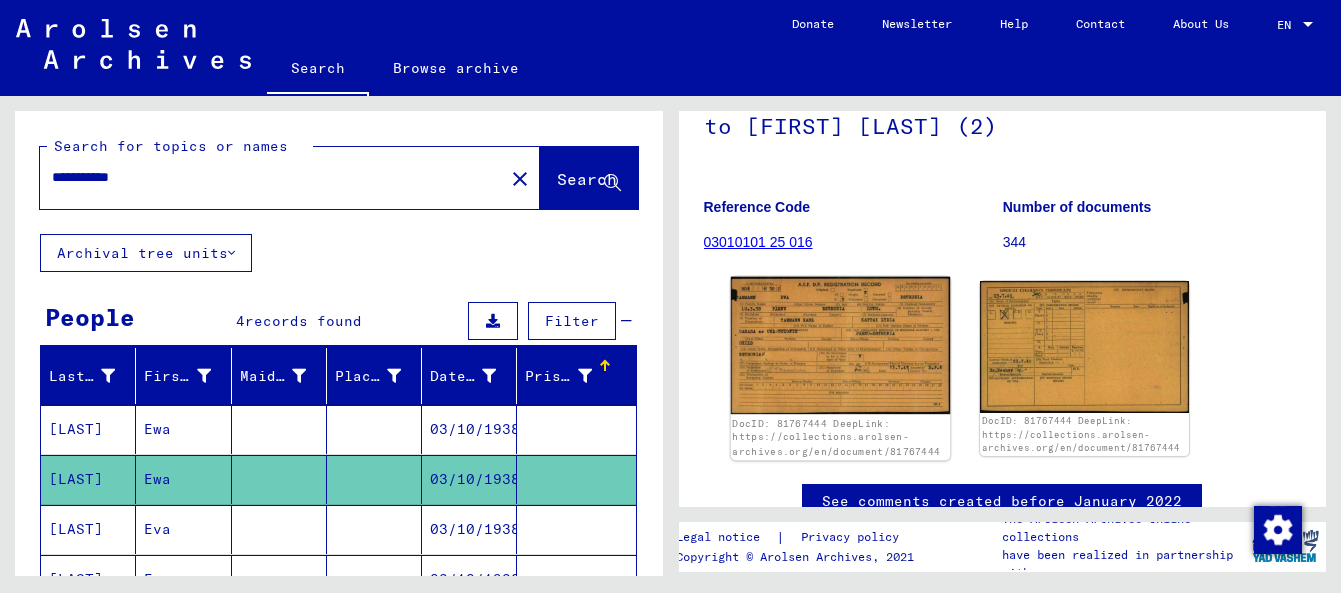 click 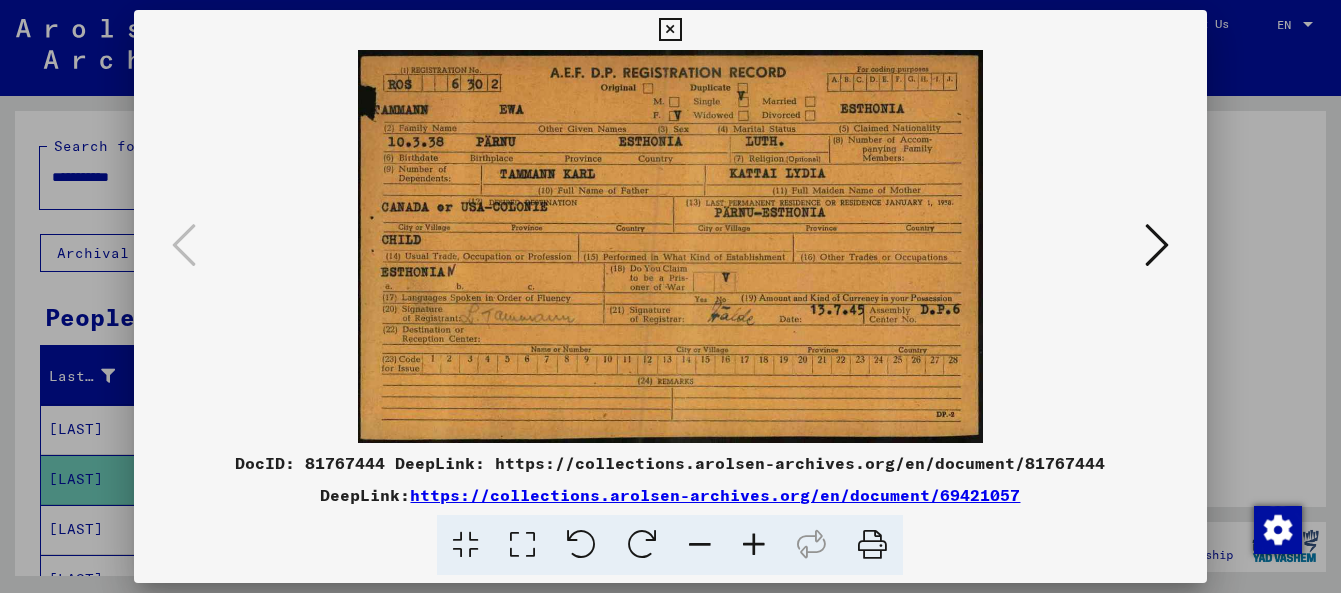 click at bounding box center (670, 246) 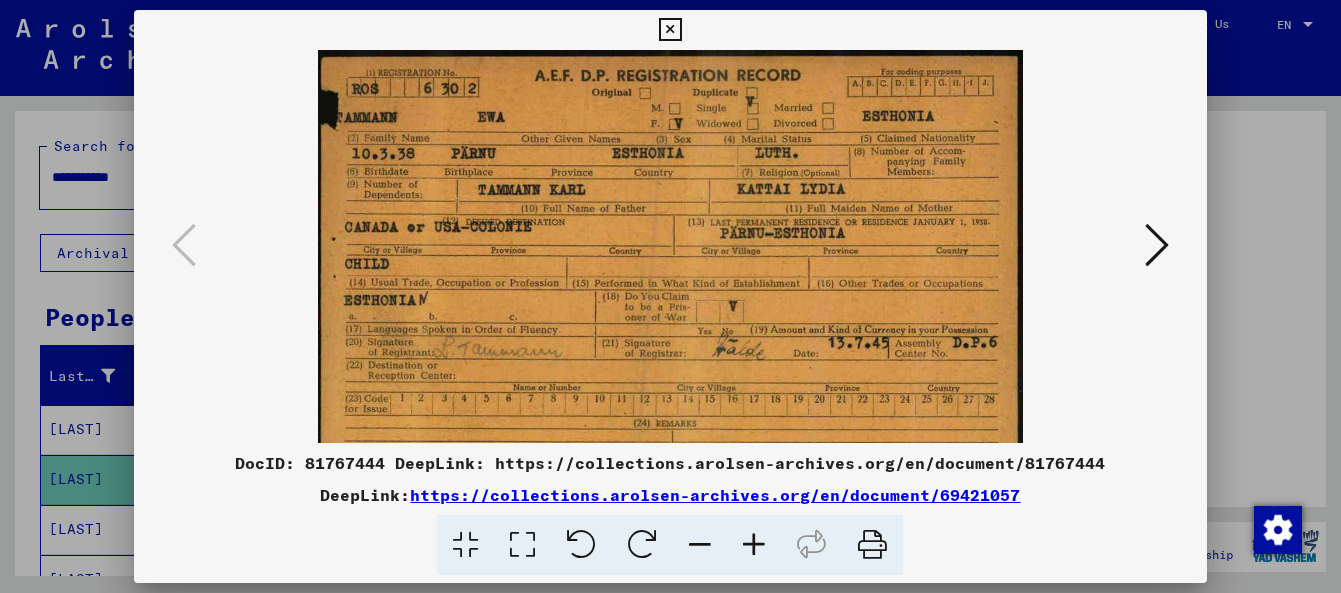 click at bounding box center [754, 545] 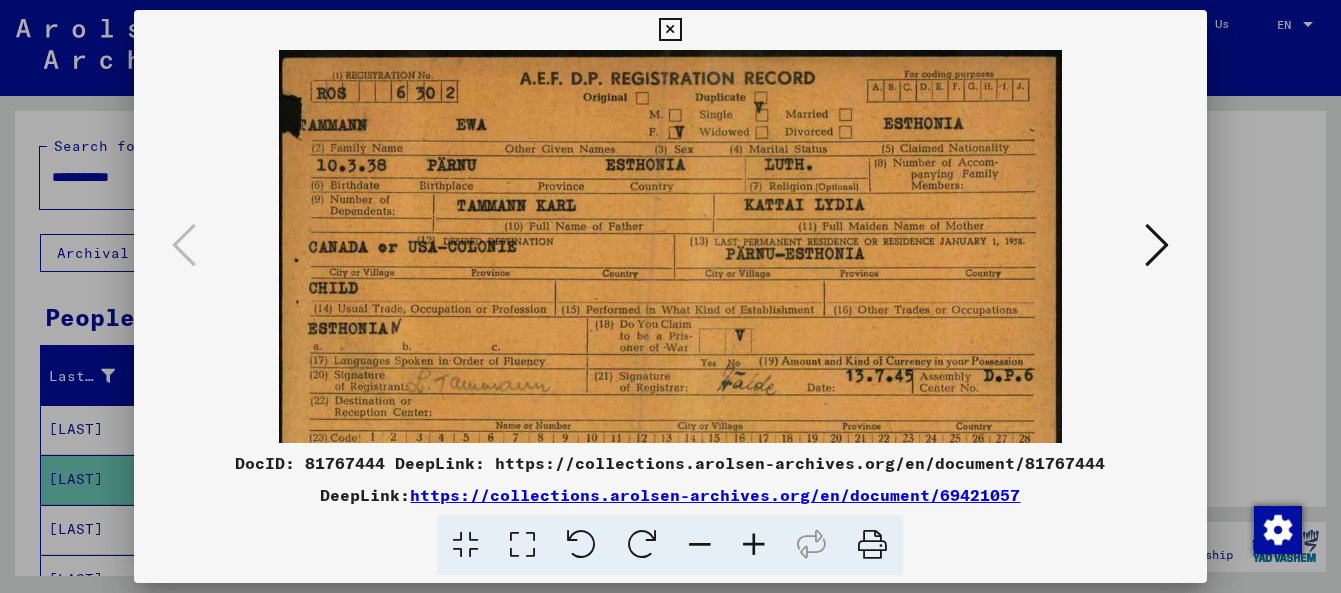 click at bounding box center [754, 545] 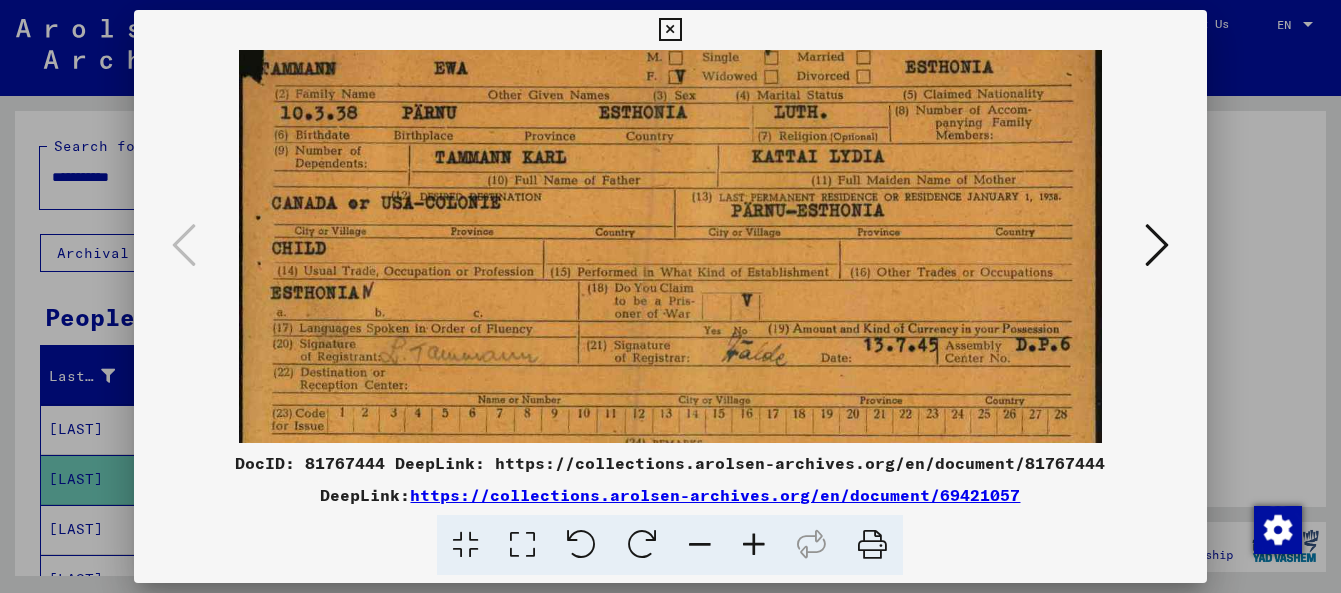 drag, startPoint x: 421, startPoint y: 309, endPoint x: 425, endPoint y: 244, distance: 65.12296 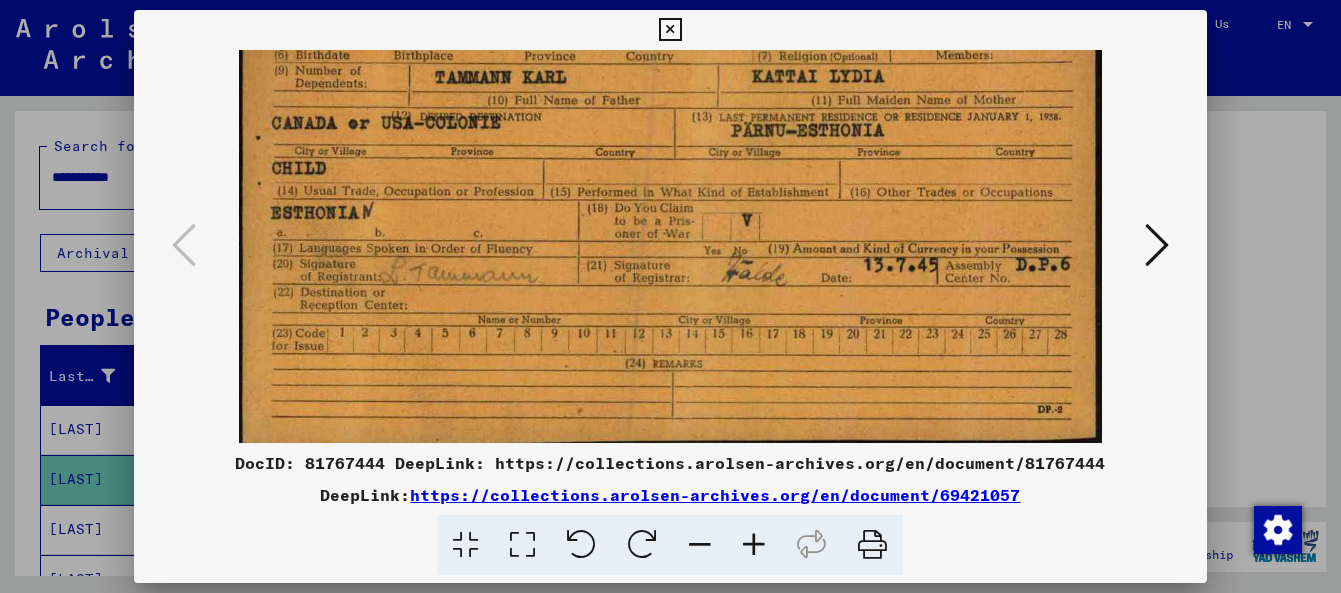 scroll, scrollTop: 150, scrollLeft: 0, axis: vertical 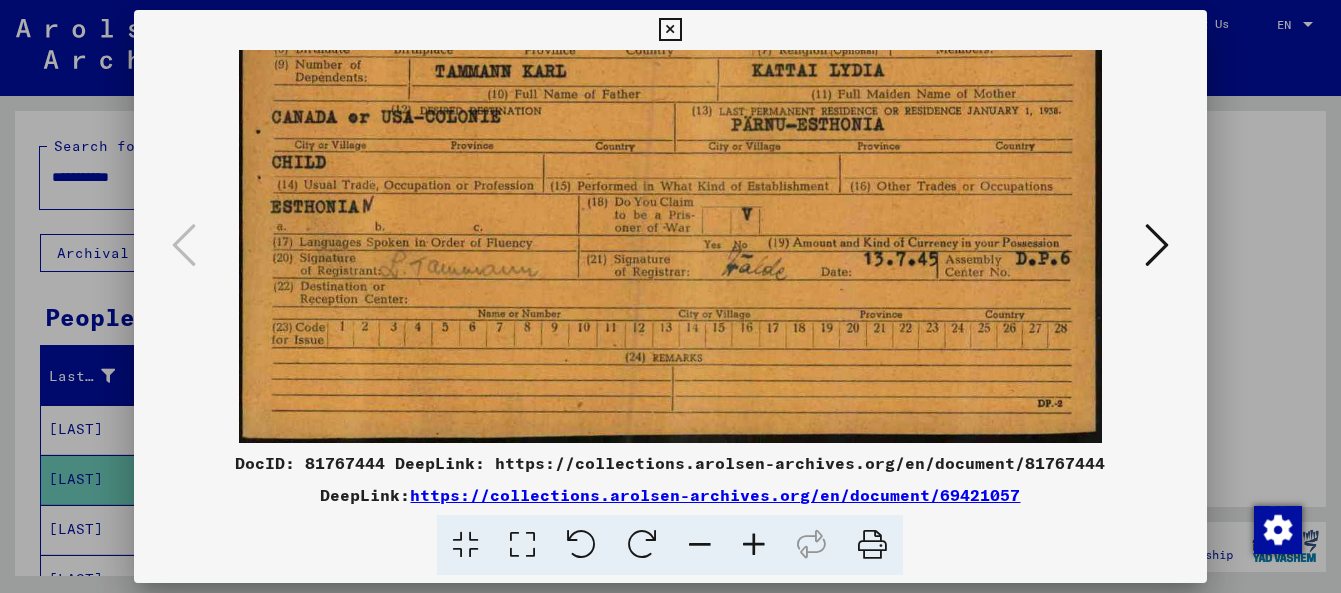drag, startPoint x: 537, startPoint y: 315, endPoint x: 559, endPoint y: 256, distance: 62.968246 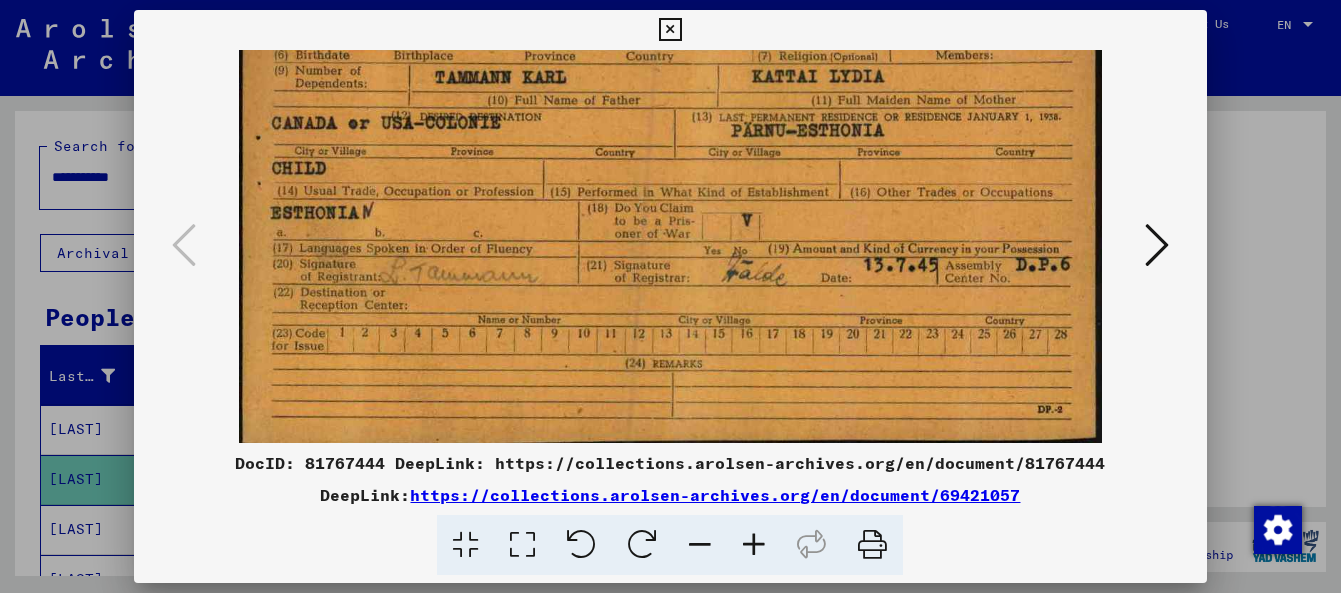 scroll, scrollTop: 150, scrollLeft: 0, axis: vertical 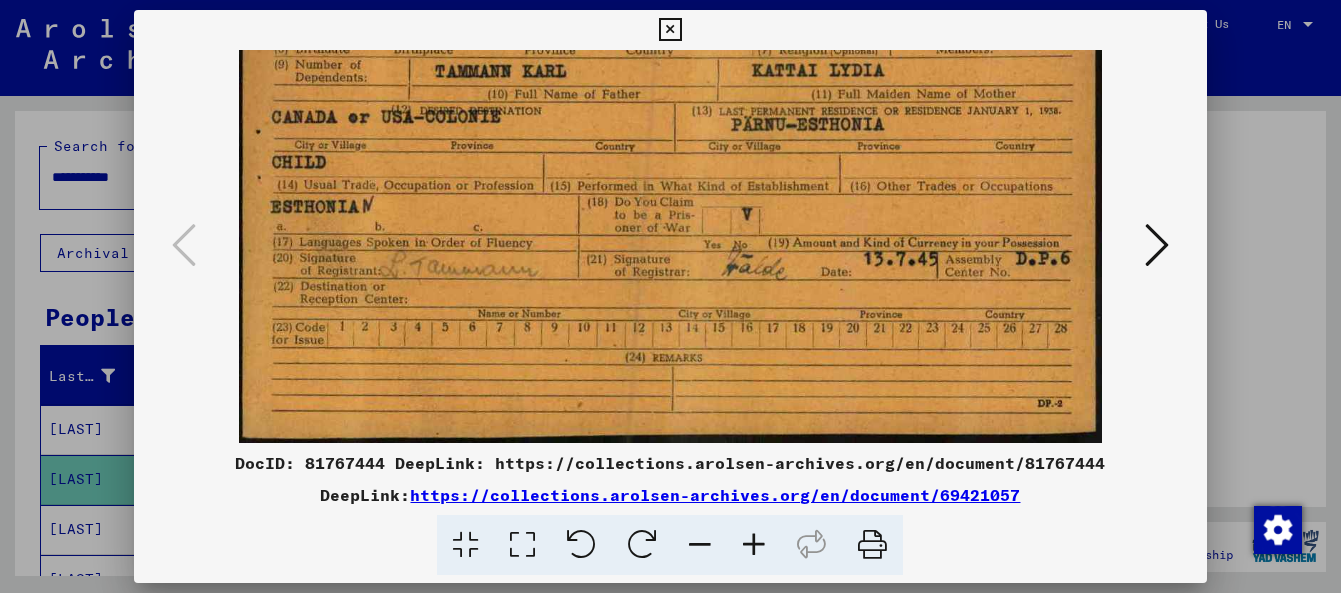 drag, startPoint x: 542, startPoint y: 323, endPoint x: 581, endPoint y: 196, distance: 132.8533 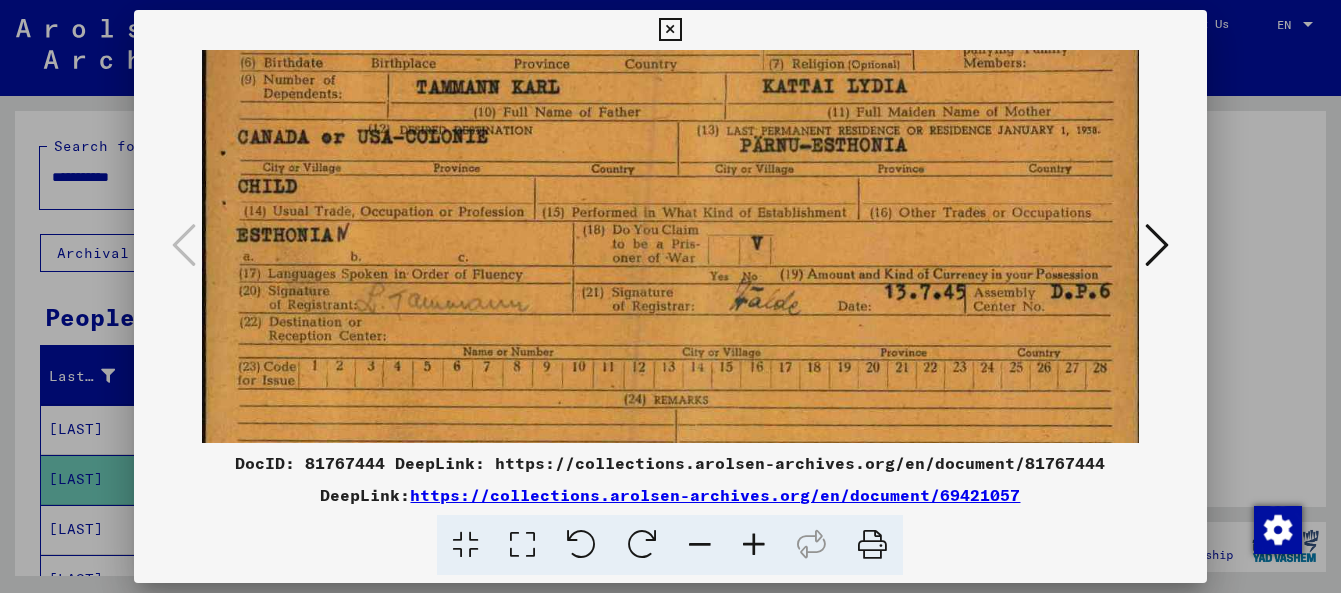 click at bounding box center [754, 545] 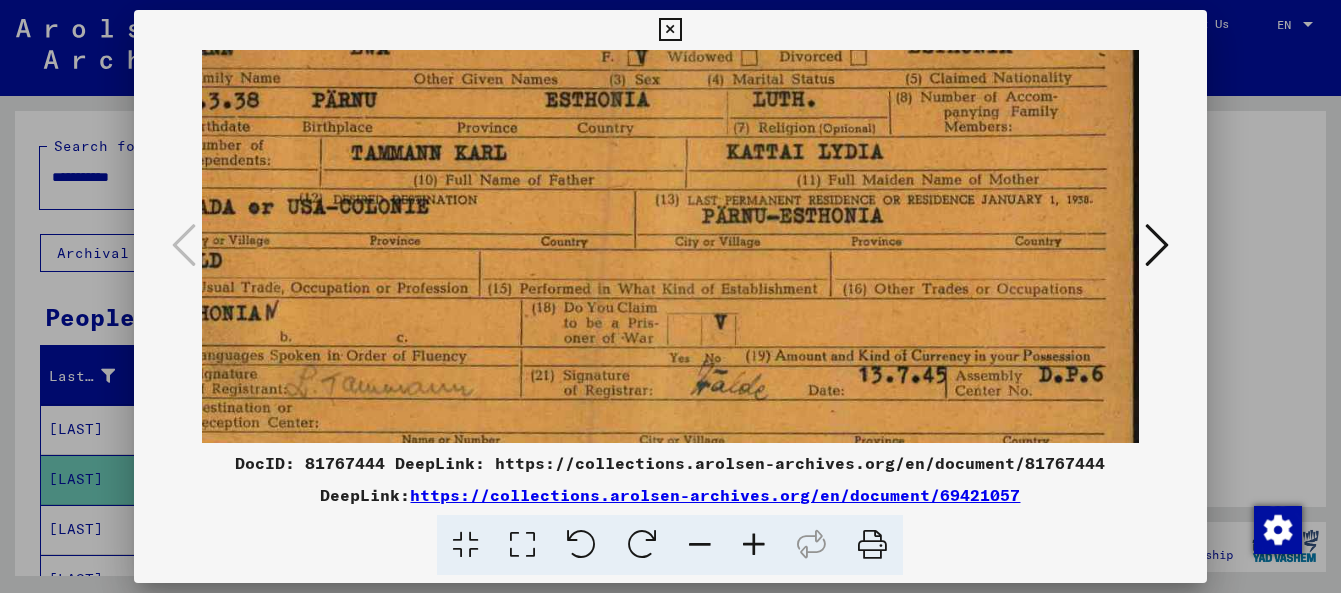 scroll, scrollTop: 99, scrollLeft: 83, axis: both 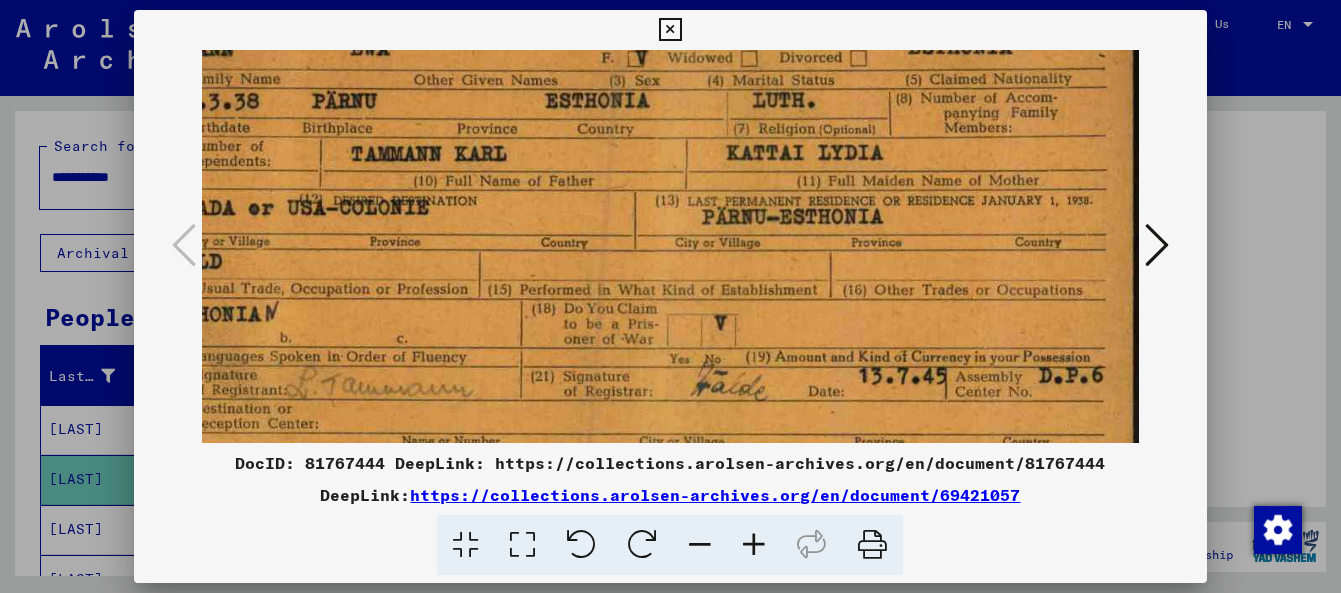 drag, startPoint x: 679, startPoint y: 357, endPoint x: 493, endPoint y: 408, distance: 192.86523 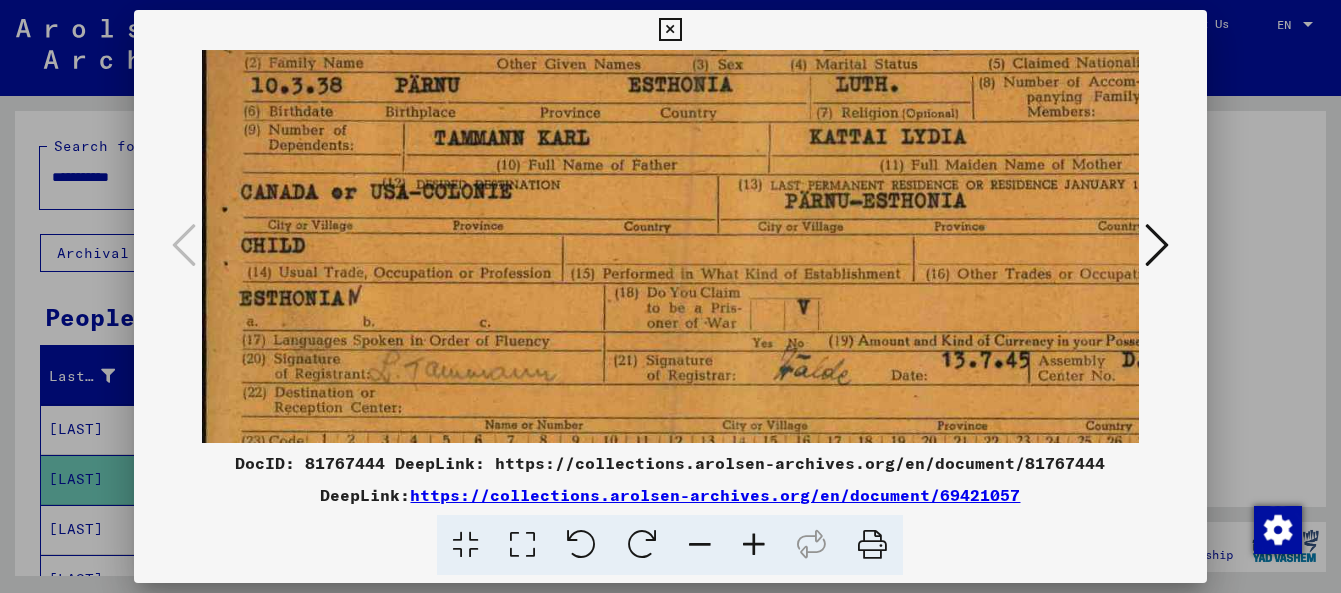 scroll, scrollTop: 114, scrollLeft: 0, axis: vertical 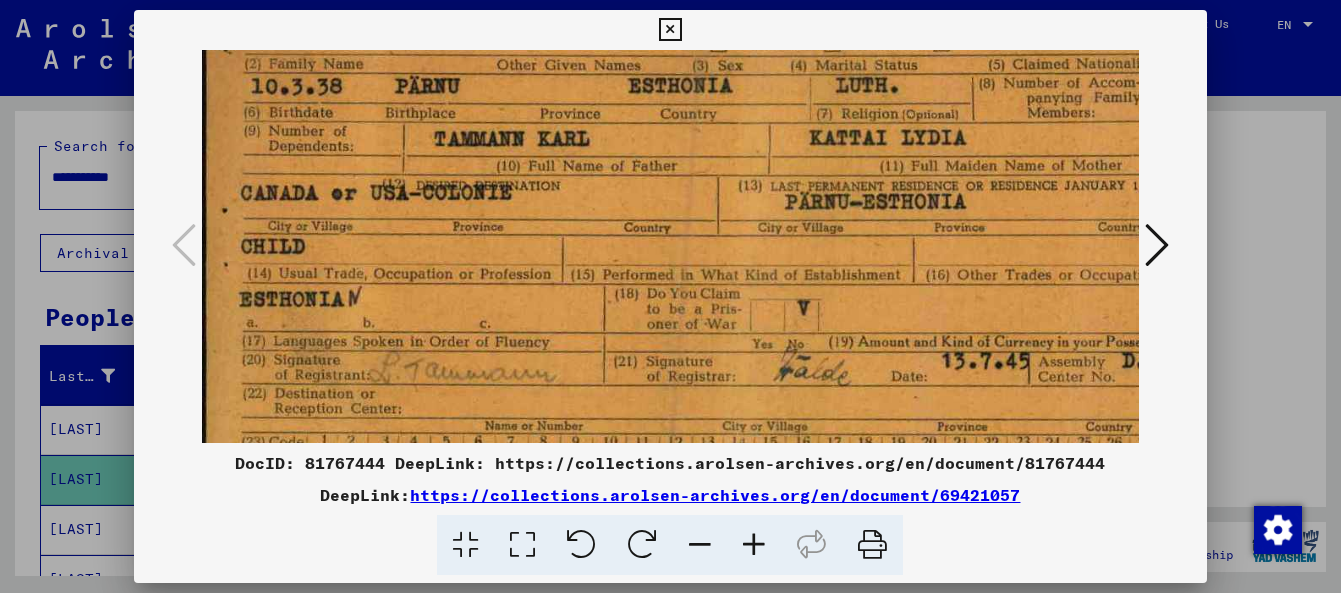 drag, startPoint x: 599, startPoint y: 292, endPoint x: 754, endPoint y: 277, distance: 155.72412 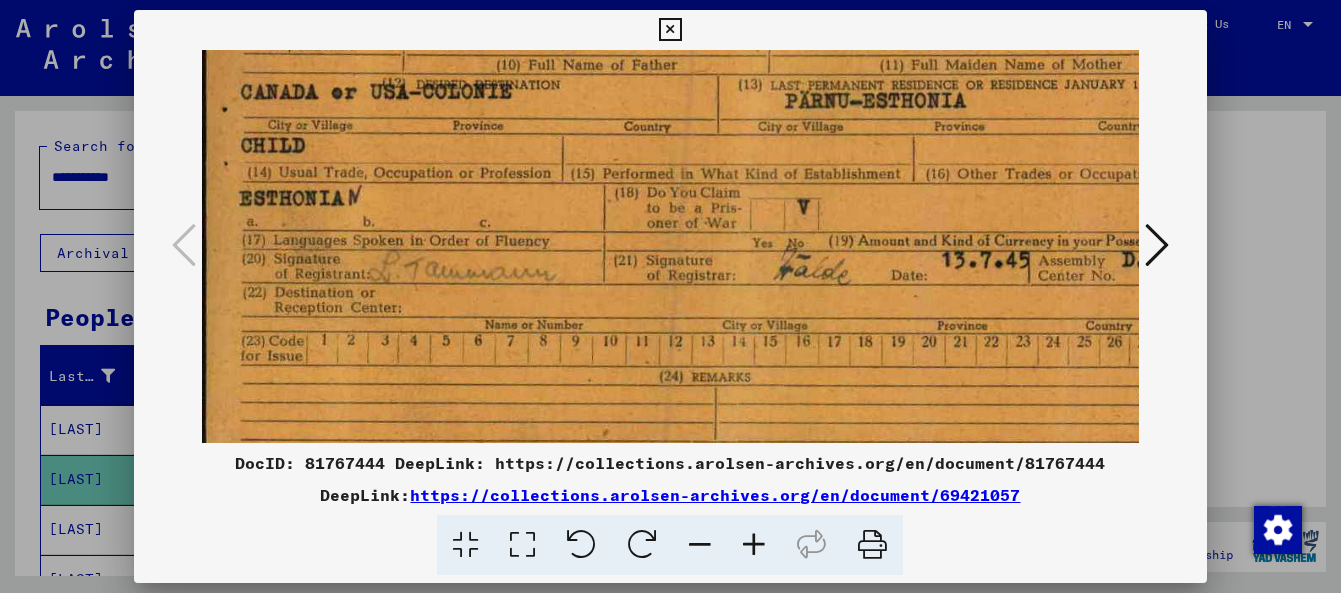 scroll, scrollTop: 216, scrollLeft: 0, axis: vertical 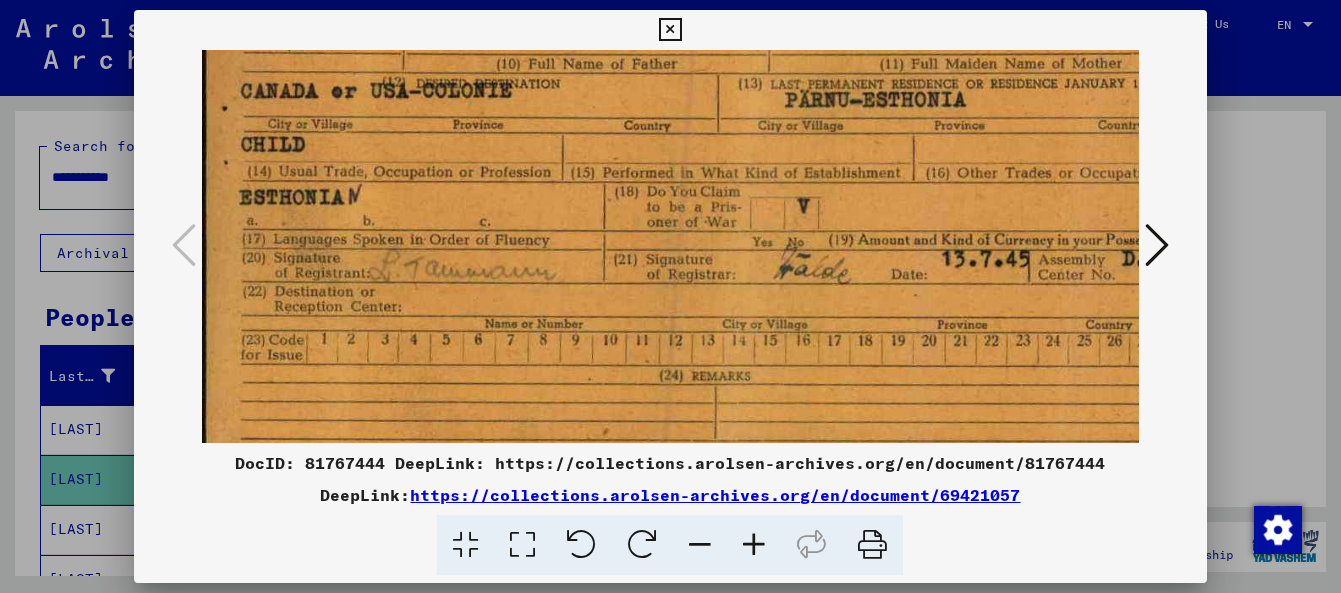 drag, startPoint x: 411, startPoint y: 283, endPoint x: 443, endPoint y: 186, distance: 102.14206 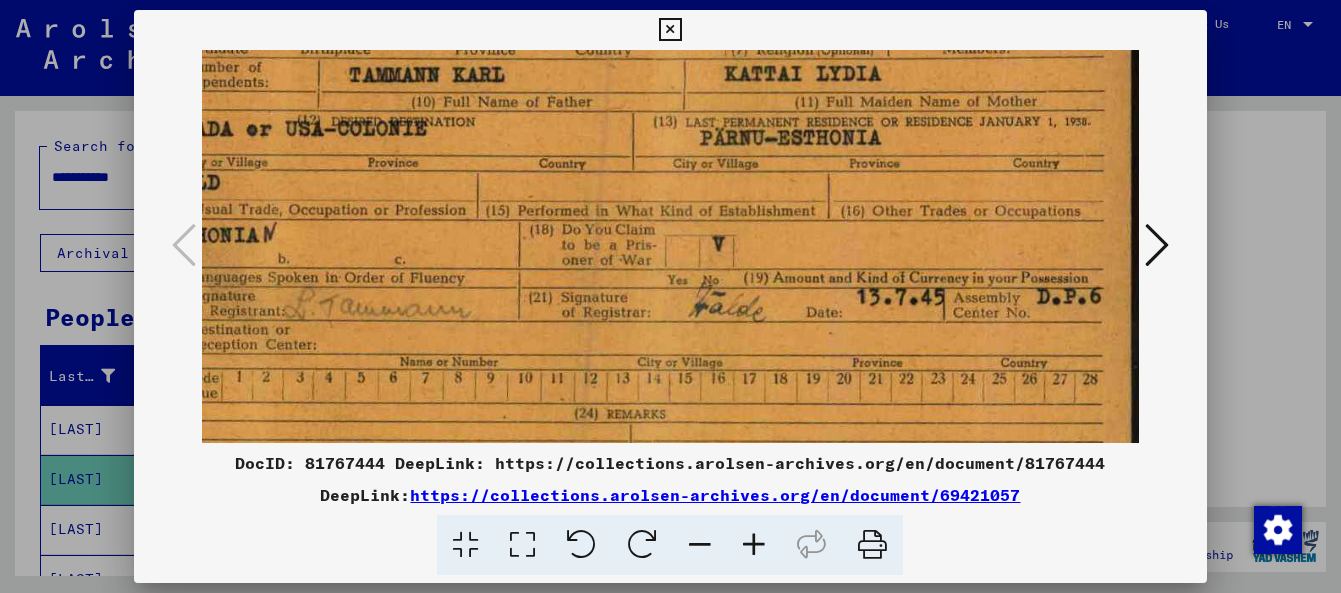 scroll, scrollTop: 216, scrollLeft: 76, axis: both 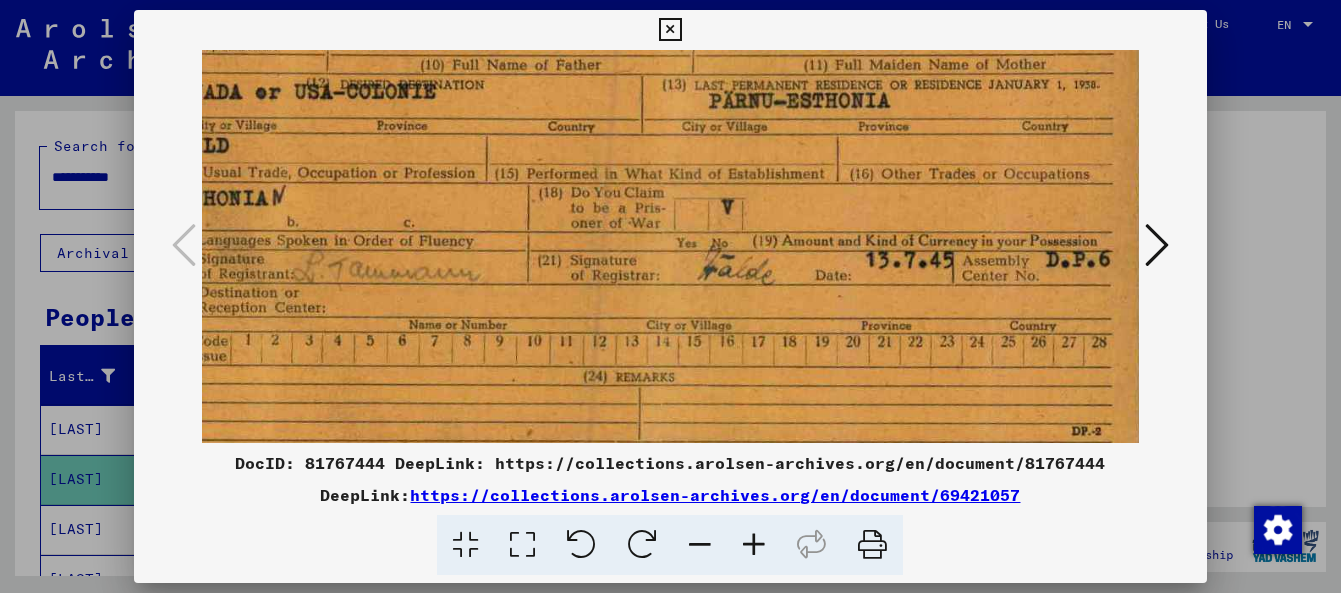 drag, startPoint x: 624, startPoint y: 351, endPoint x: 413, endPoint y: 219, distance: 248.88753 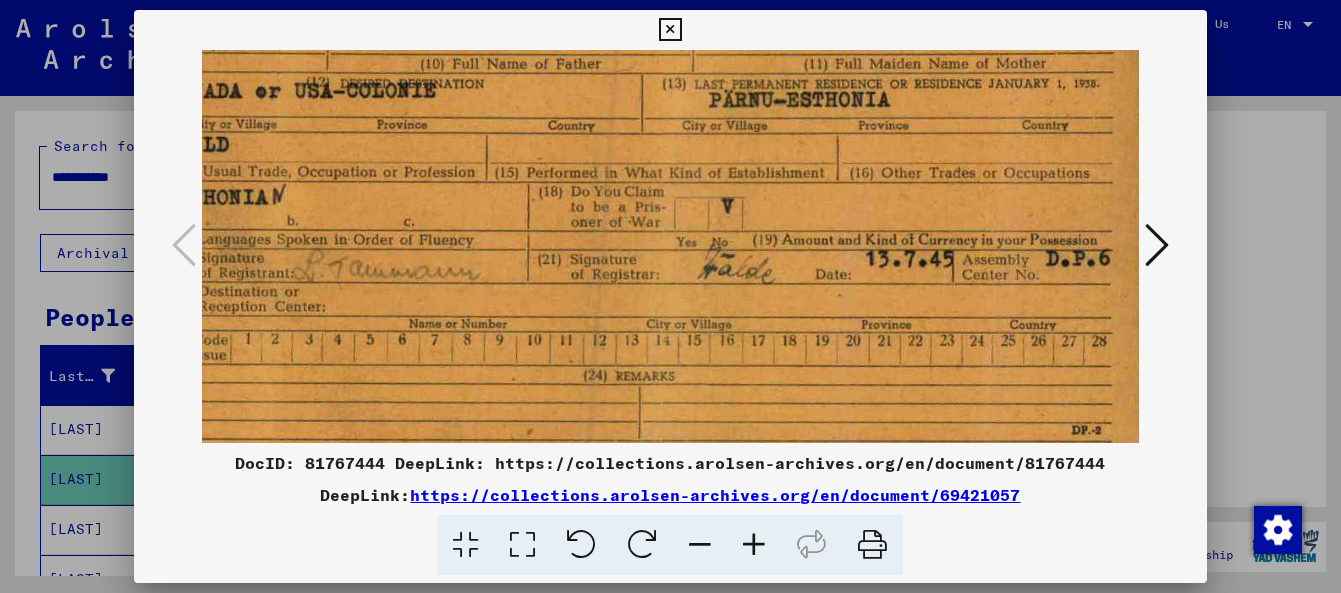 click at bounding box center [1157, 245] 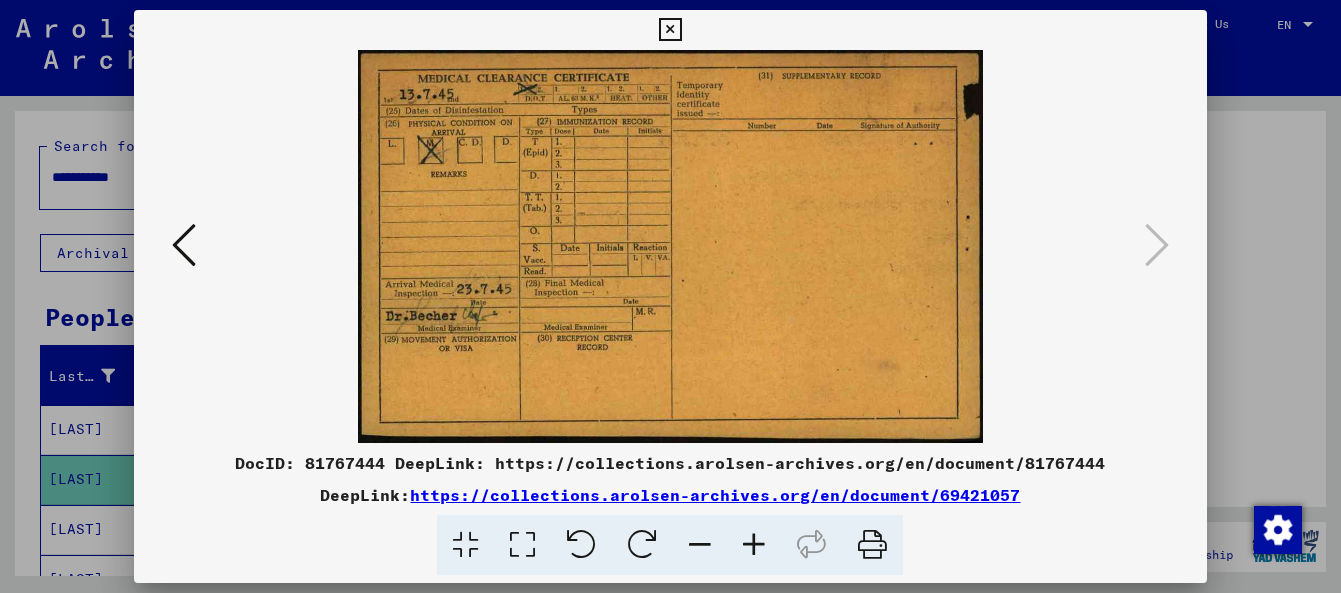 click at bounding box center [670, 30] 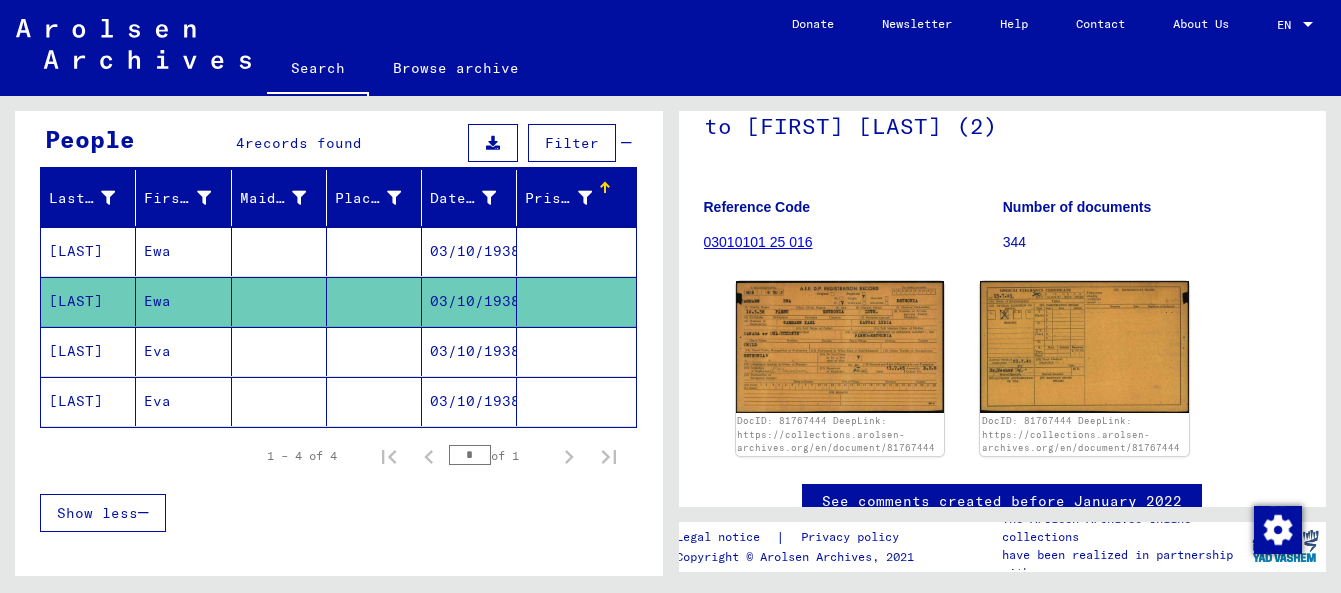 scroll, scrollTop: 200, scrollLeft: 0, axis: vertical 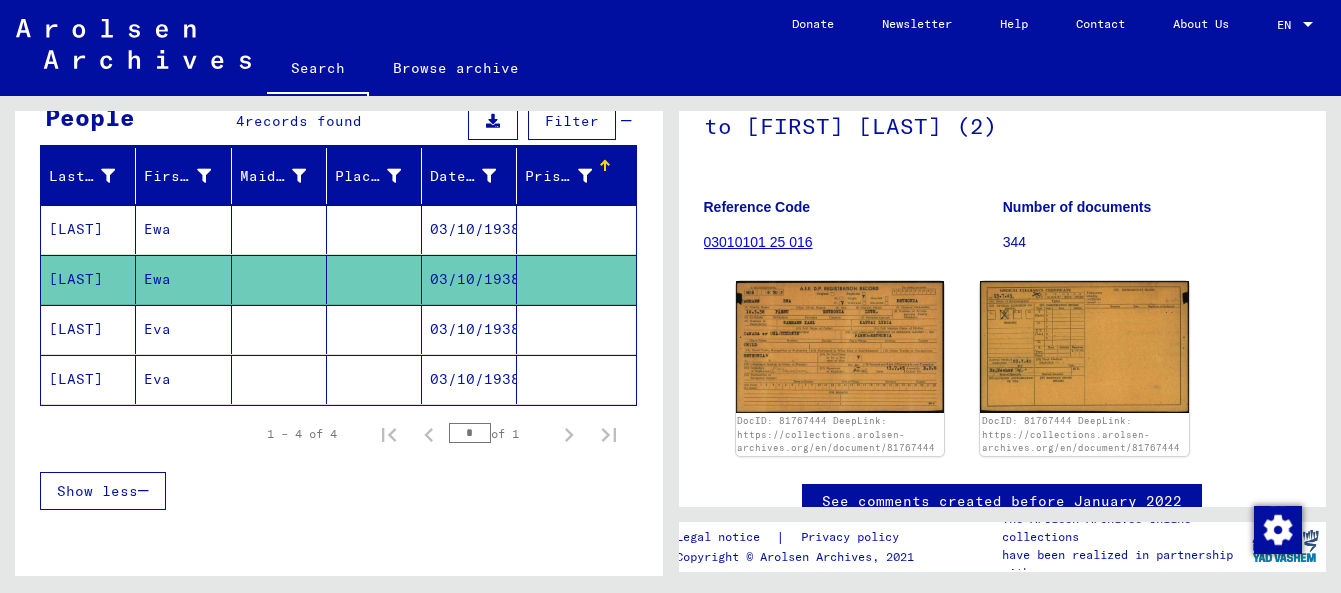 click at bounding box center [374, 379] 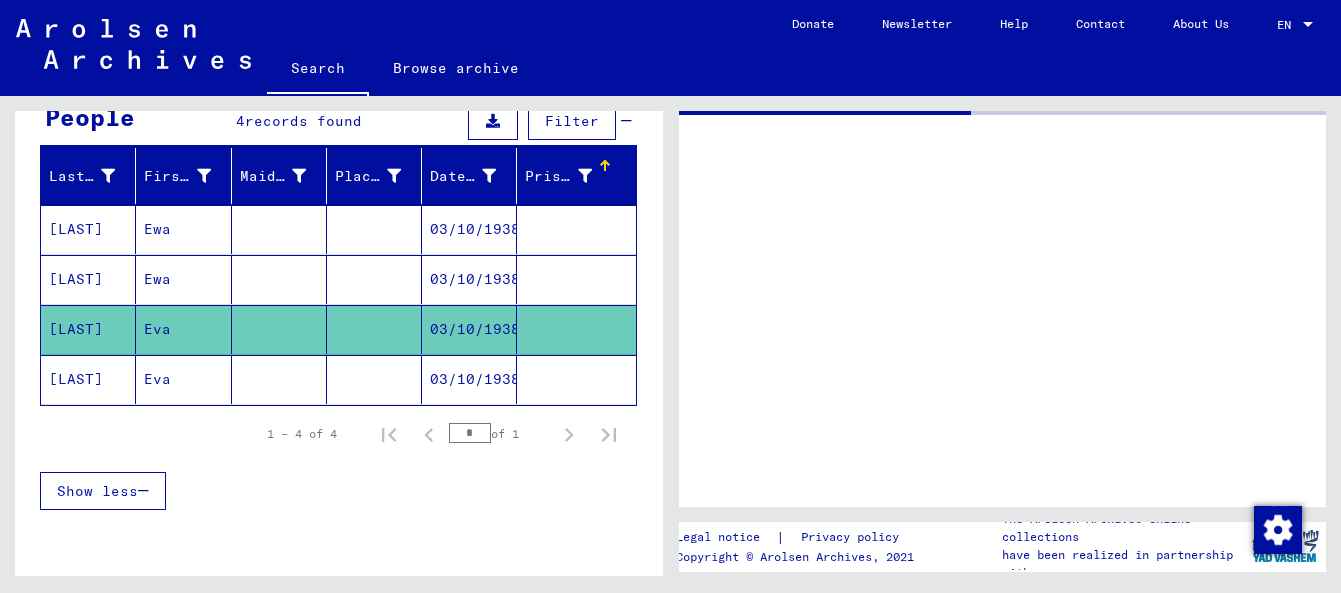scroll, scrollTop: 0, scrollLeft: 0, axis: both 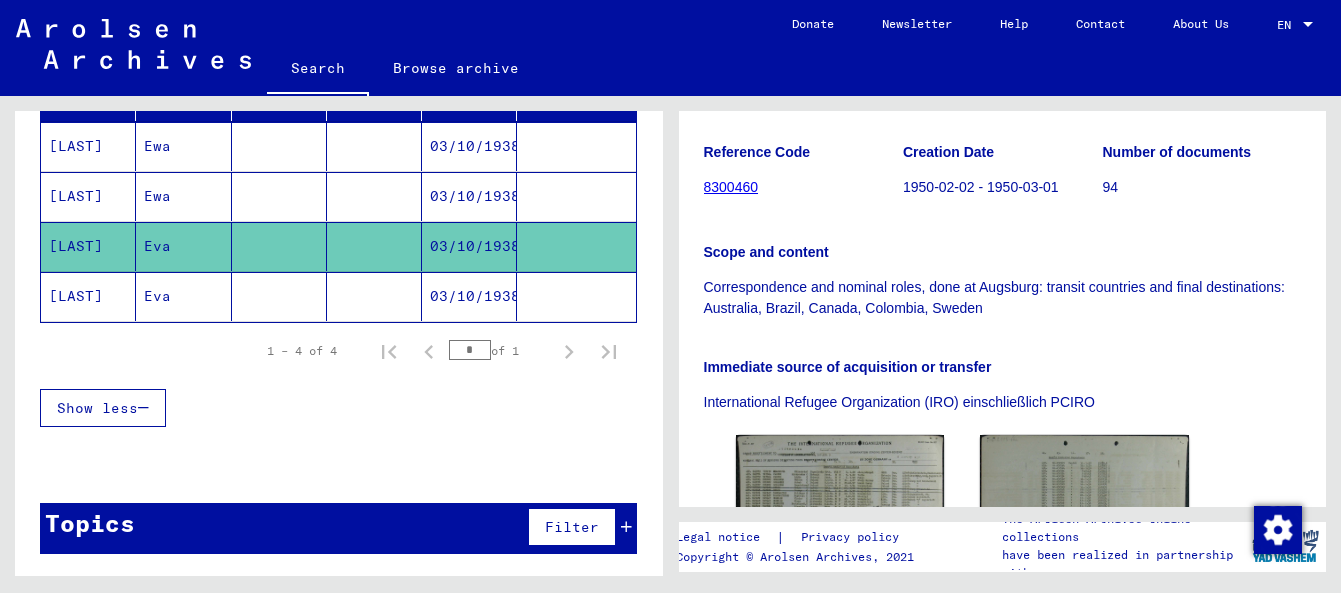 click on "03/10/1938" 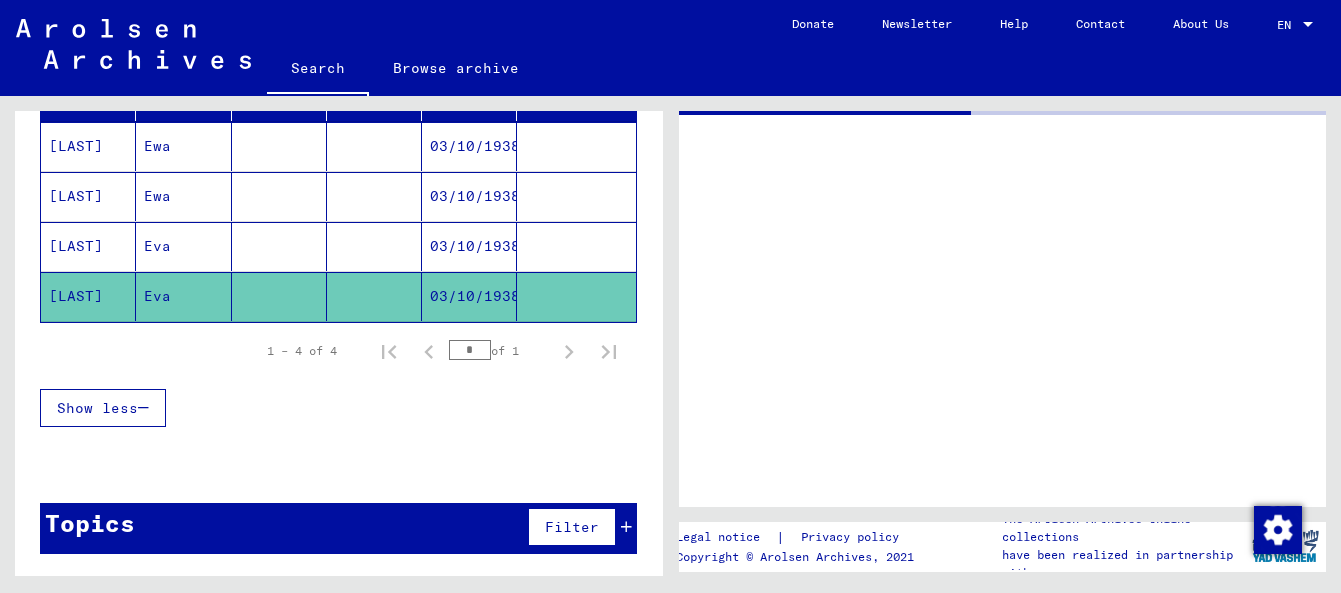 scroll, scrollTop: 0, scrollLeft: 0, axis: both 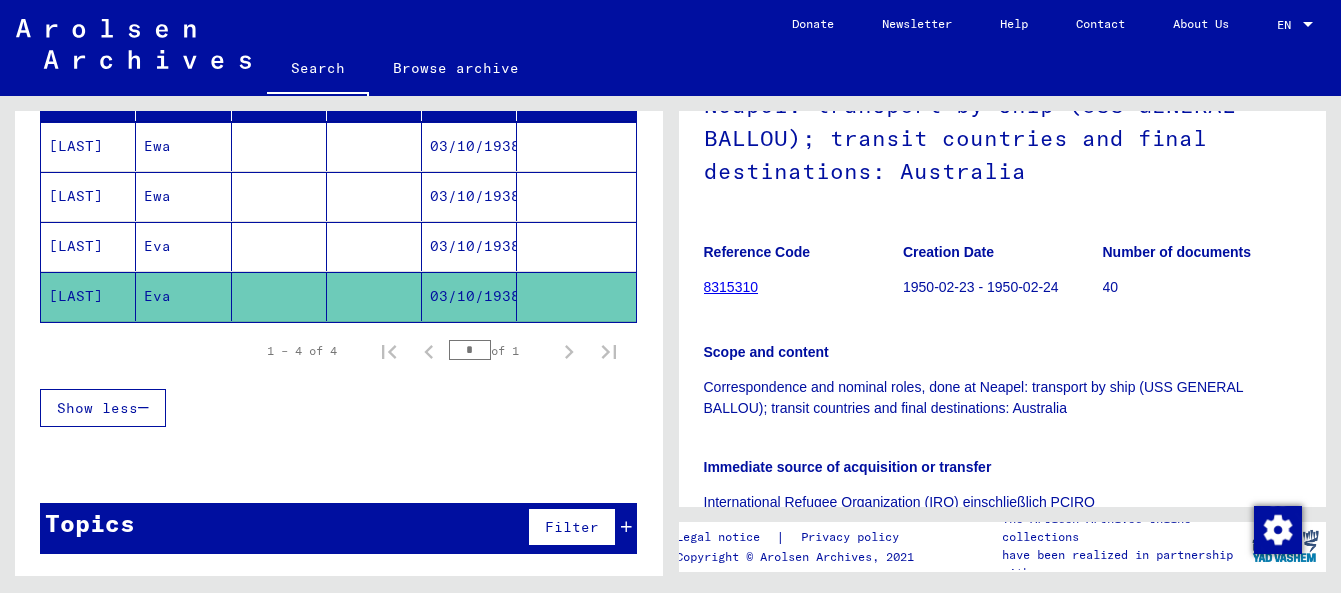 click on "8315310" 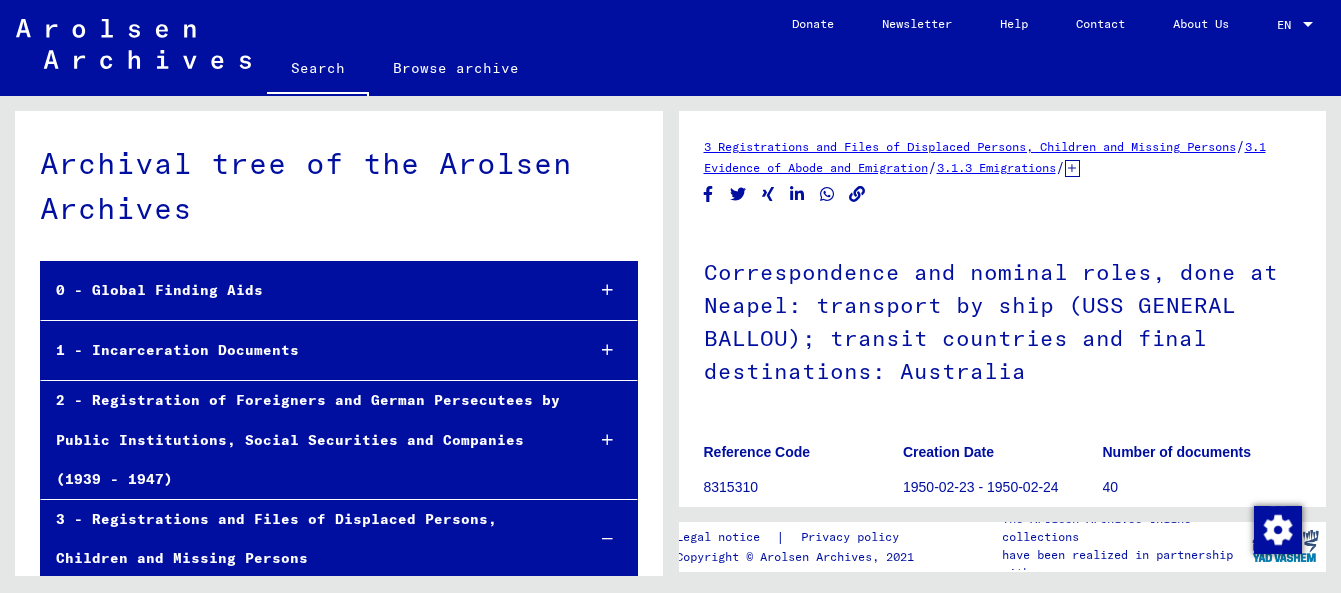 scroll, scrollTop: 37907, scrollLeft: 0, axis: vertical 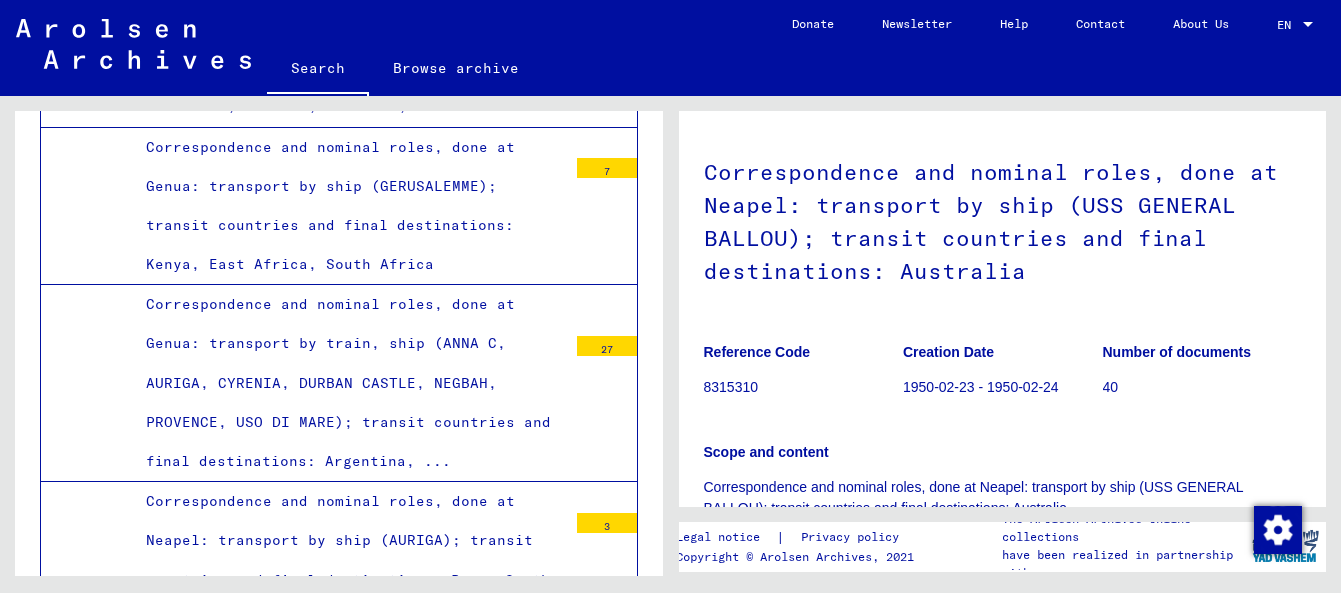 click on "1950-02-23 - 1950-02-24" 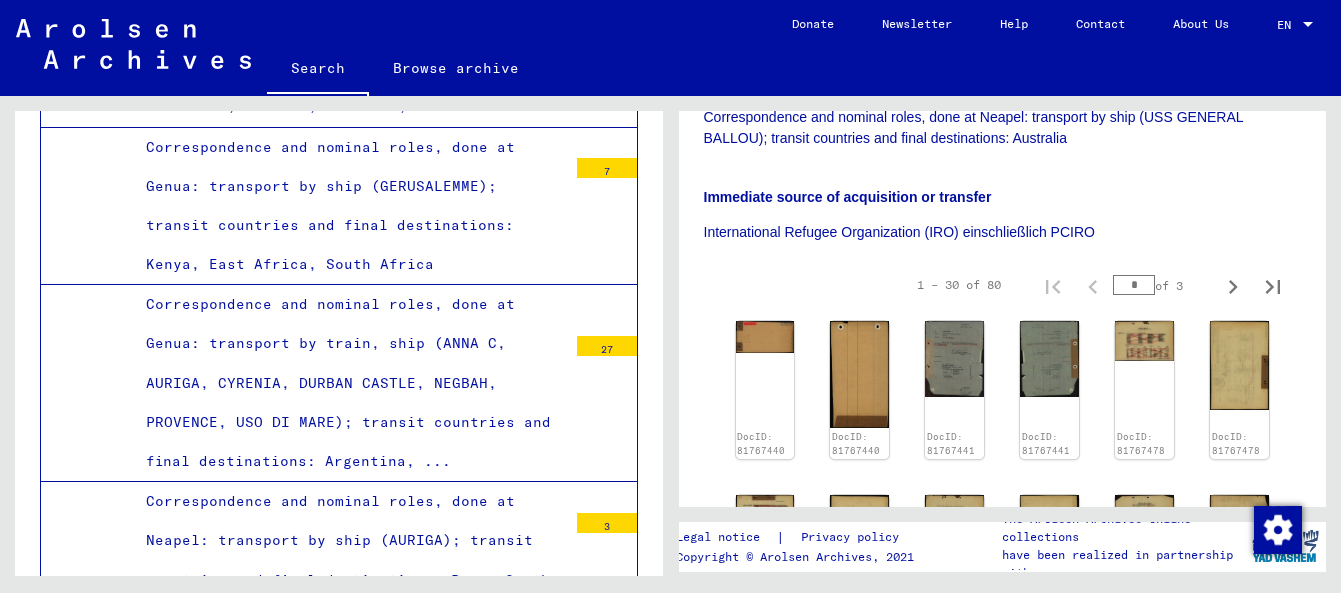 scroll, scrollTop: 500, scrollLeft: 0, axis: vertical 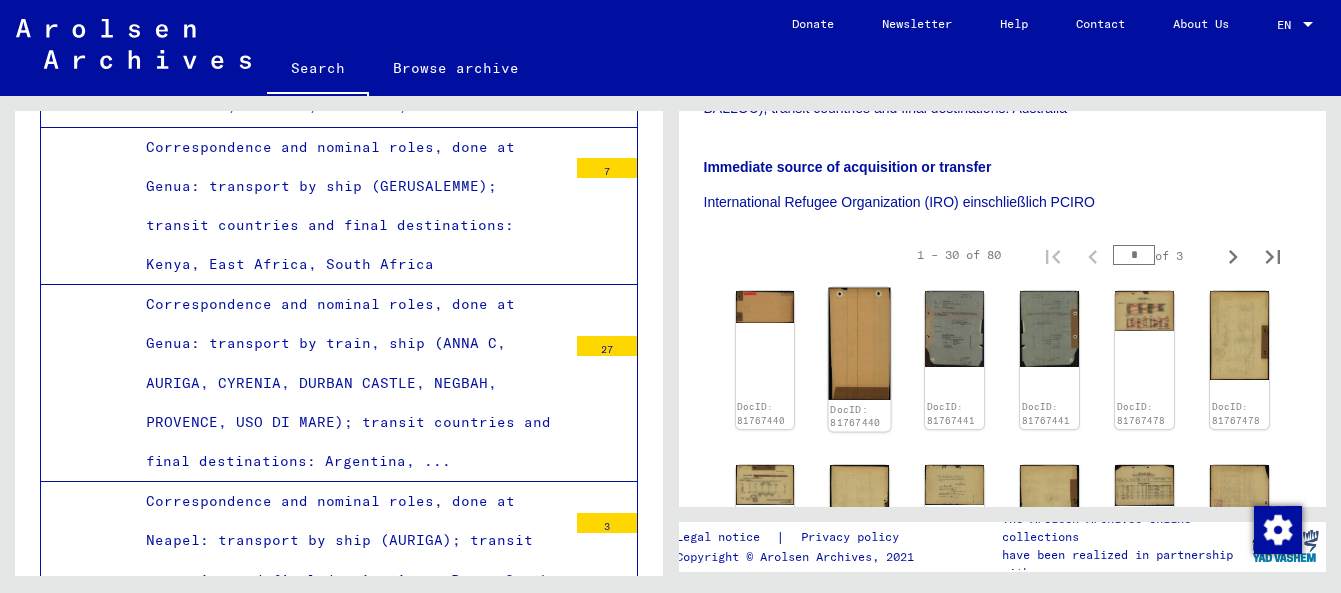 click 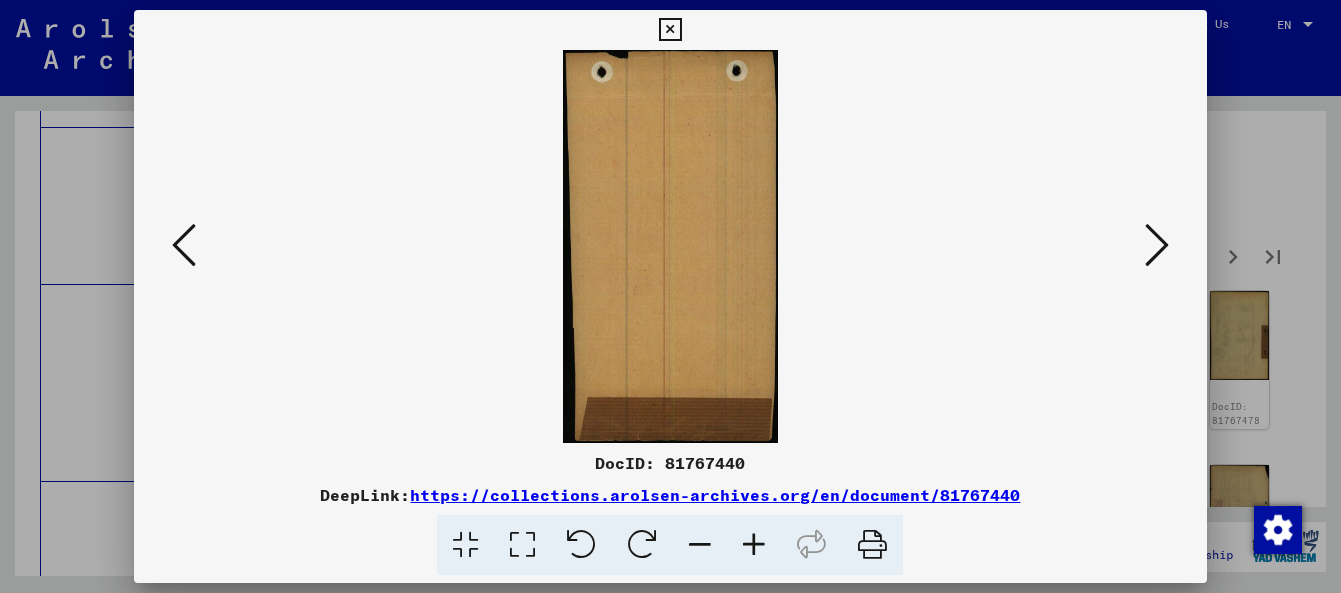 click at bounding box center (670, 246) 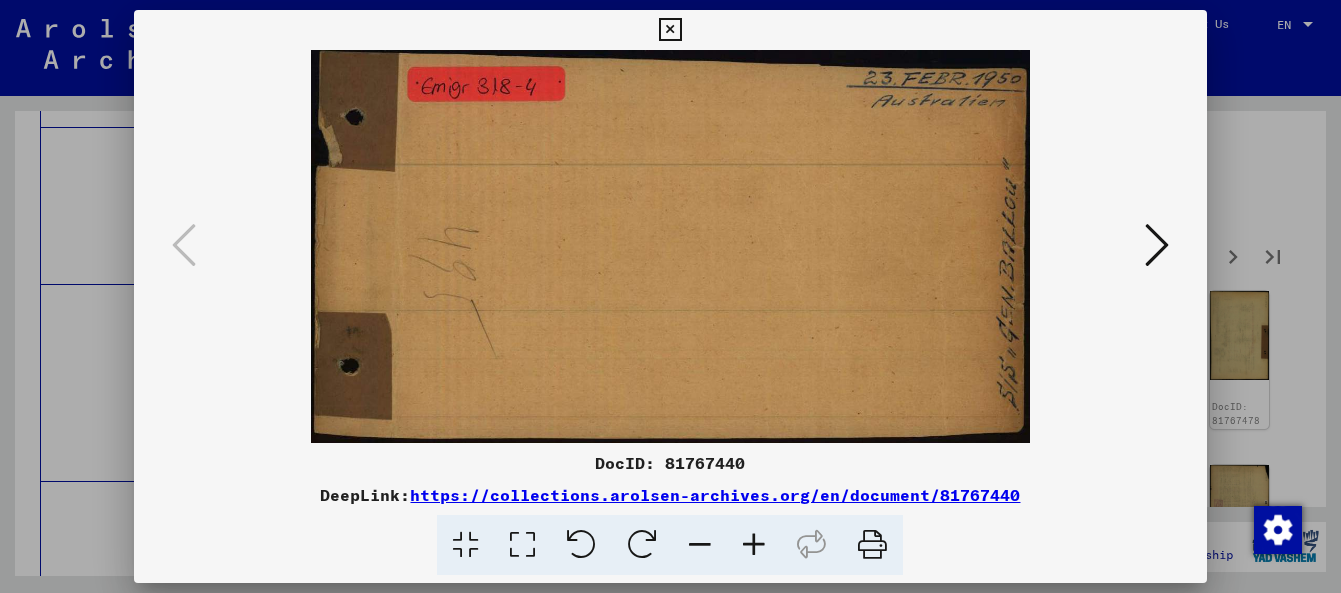 click at bounding box center [1157, 245] 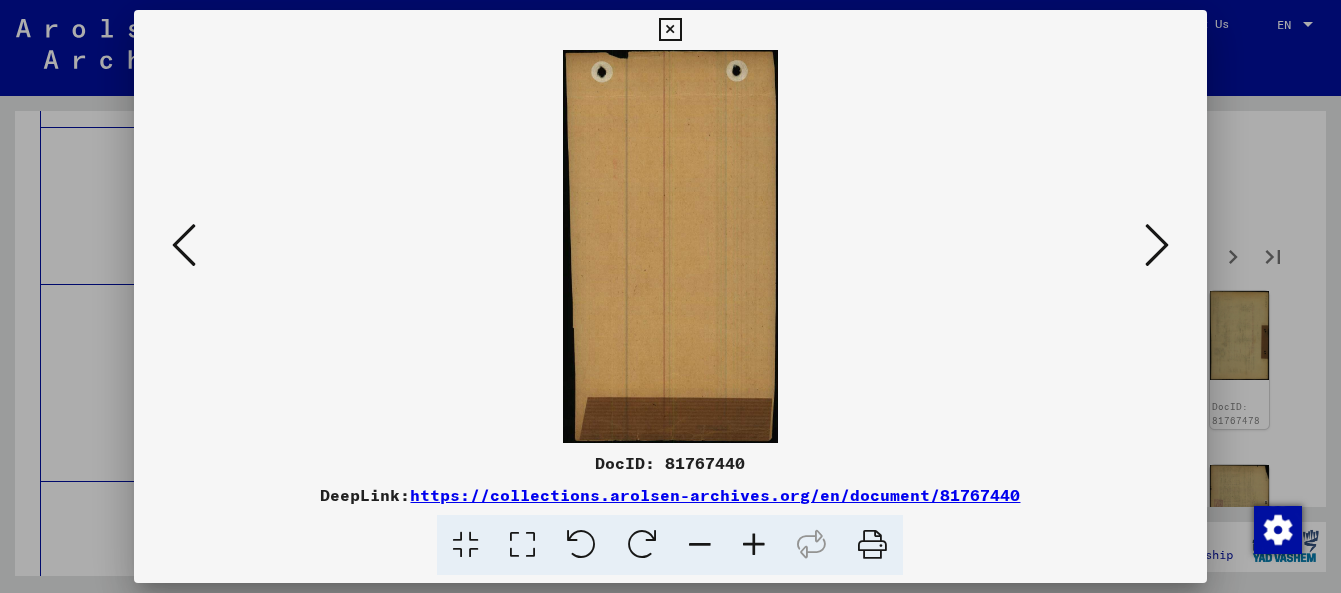 click at bounding box center (1157, 245) 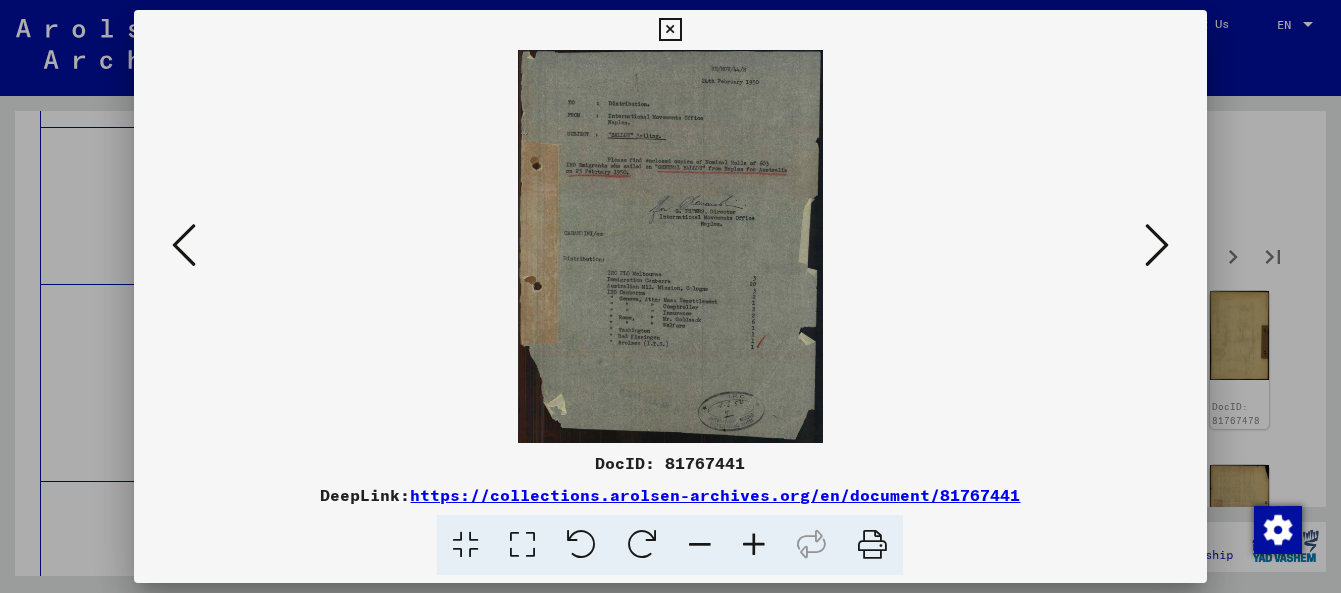 click at bounding box center [754, 545] 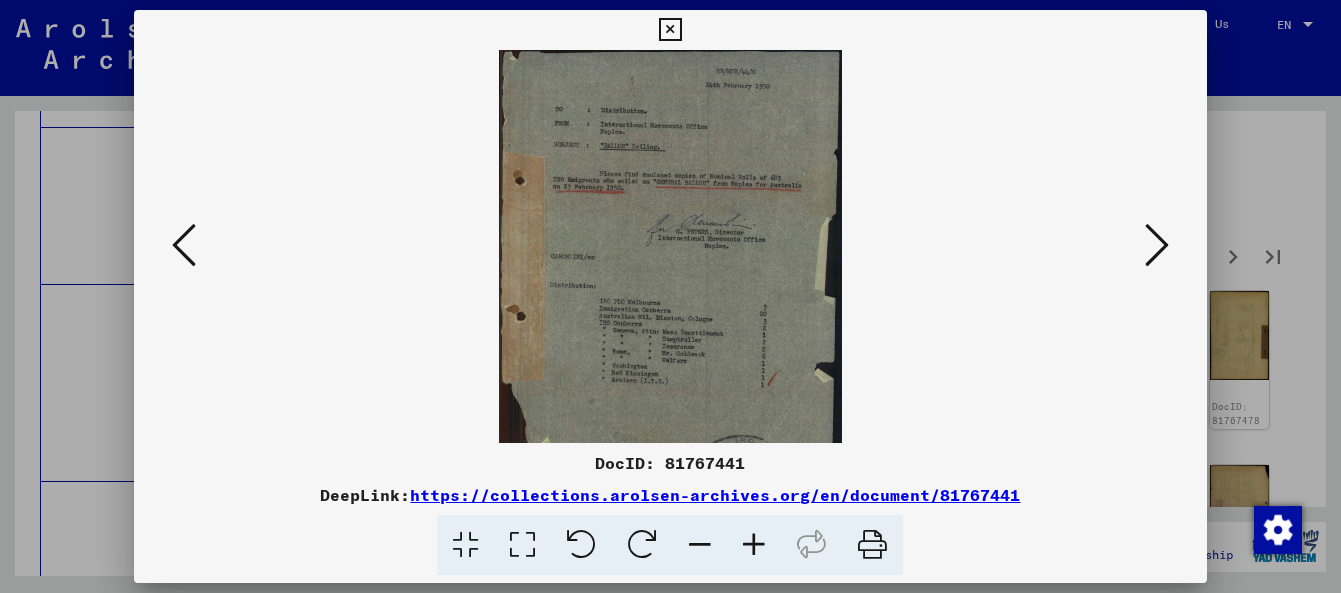 click at bounding box center [754, 545] 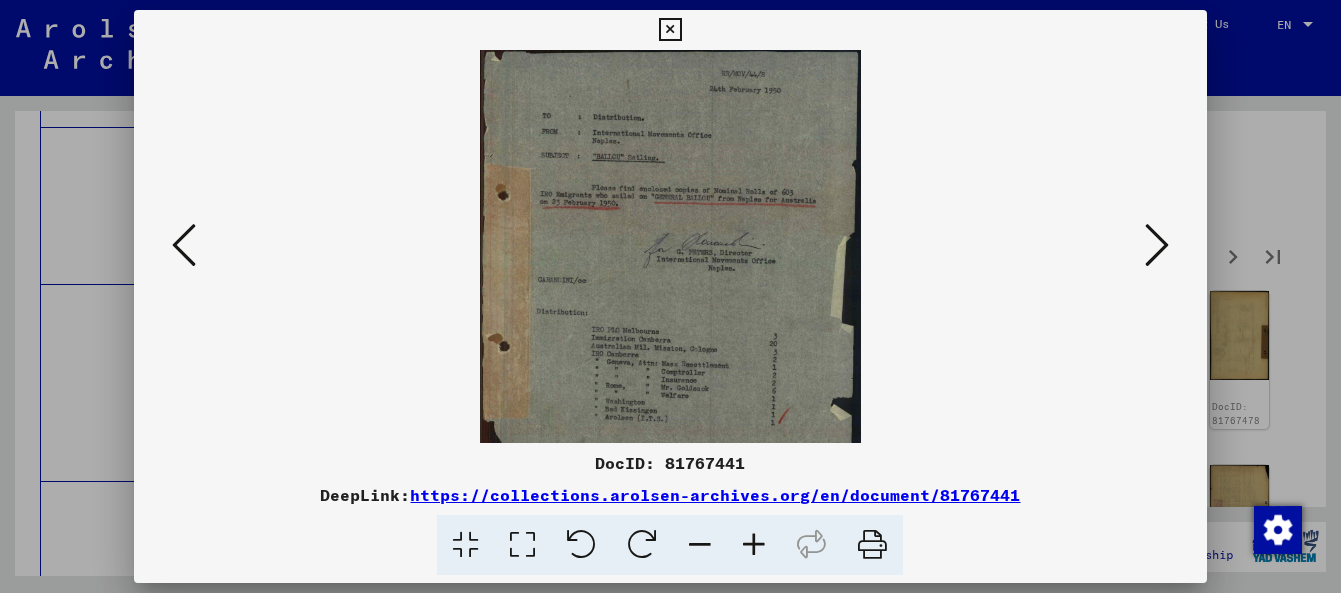 click at bounding box center [754, 545] 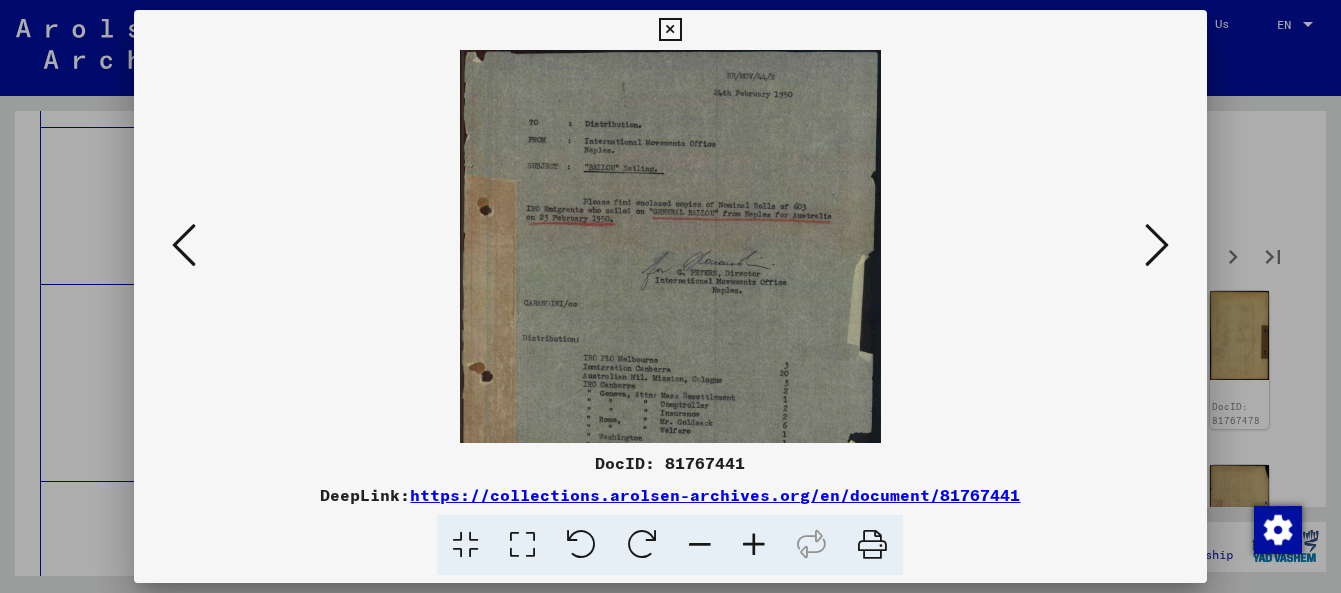 click at bounding box center [754, 545] 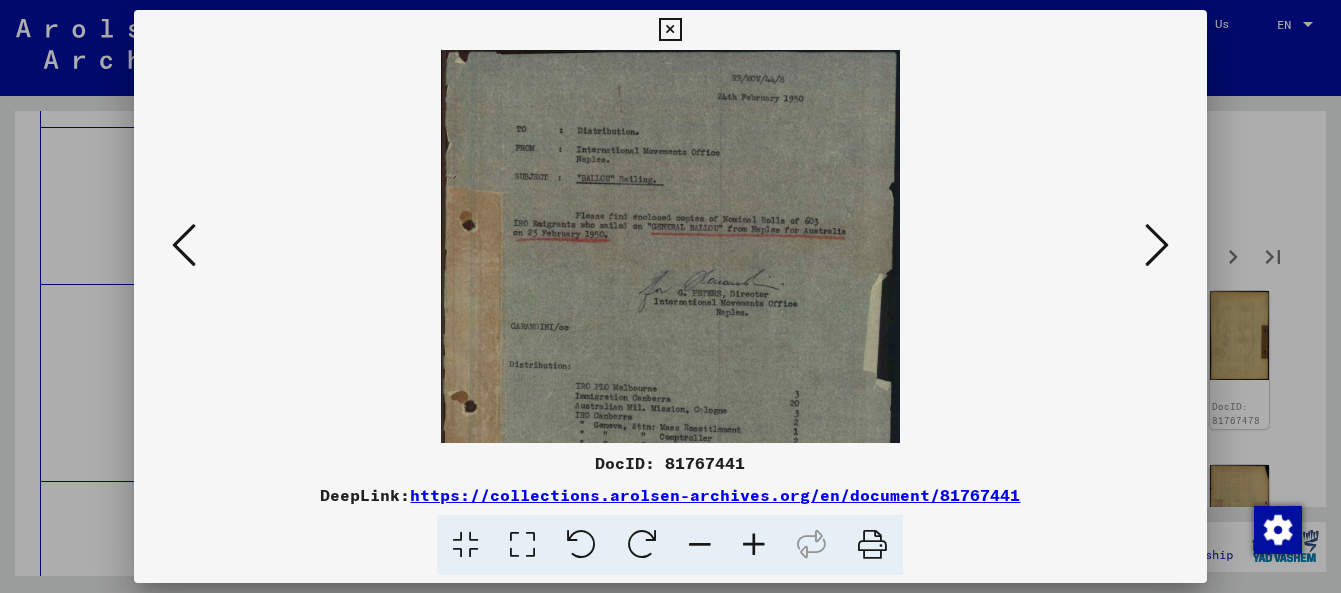 click at bounding box center [754, 545] 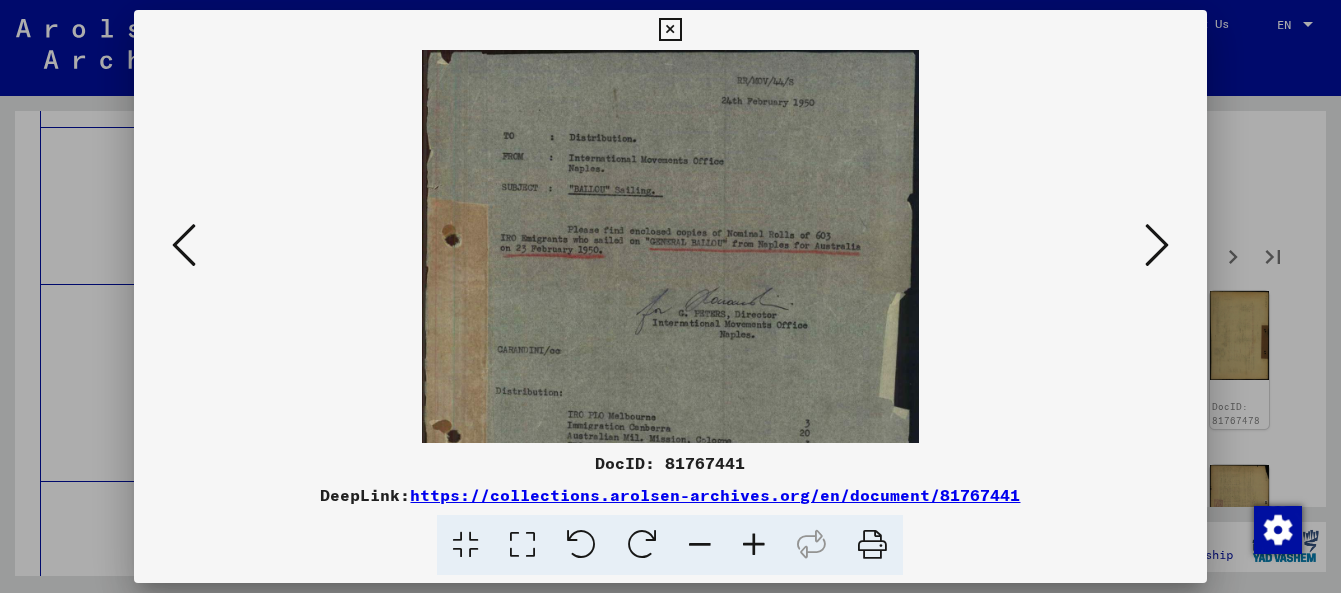 click at bounding box center [754, 545] 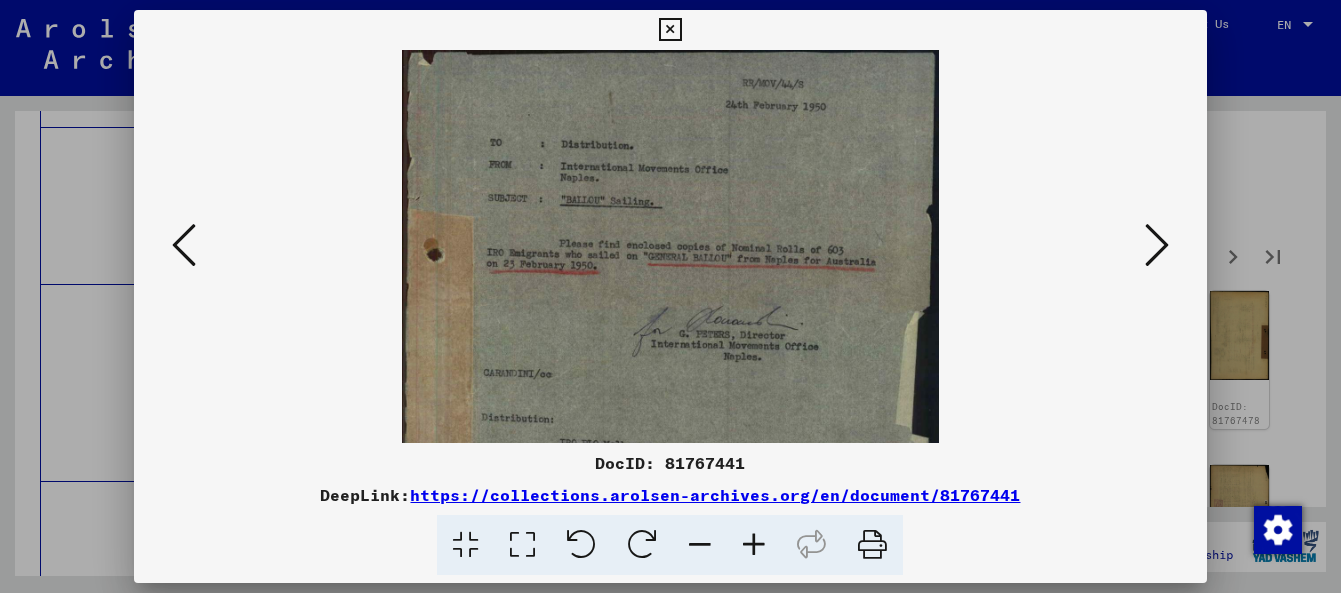 click at bounding box center [754, 545] 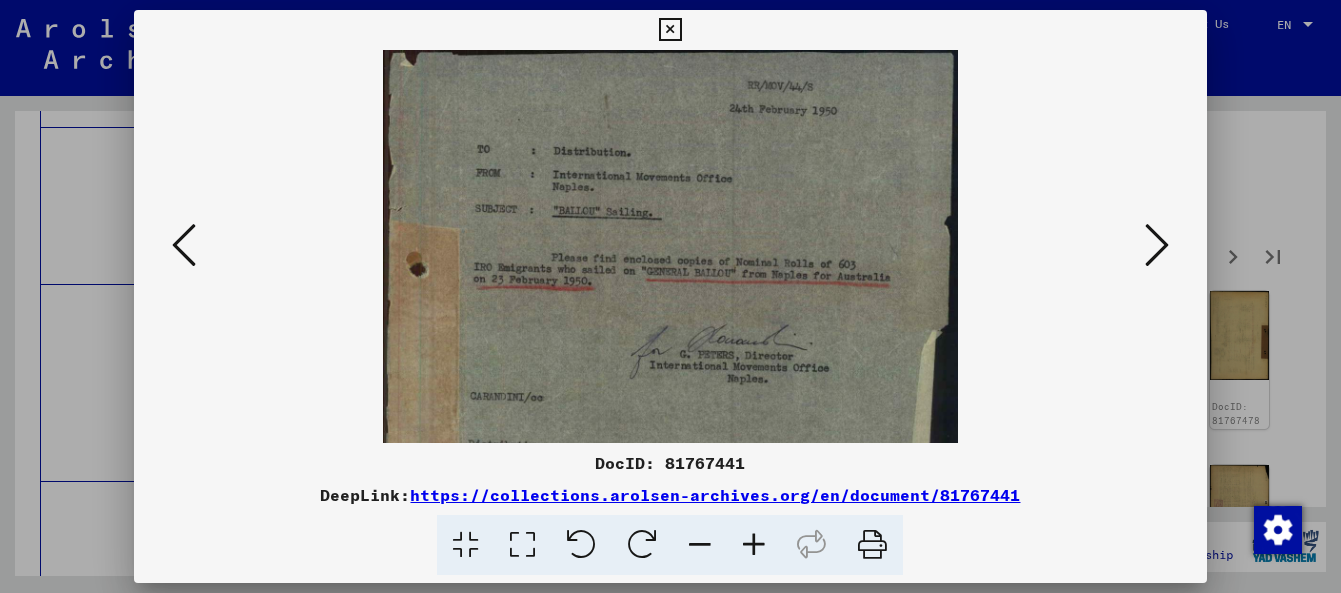 click at bounding box center [754, 545] 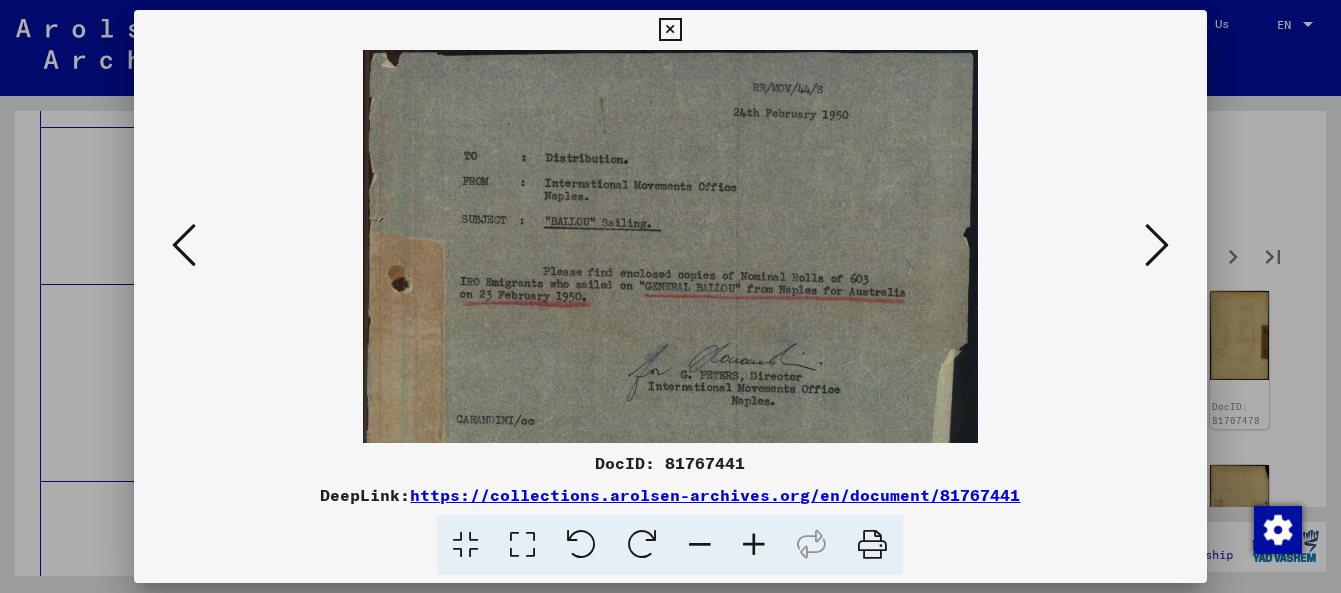 click at bounding box center (754, 545) 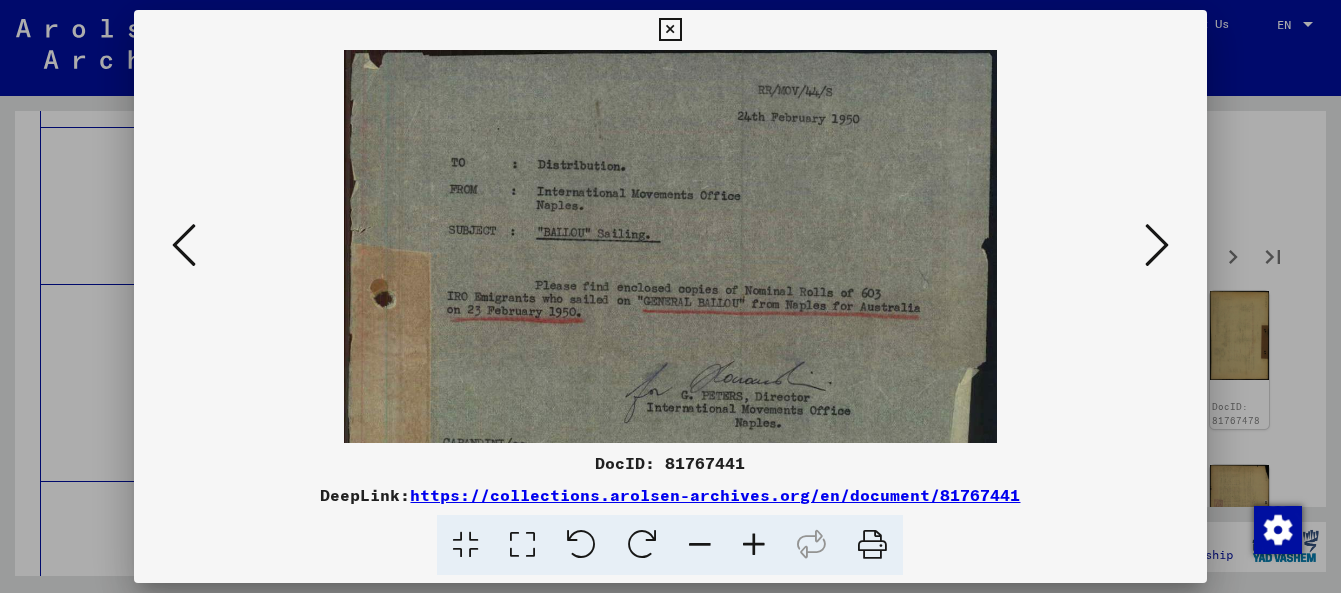 click at bounding box center (754, 545) 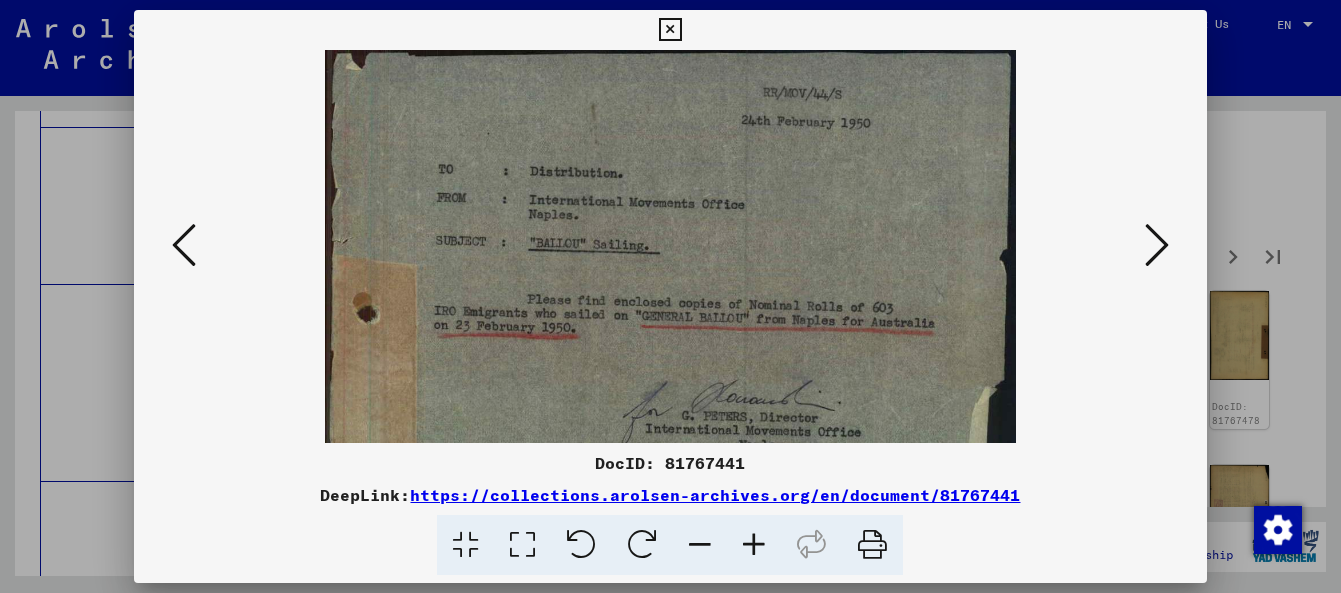 click at bounding box center [754, 545] 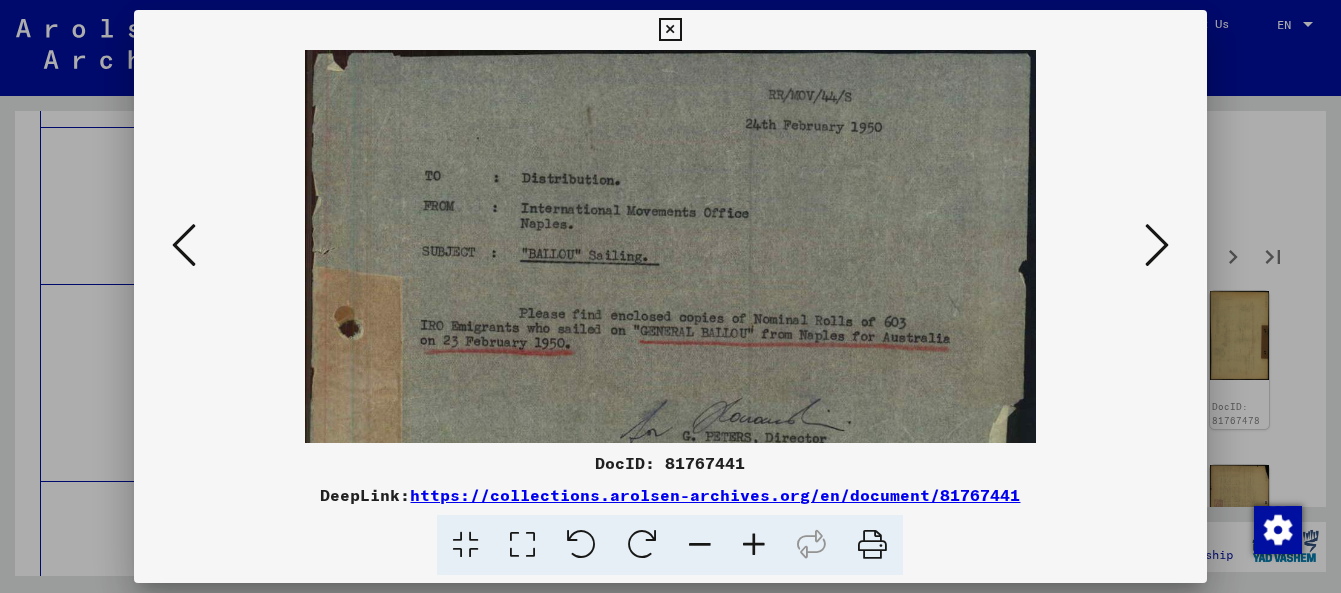 click at bounding box center (754, 545) 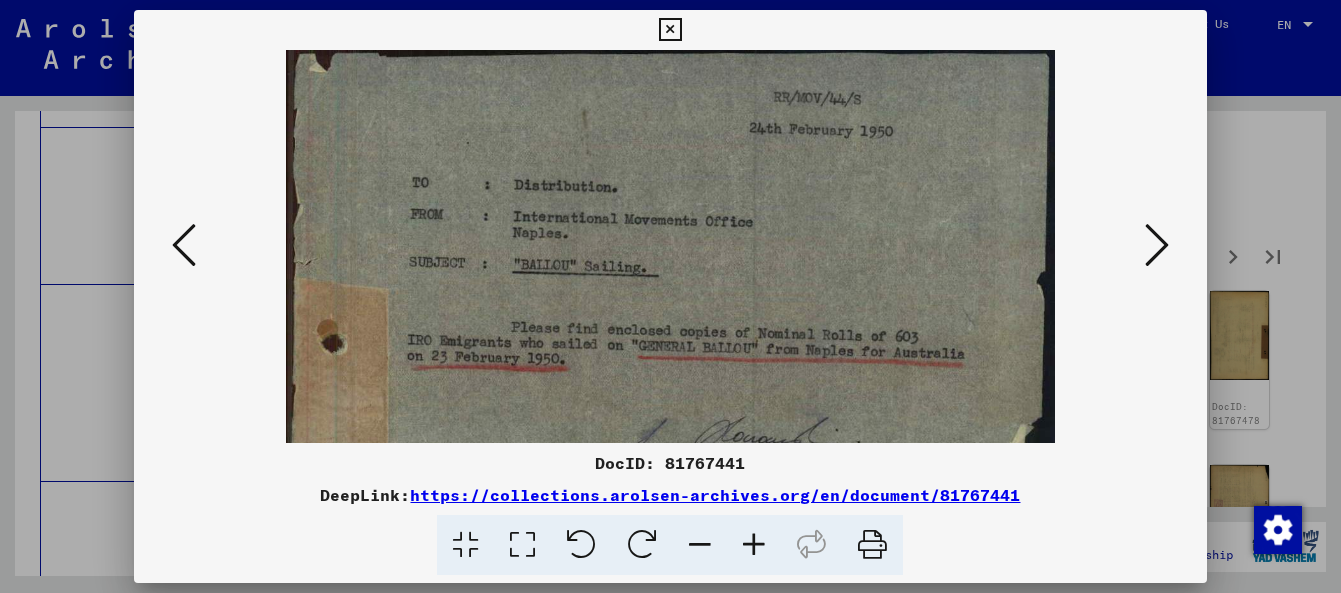 click at bounding box center (754, 545) 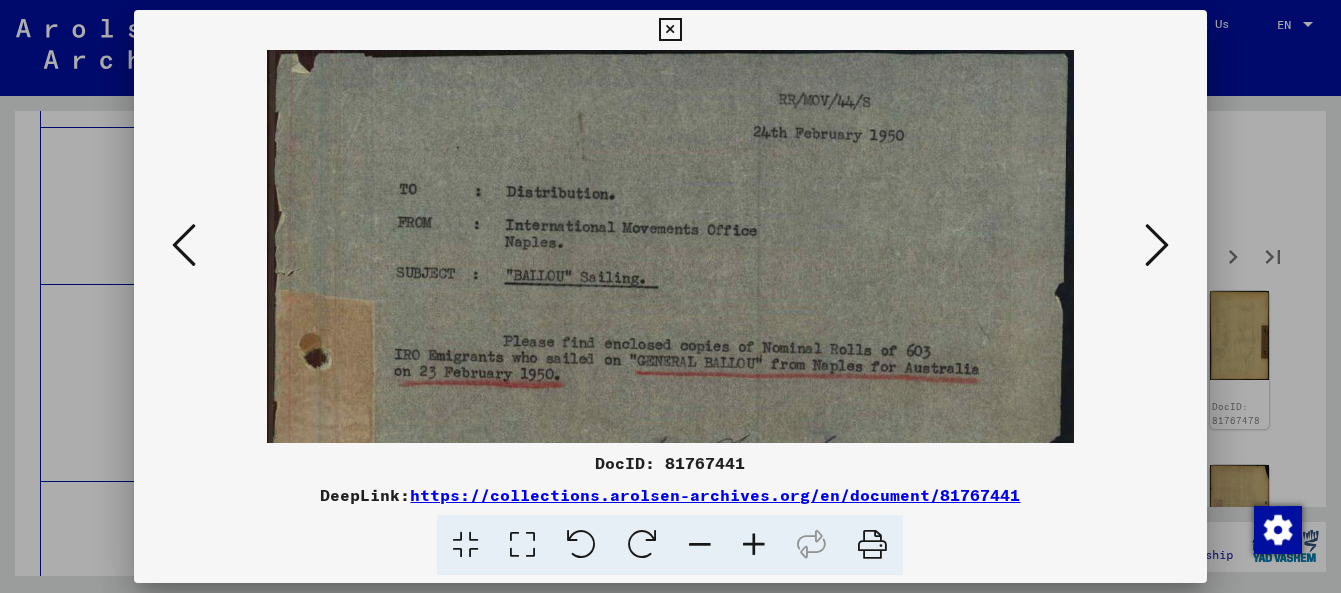 click at bounding box center (754, 545) 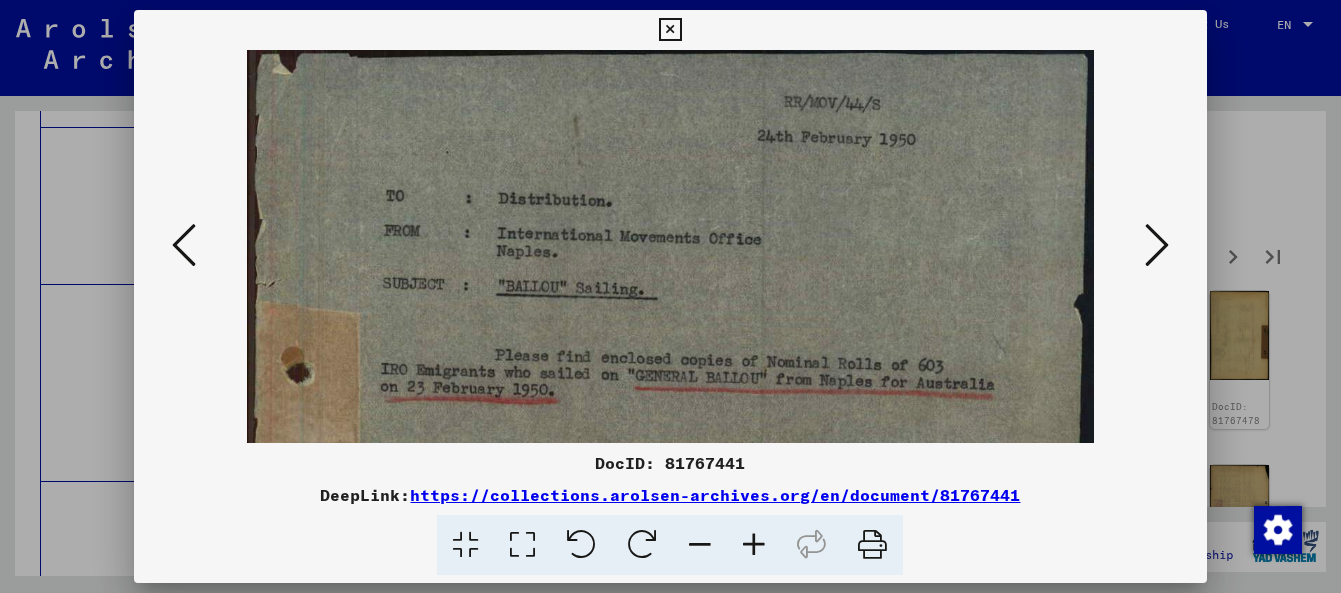 click at bounding box center (754, 545) 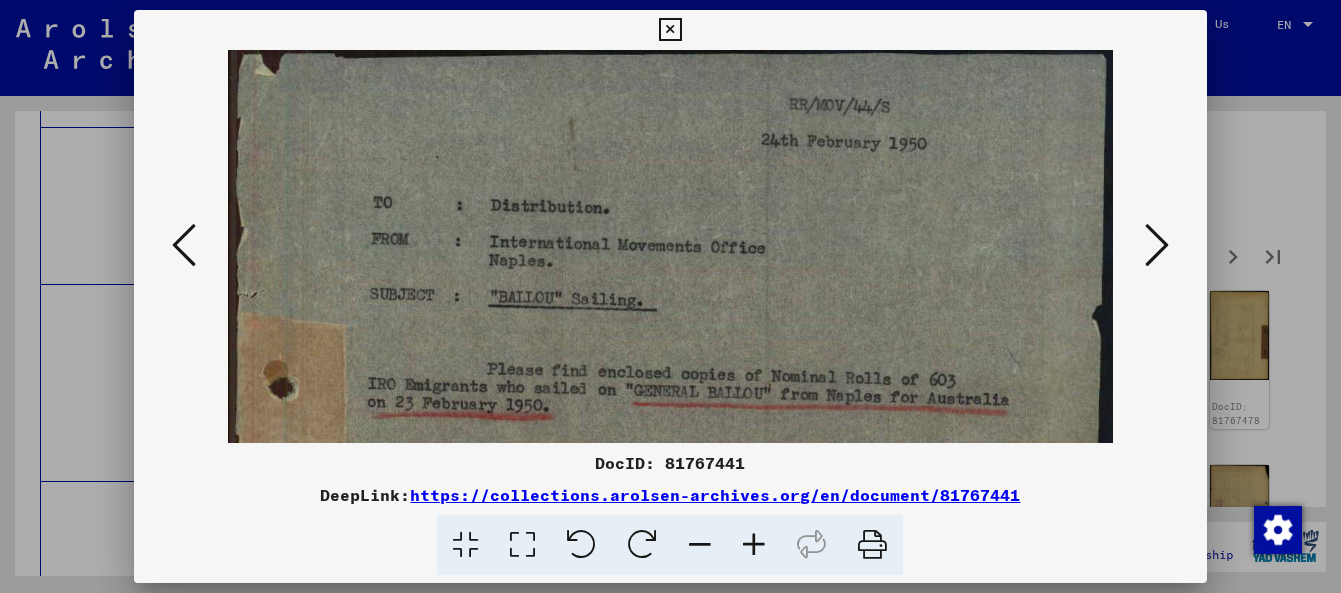 click at bounding box center [754, 545] 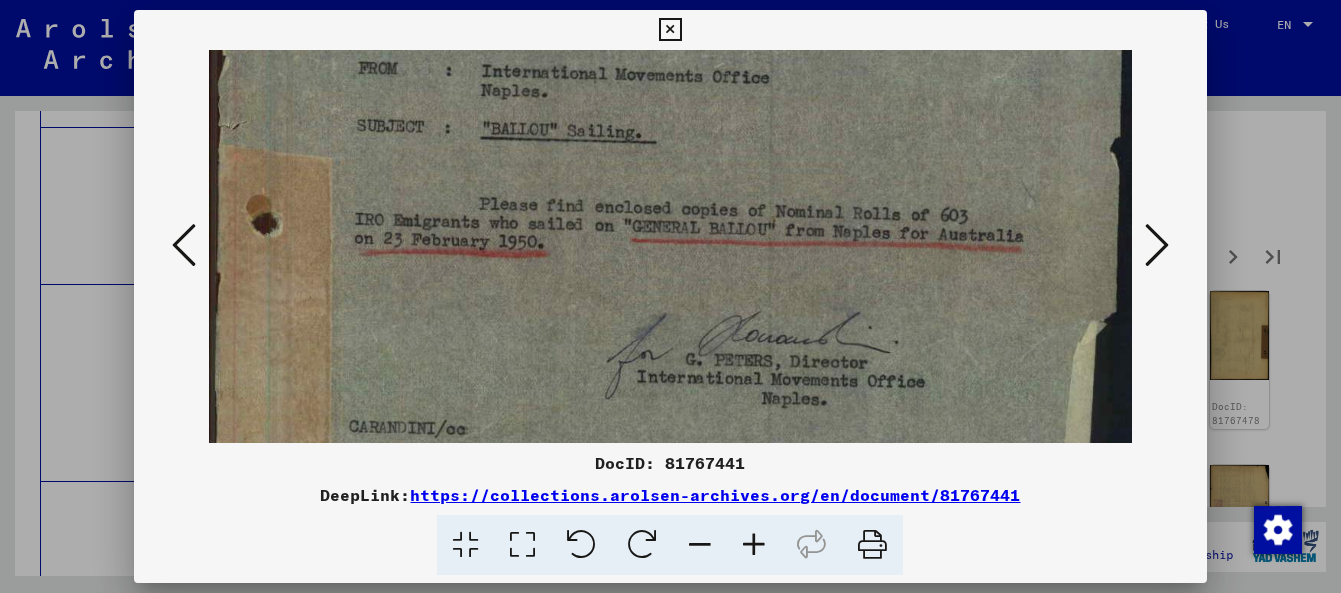 scroll, scrollTop: 187, scrollLeft: 0, axis: vertical 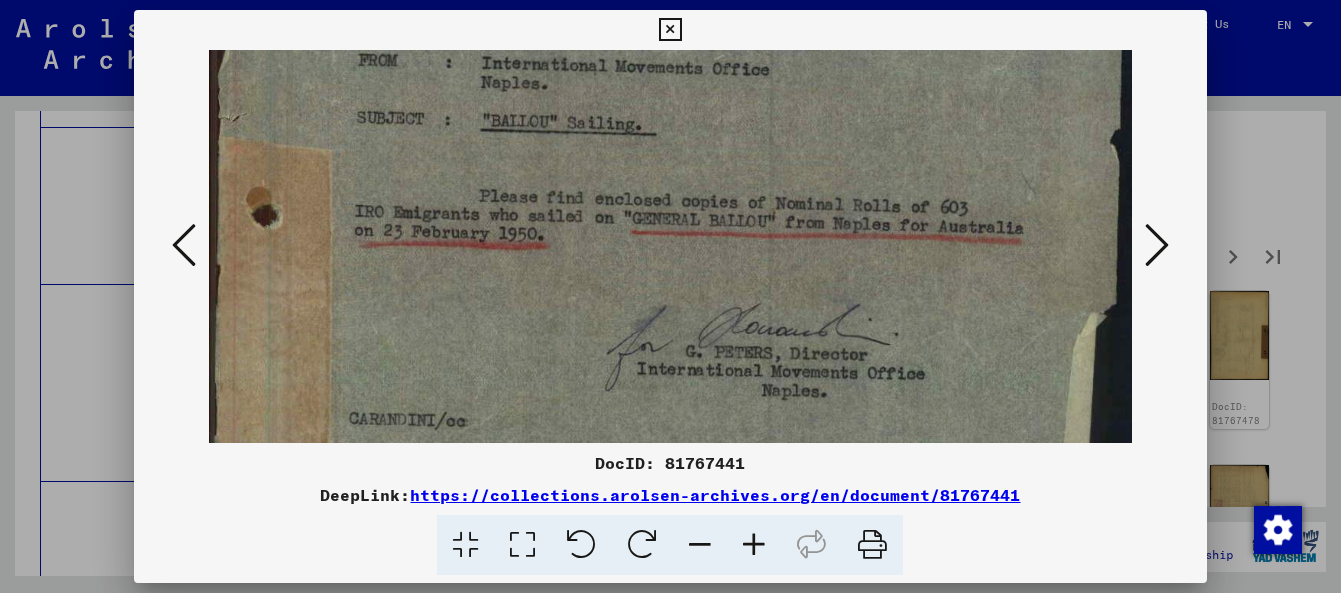 drag, startPoint x: 963, startPoint y: 230, endPoint x: 803, endPoint y: 103, distance: 204.27678 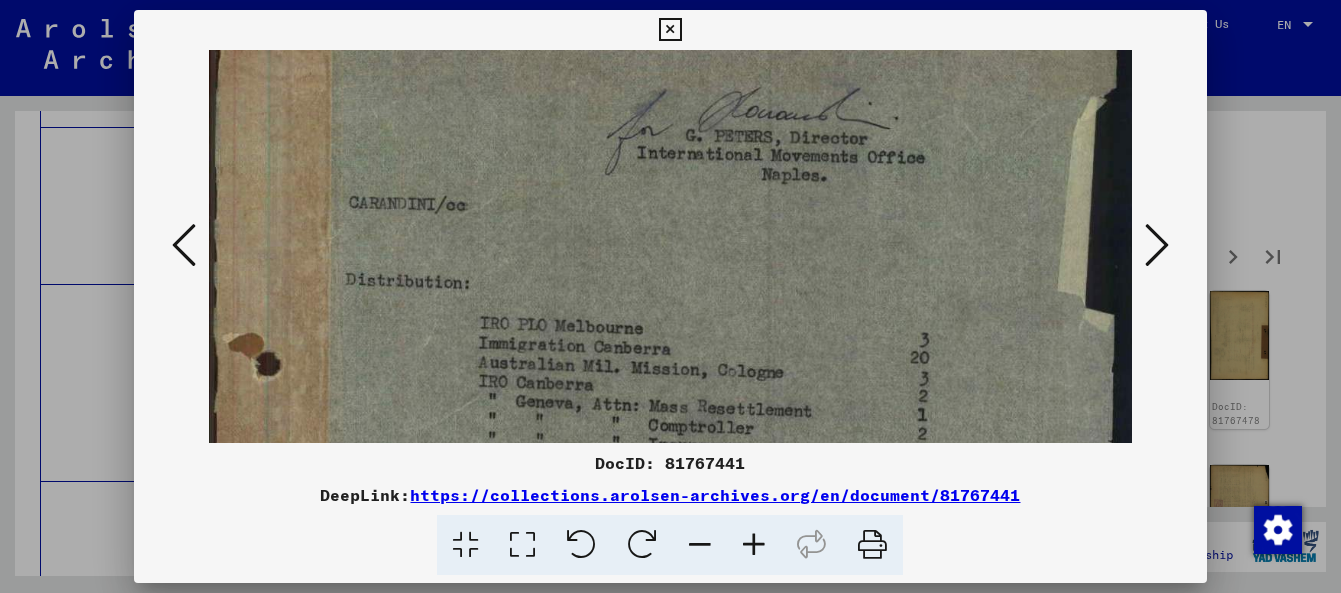 scroll, scrollTop: 404, scrollLeft: 0, axis: vertical 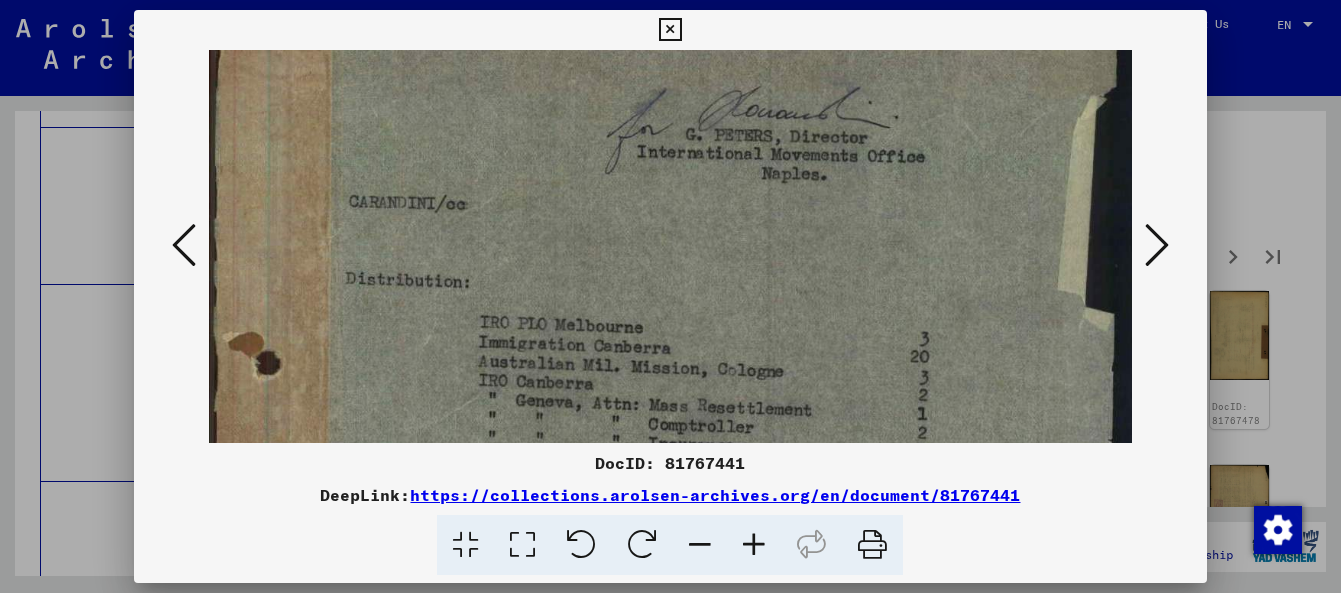 drag, startPoint x: 534, startPoint y: 297, endPoint x: 600, endPoint y: 112, distance: 196.42047 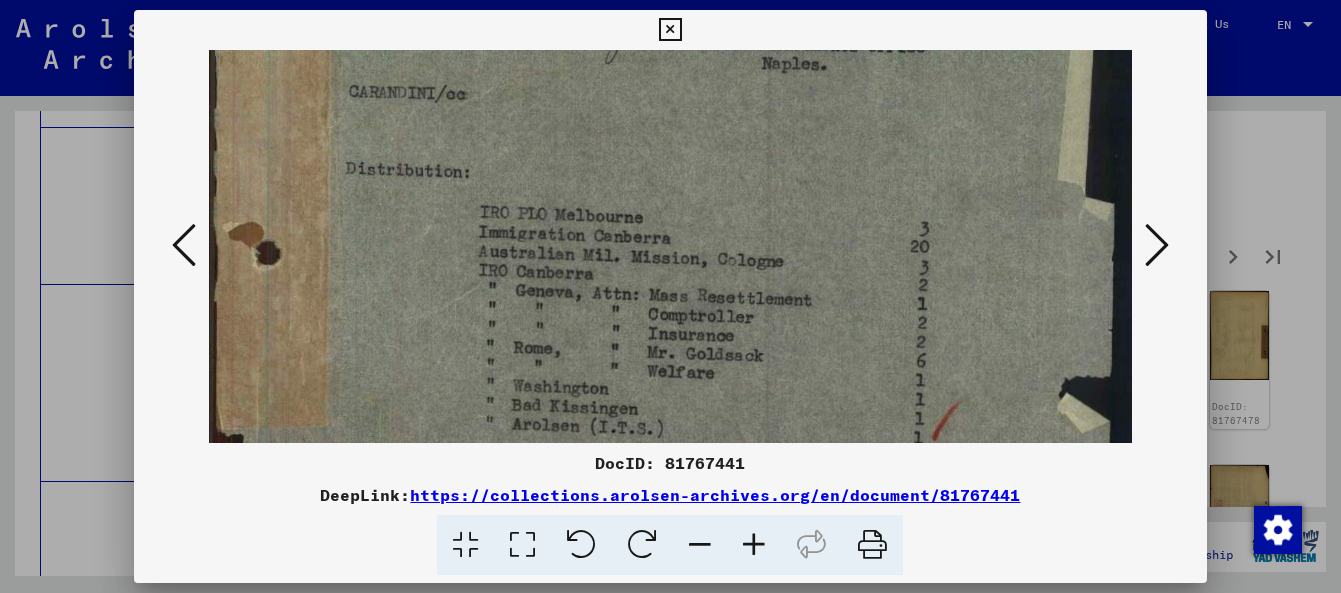 scroll, scrollTop: 515, scrollLeft: 0, axis: vertical 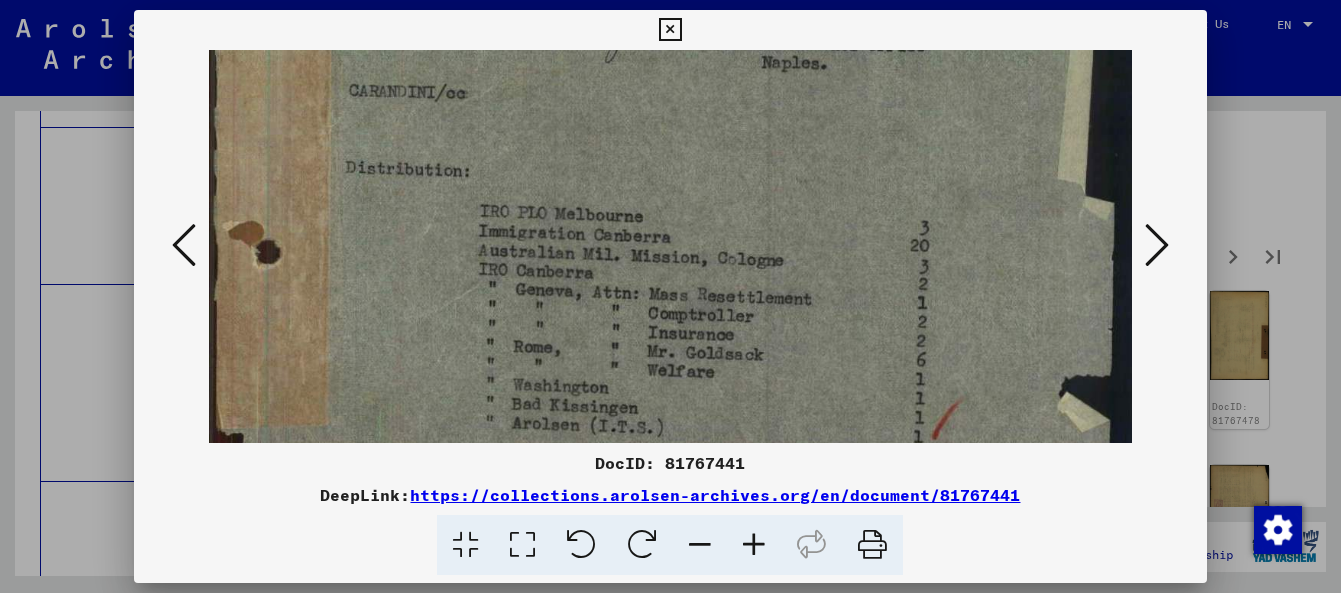 drag, startPoint x: 710, startPoint y: 241, endPoint x: 700, endPoint y: 160, distance: 81.61495 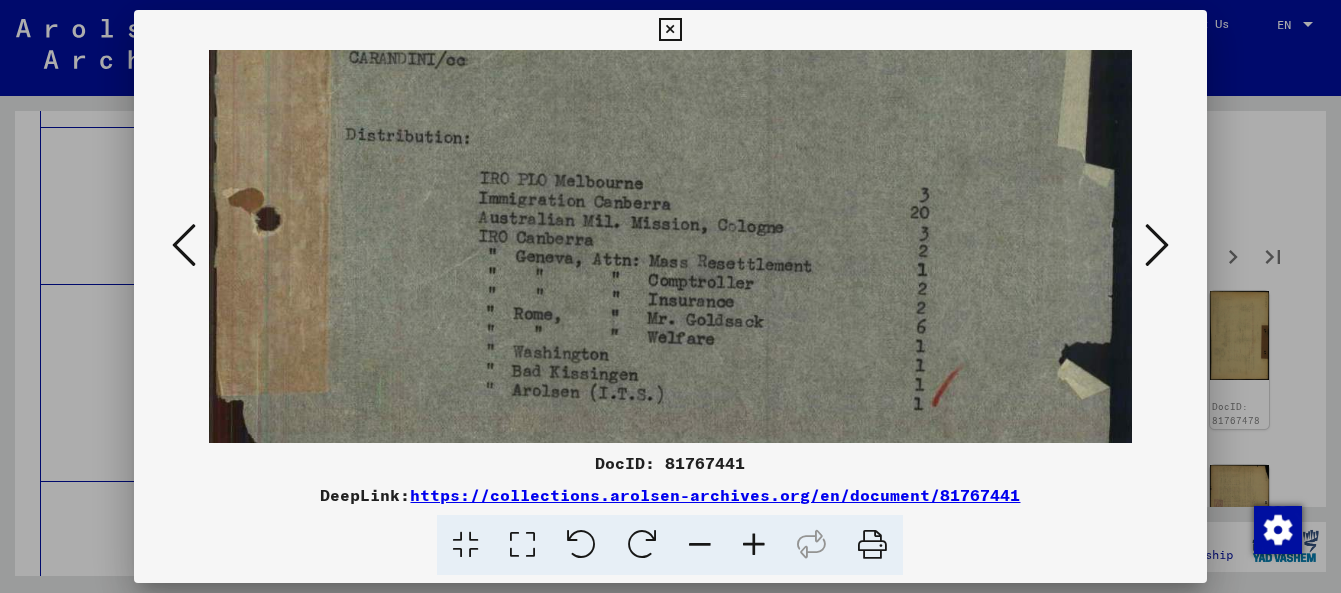 scroll, scrollTop: 570, scrollLeft: 0, axis: vertical 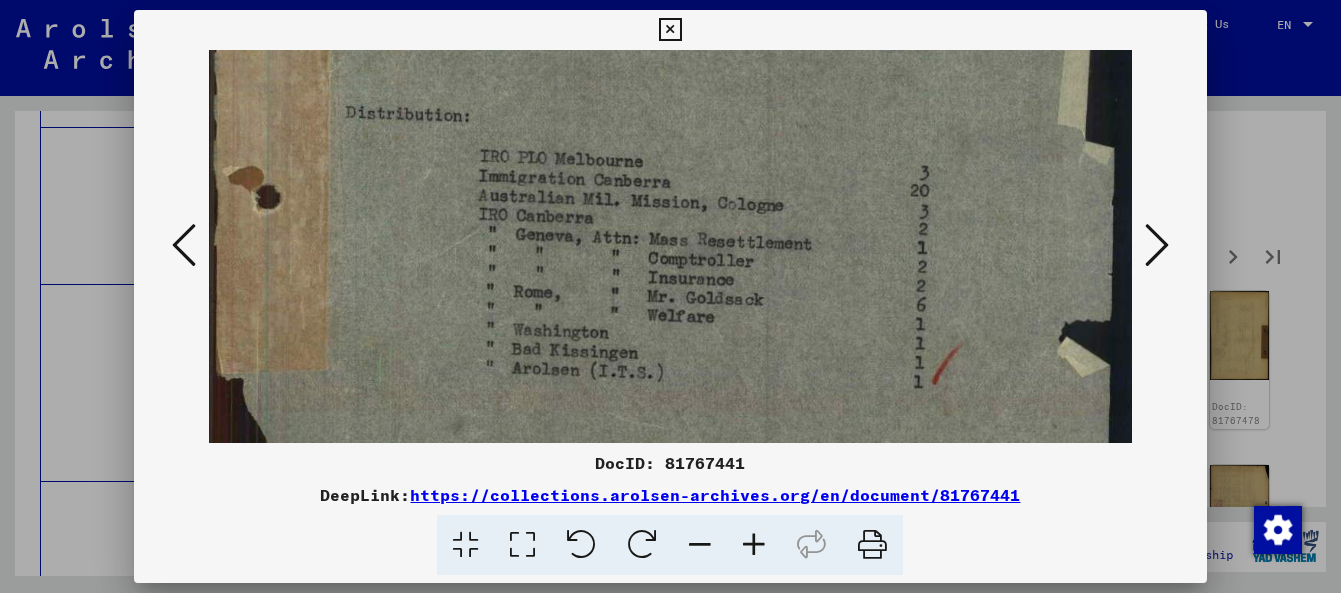 drag, startPoint x: 714, startPoint y: 178, endPoint x: 706, endPoint y: 123, distance: 55.578773 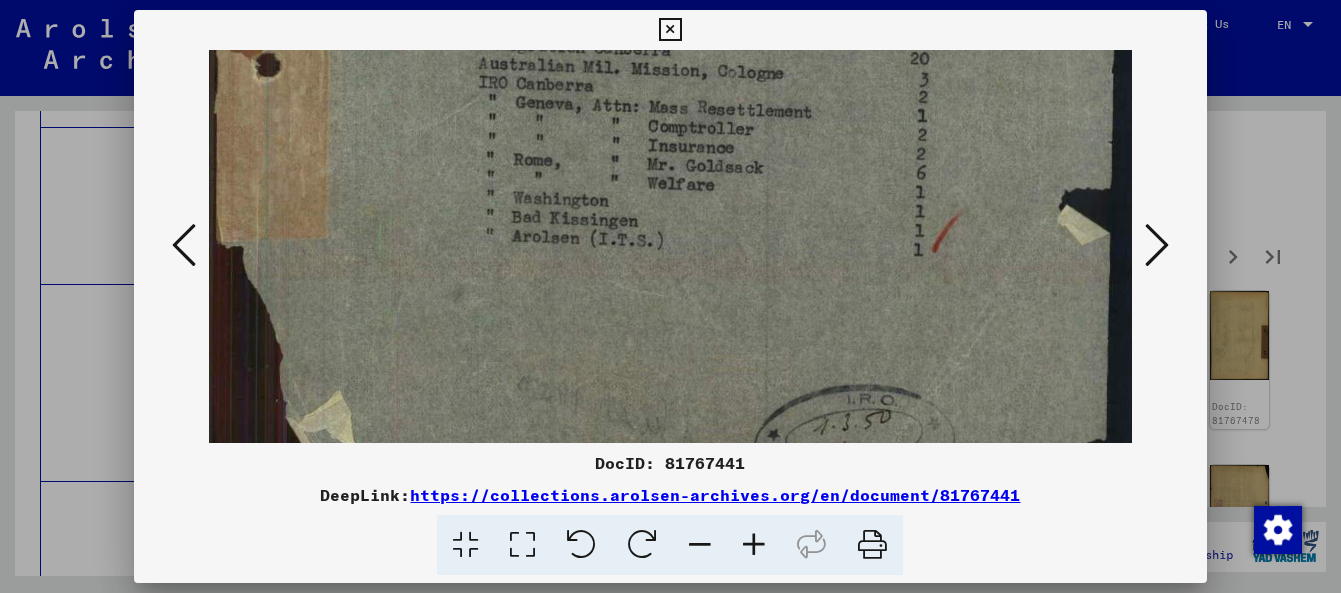 scroll, scrollTop: 711, scrollLeft: 0, axis: vertical 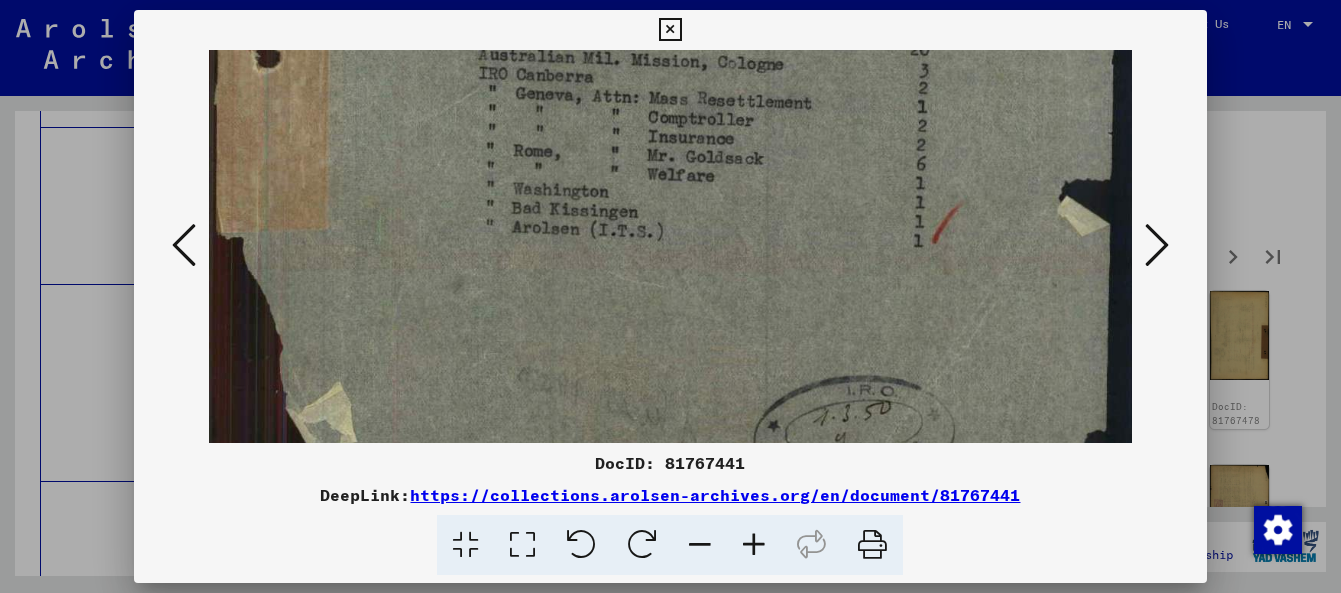 drag, startPoint x: 827, startPoint y: 226, endPoint x: 795, endPoint y: 85, distance: 144.58562 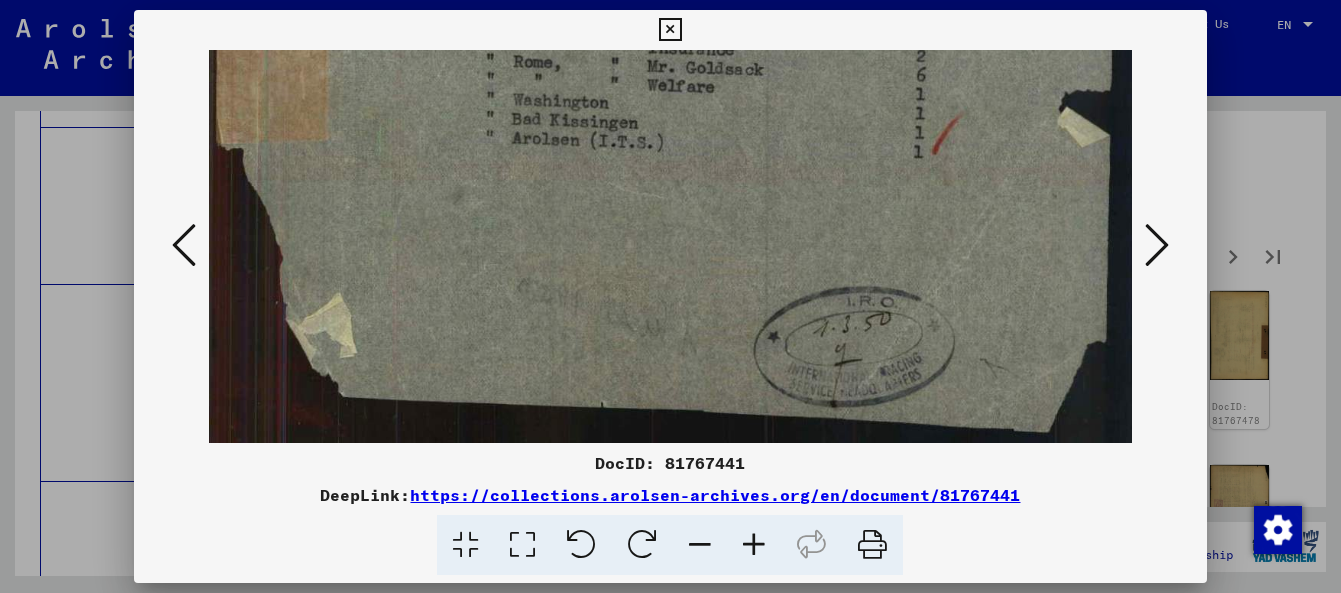 drag, startPoint x: 752, startPoint y: 271, endPoint x: 740, endPoint y: 106, distance: 165.43579 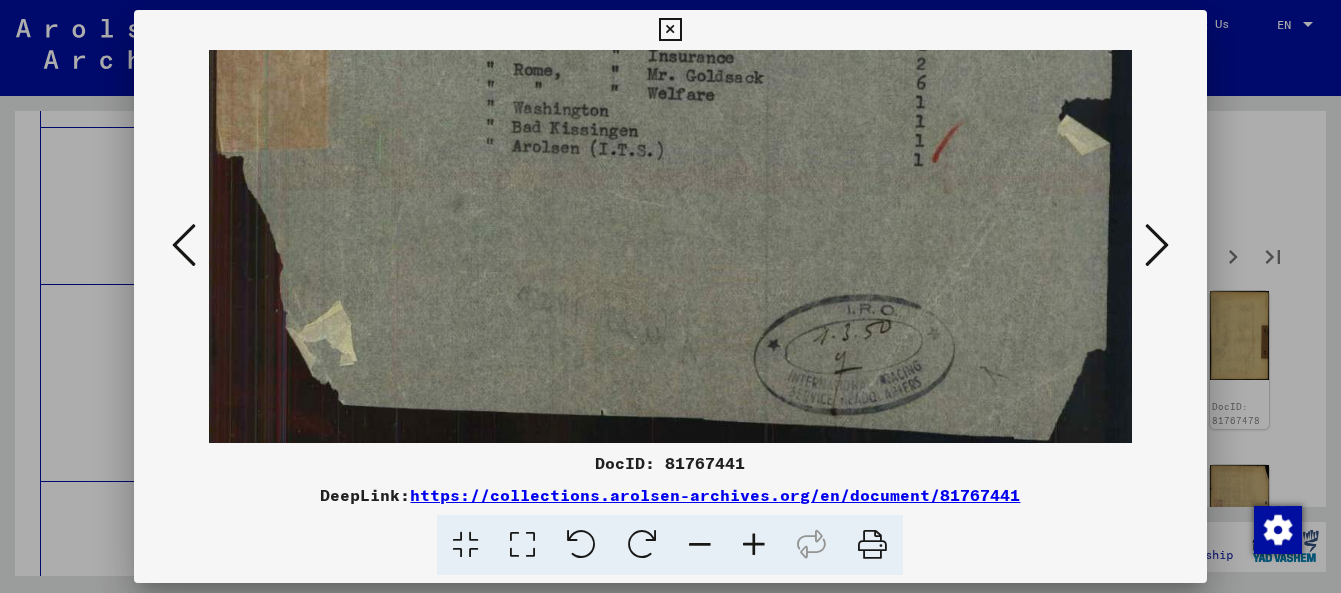 click at bounding box center [1157, 245] 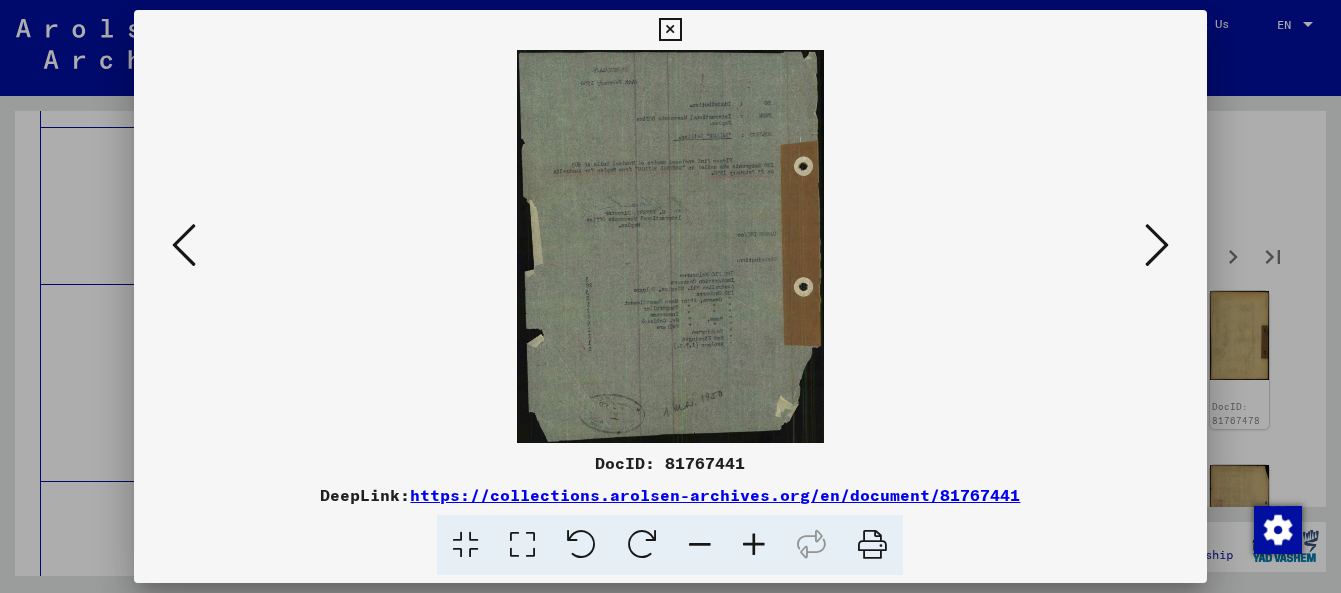 click at bounding box center [642, 545] 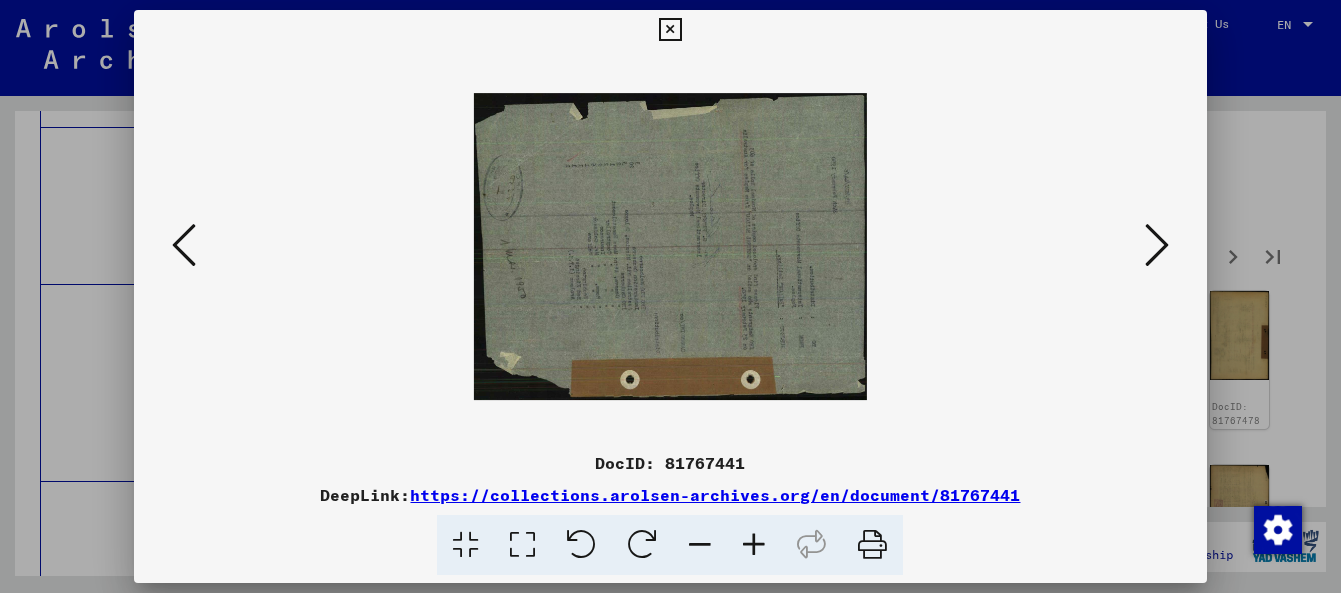 click at bounding box center [642, 545] 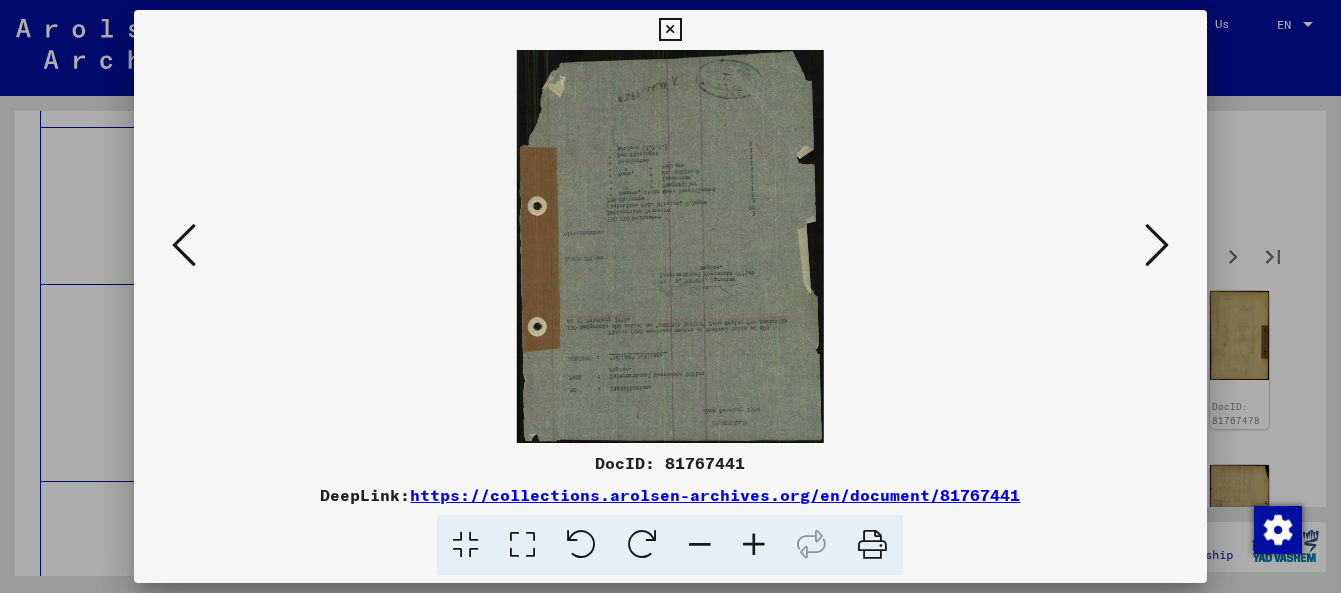 click at bounding box center [754, 545] 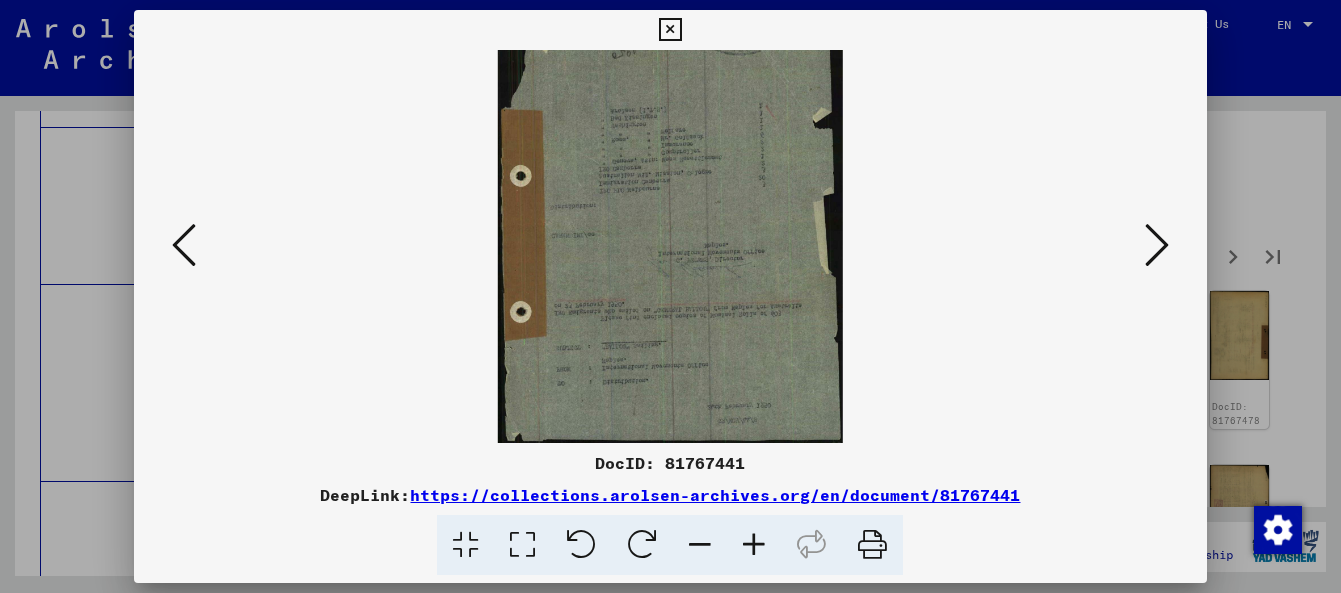 click at bounding box center (754, 545) 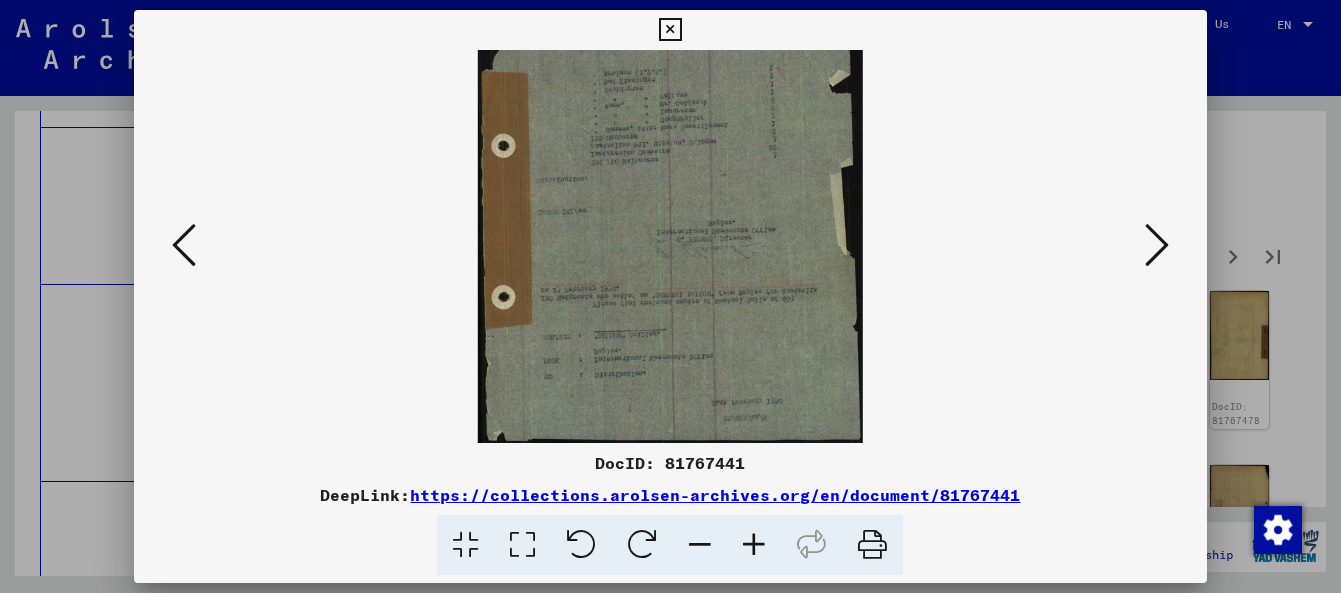 click at bounding box center [754, 545] 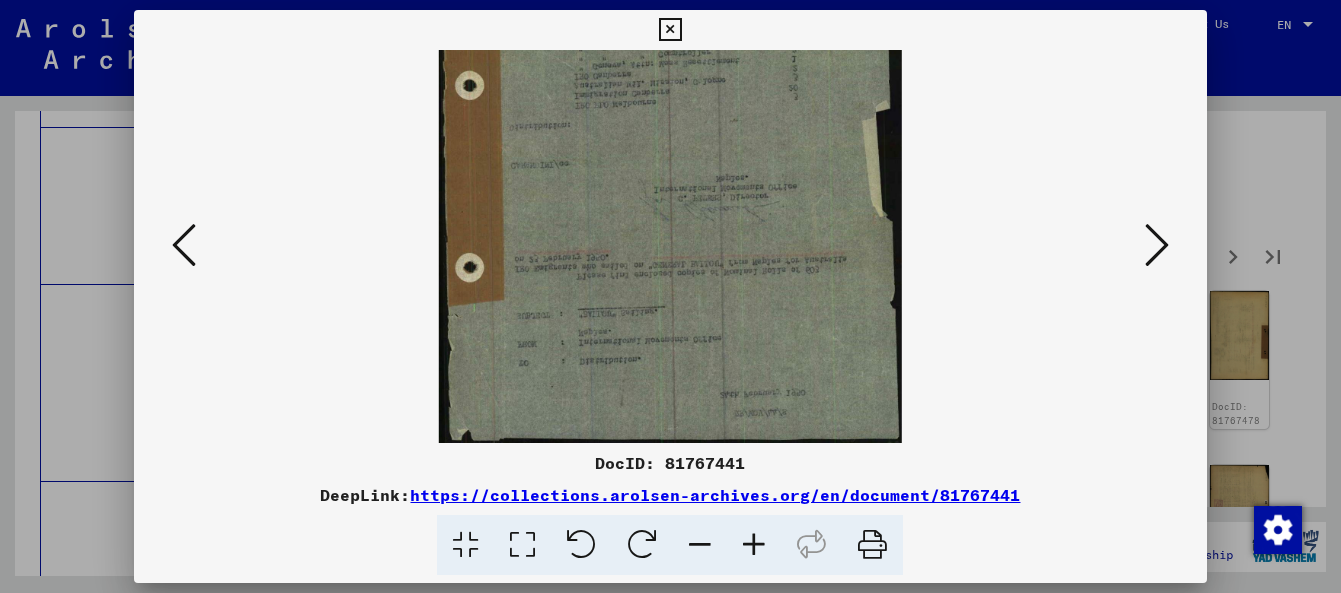 drag, startPoint x: 736, startPoint y: 246, endPoint x: 720, endPoint y: 346, distance: 101.27191 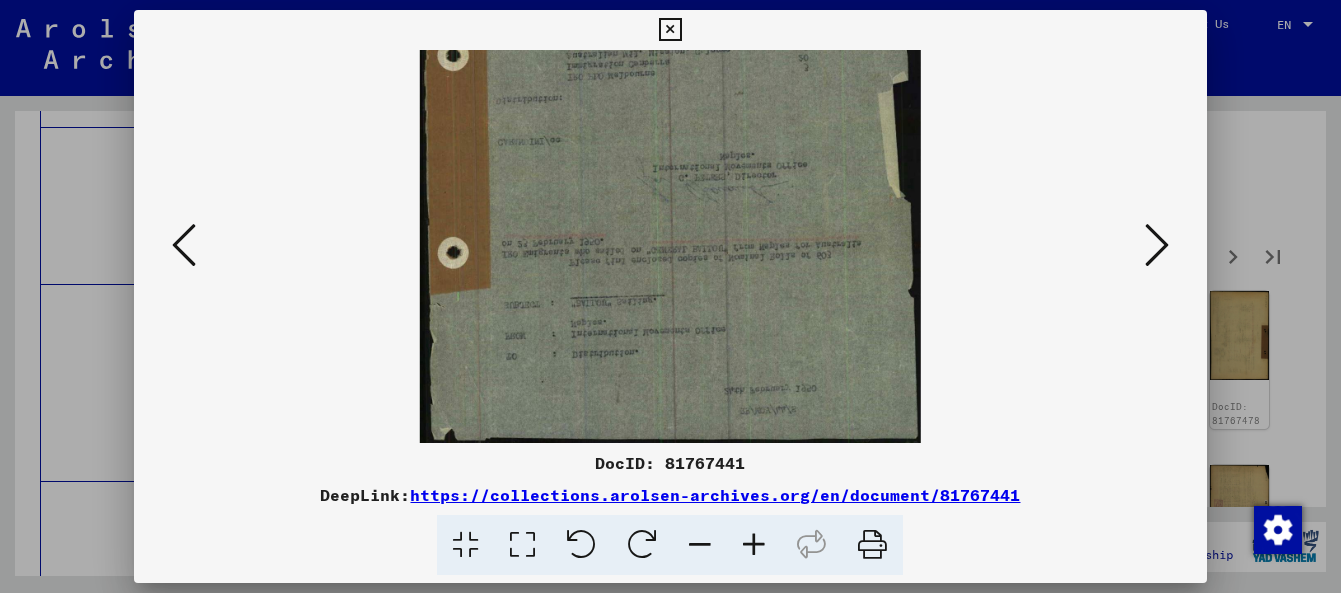 click at bounding box center (1157, 245) 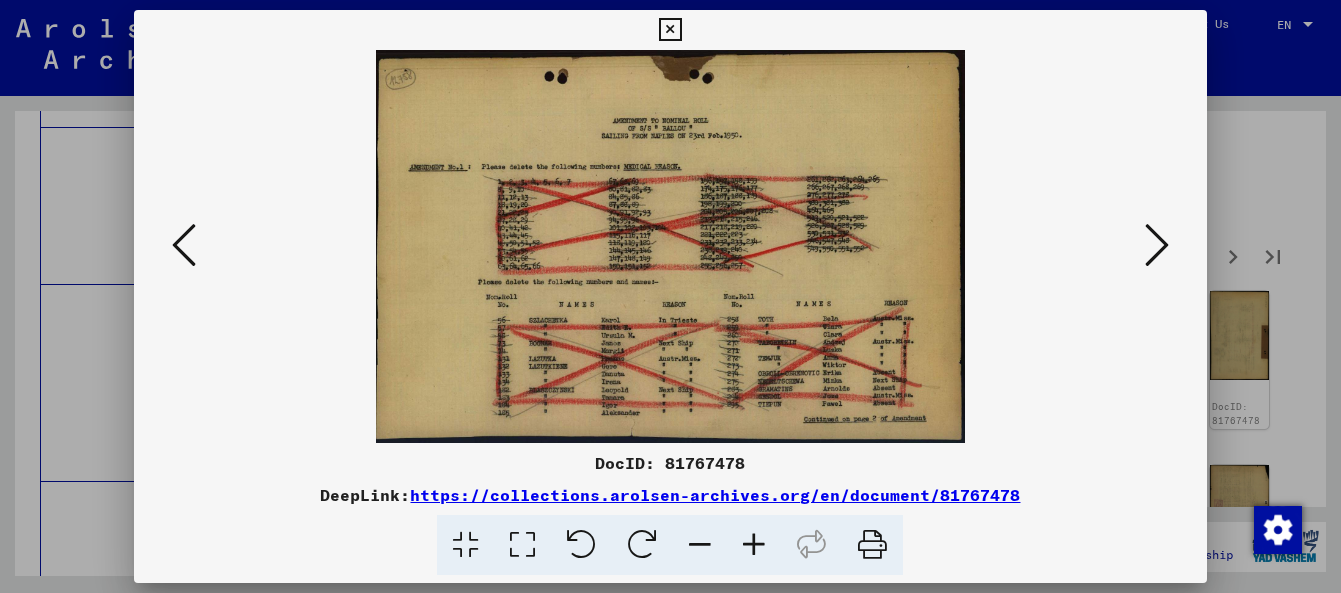 drag, startPoint x: 778, startPoint y: 327, endPoint x: 782, endPoint y: 270, distance: 57.14018 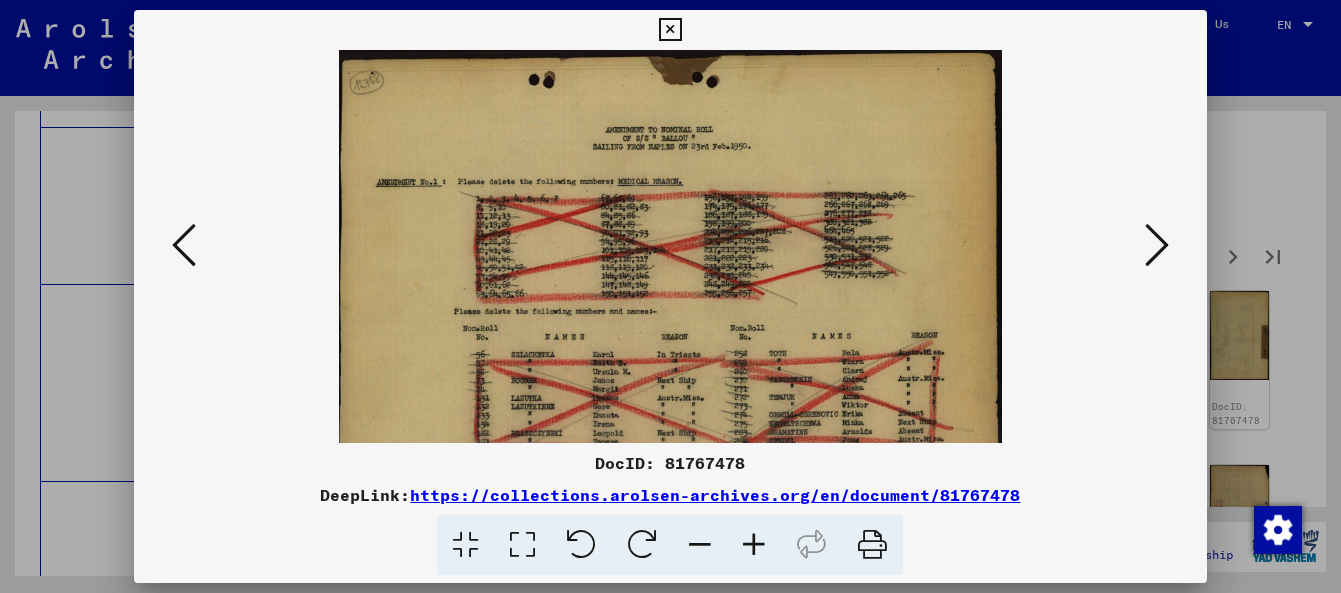 click at bounding box center [754, 545] 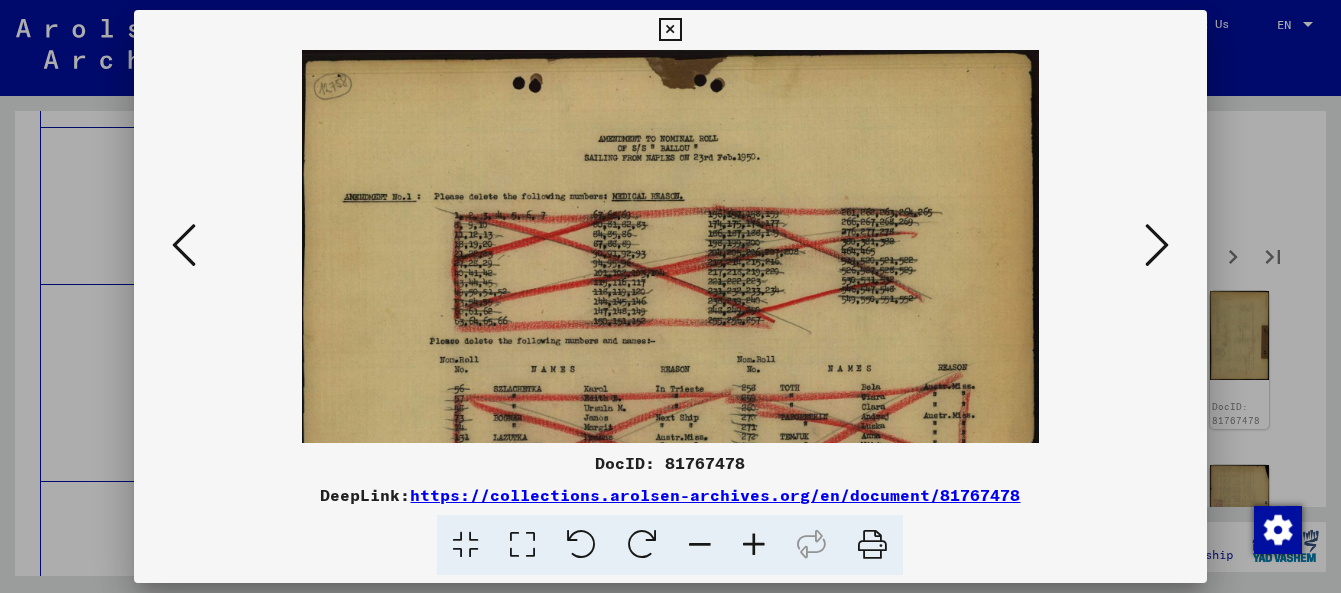 click at bounding box center [1157, 245] 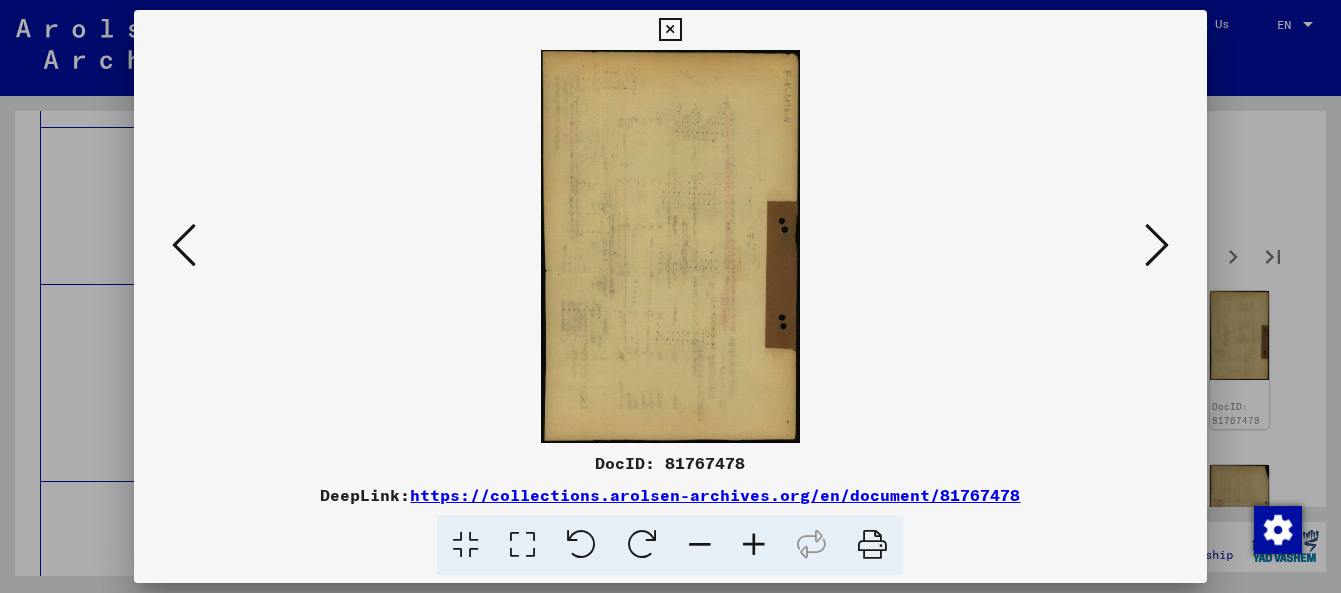 click at bounding box center (1157, 245) 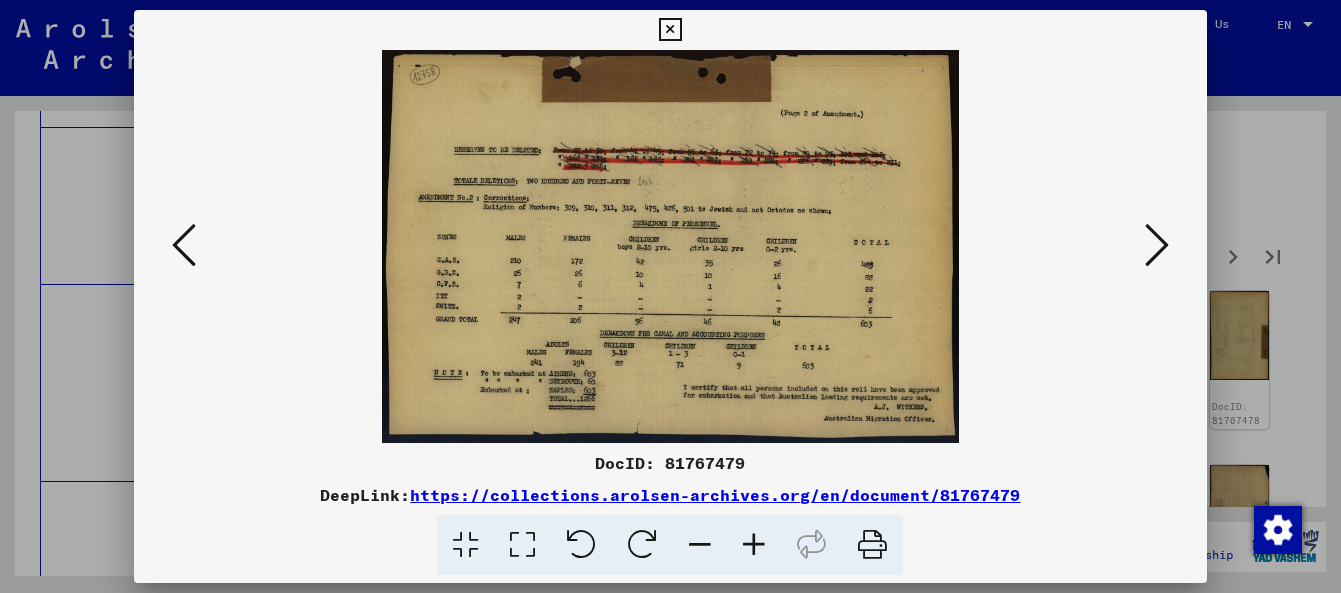 drag, startPoint x: 750, startPoint y: 235, endPoint x: 750, endPoint y: 379, distance: 144 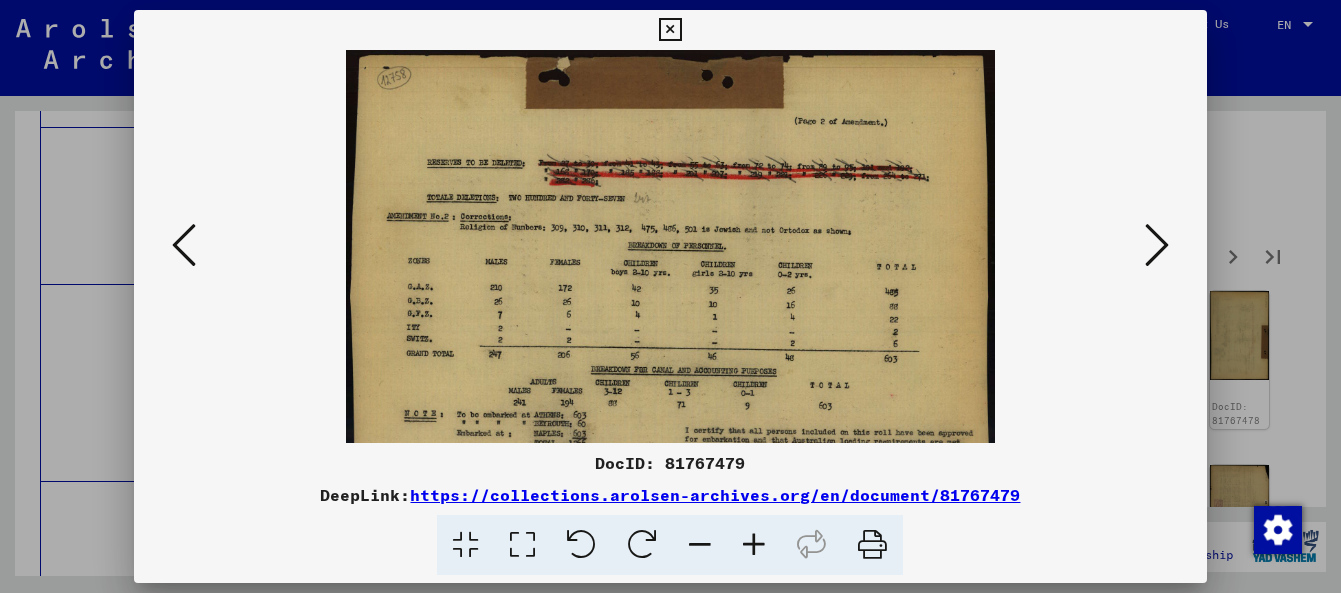 click at bounding box center [754, 545] 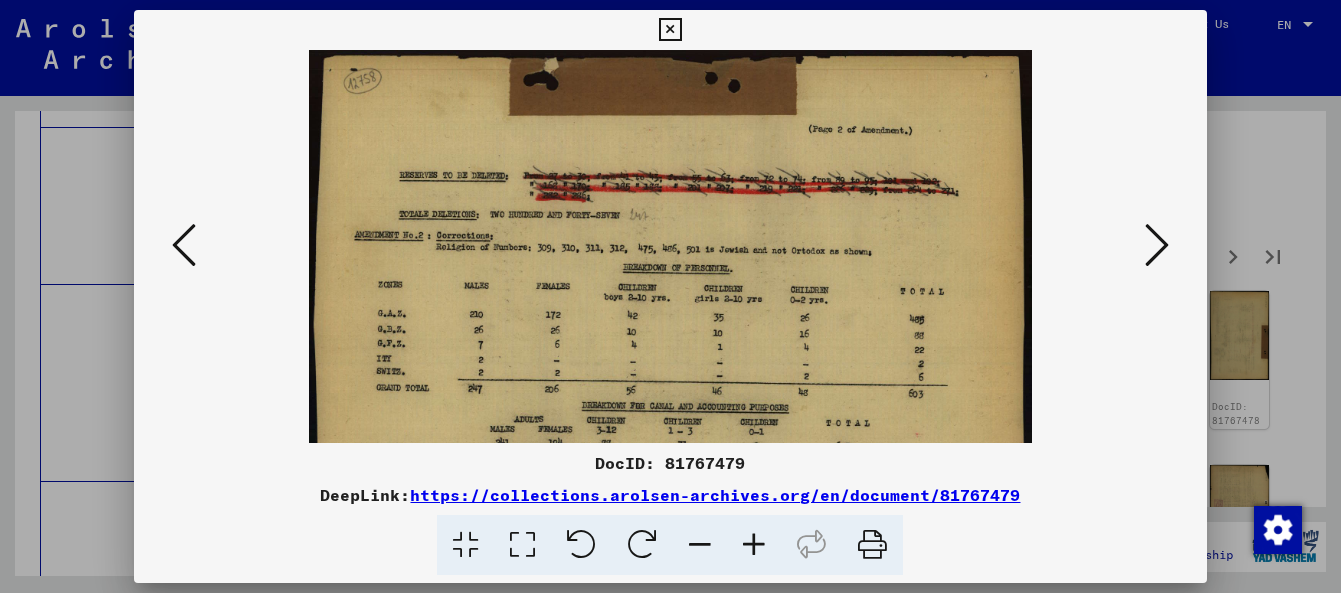 scroll, scrollTop: 100, scrollLeft: 0, axis: vertical 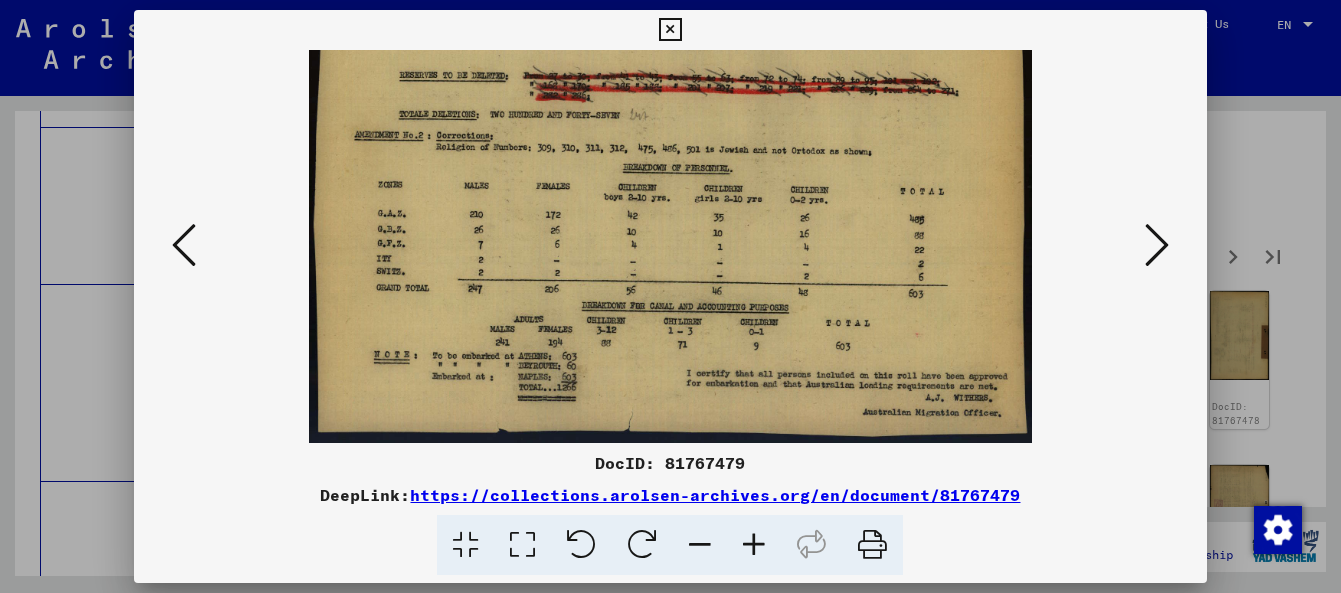 drag, startPoint x: 585, startPoint y: 368, endPoint x: 722, endPoint y: 229, distance: 195.1666 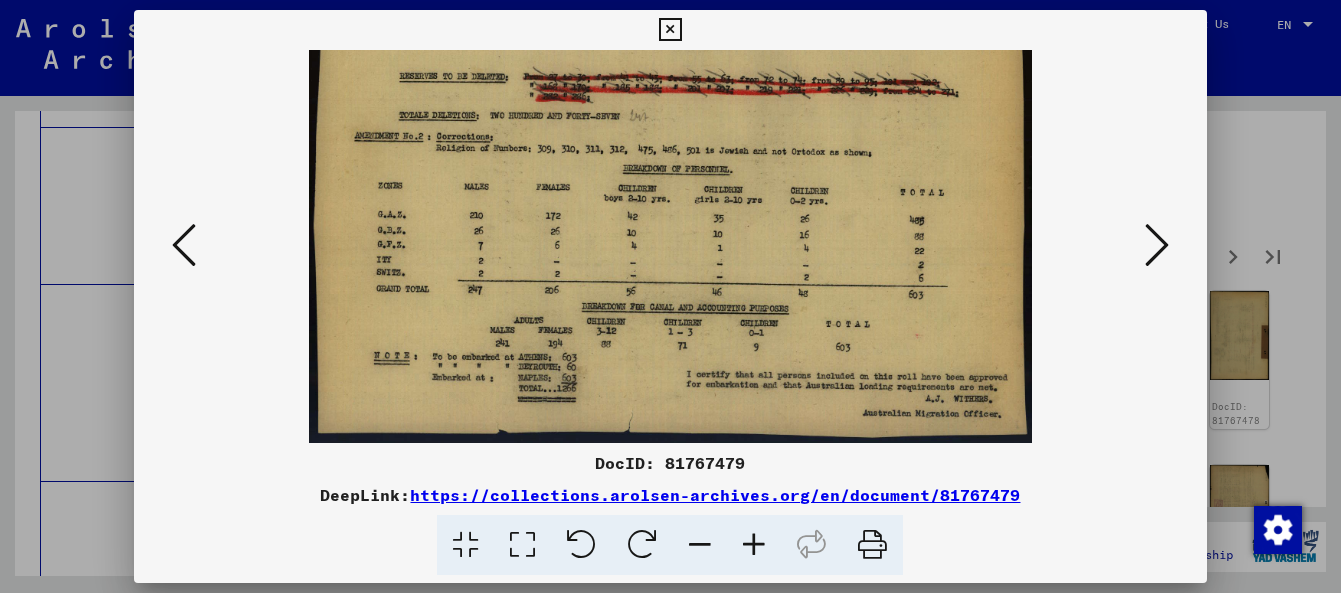 click at bounding box center (1157, 245) 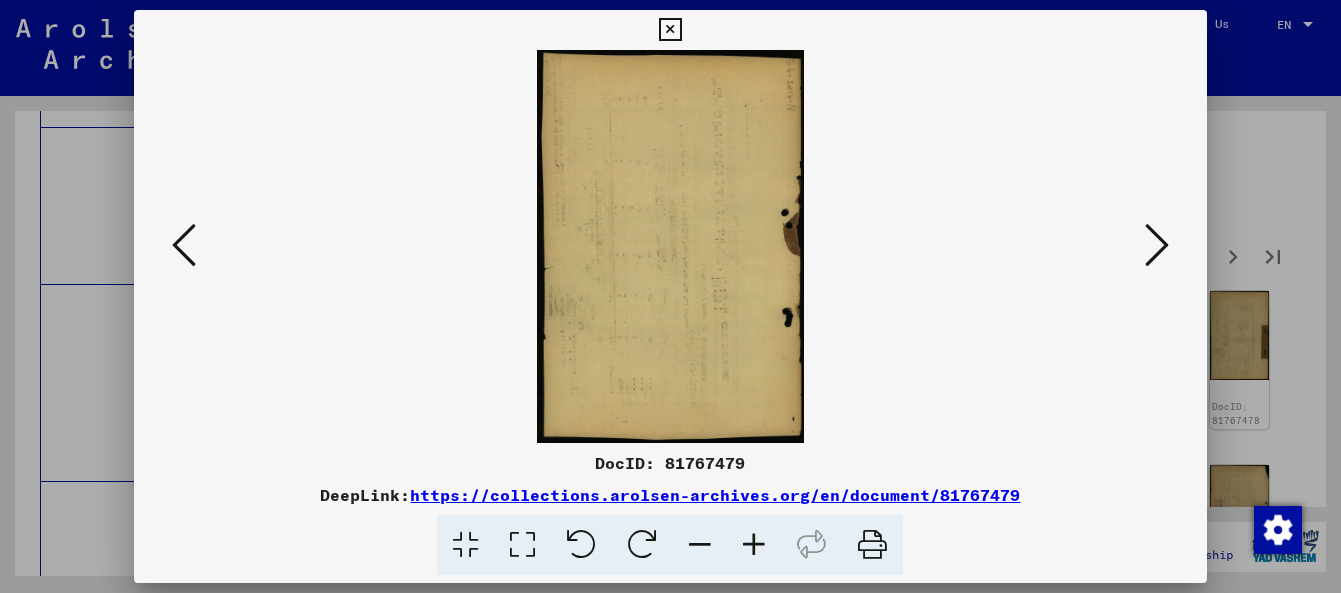 click at bounding box center [1157, 245] 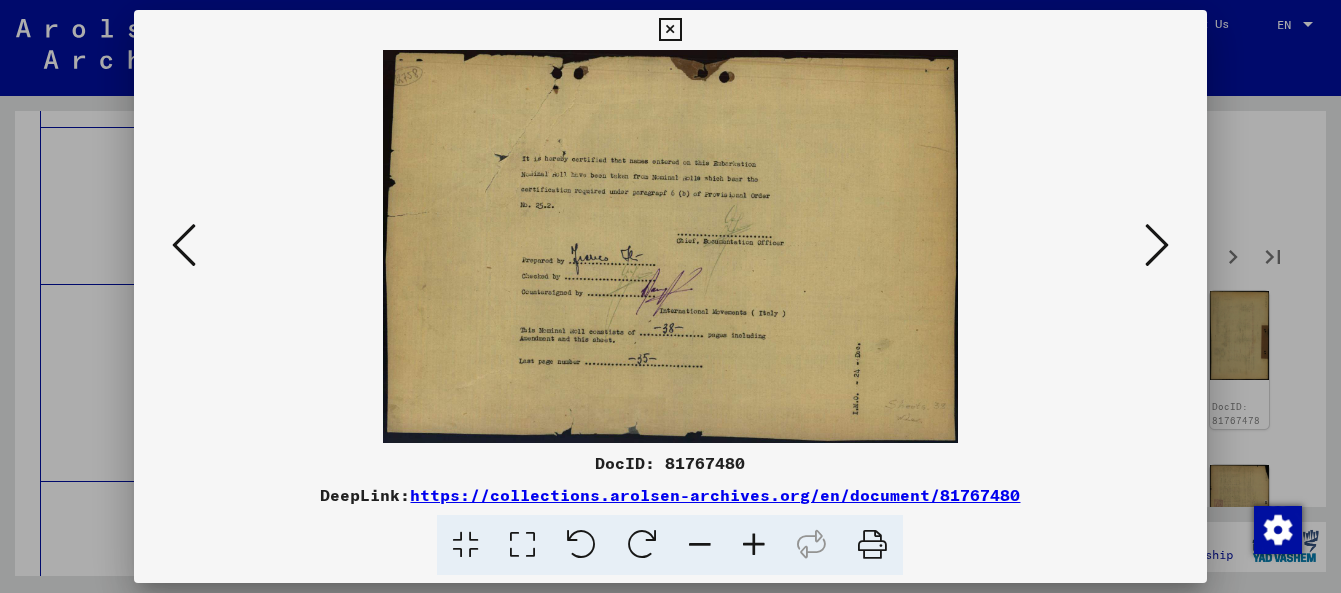 click at bounding box center [754, 545] 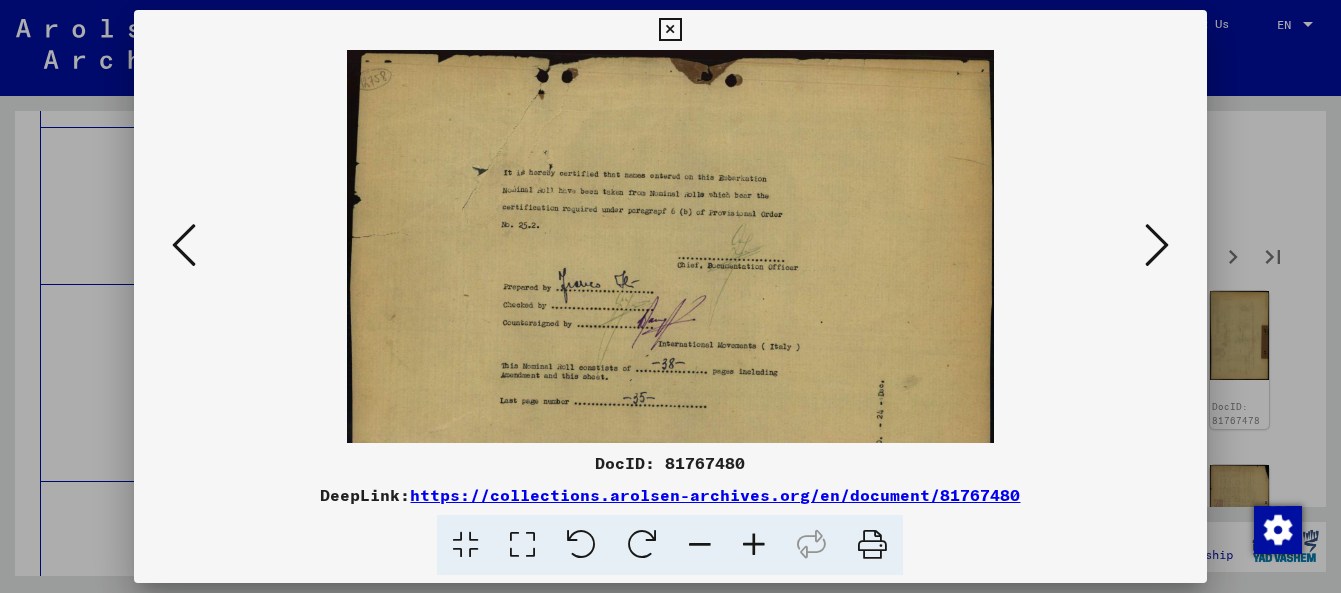 click at bounding box center (754, 545) 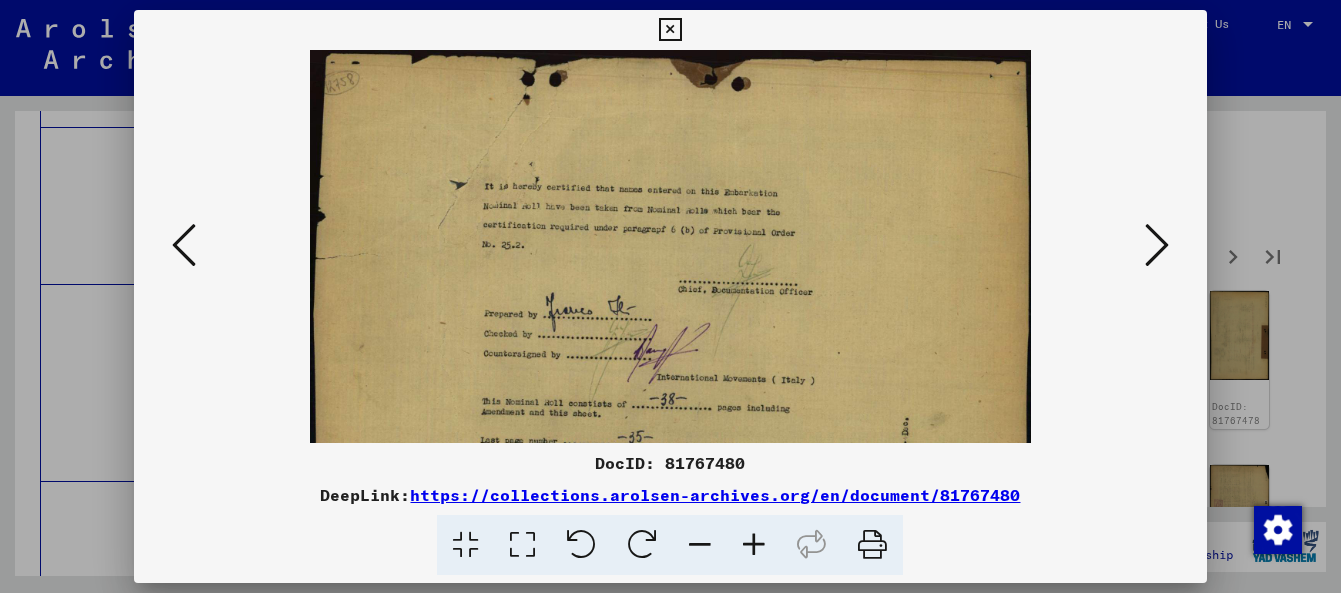 click at bounding box center (1157, 245) 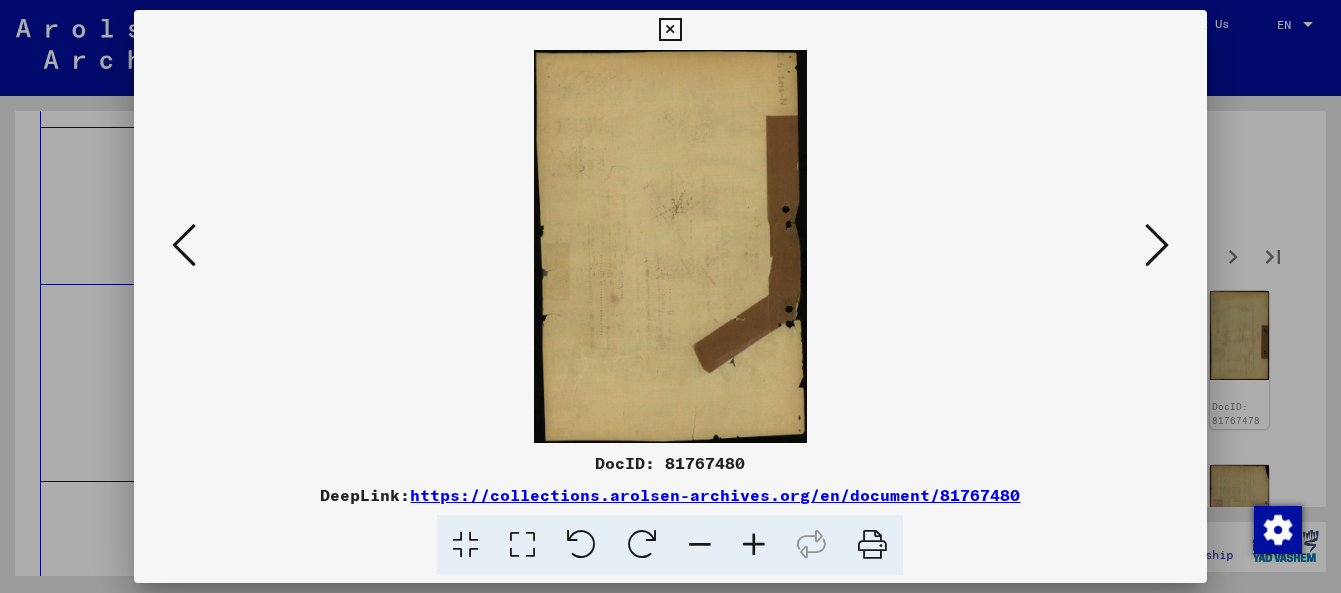 click at bounding box center [1157, 245] 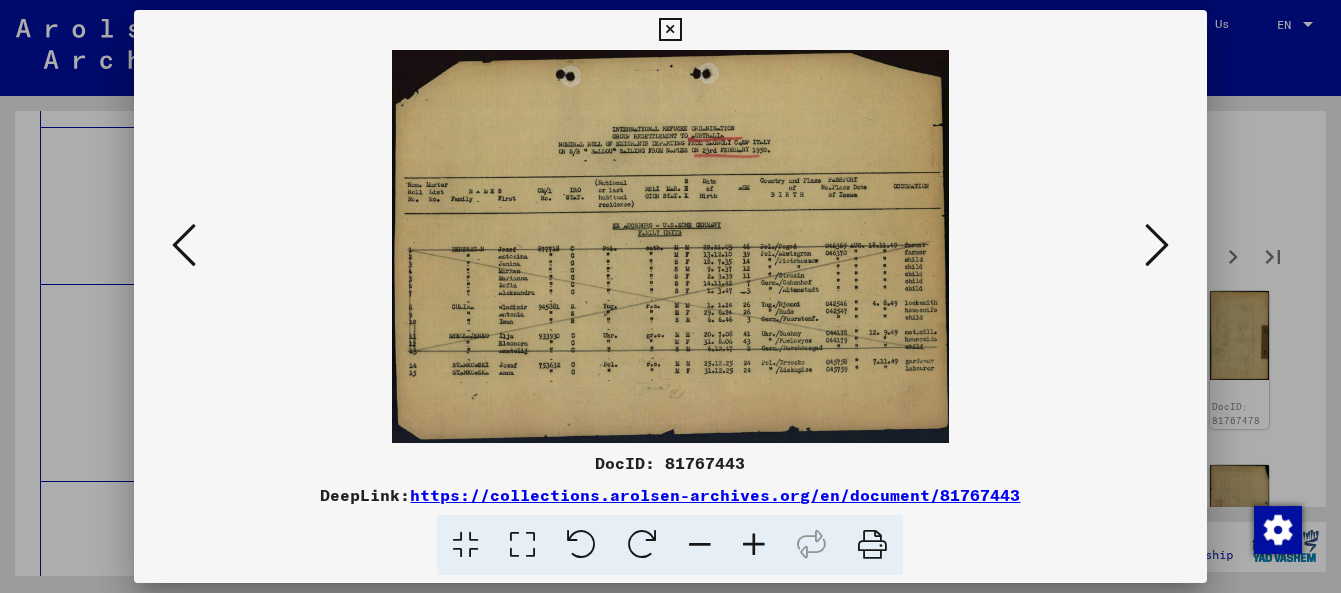 click at bounding box center (754, 545) 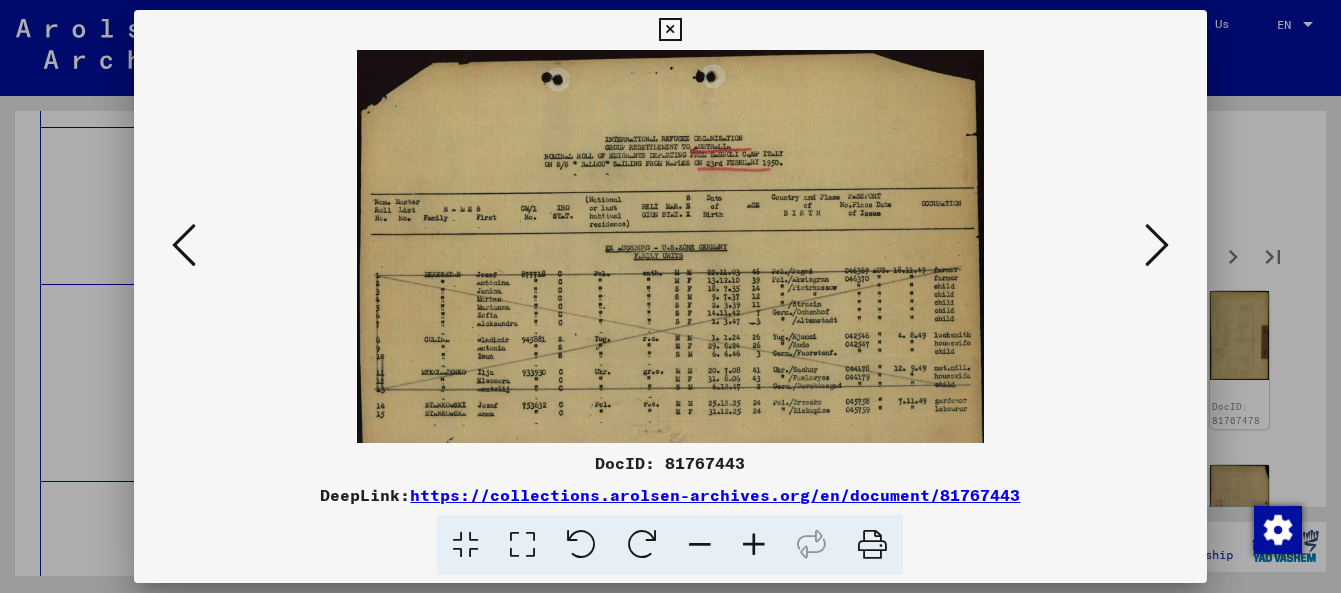 click at bounding box center [754, 545] 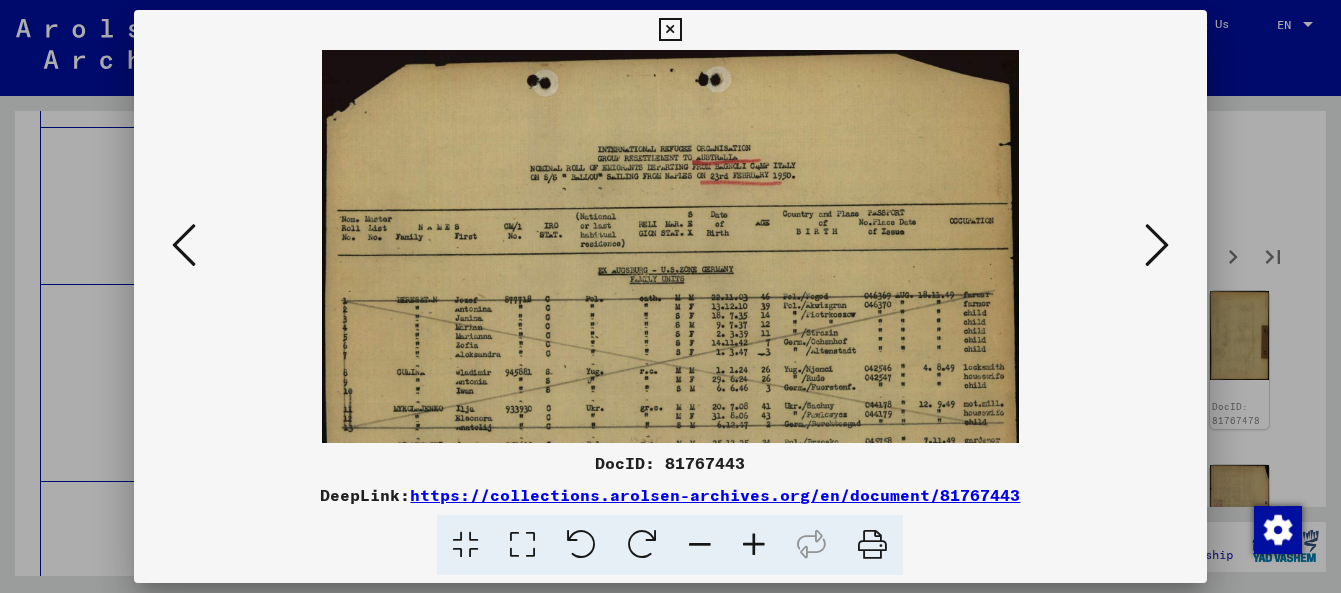 click at bounding box center (754, 545) 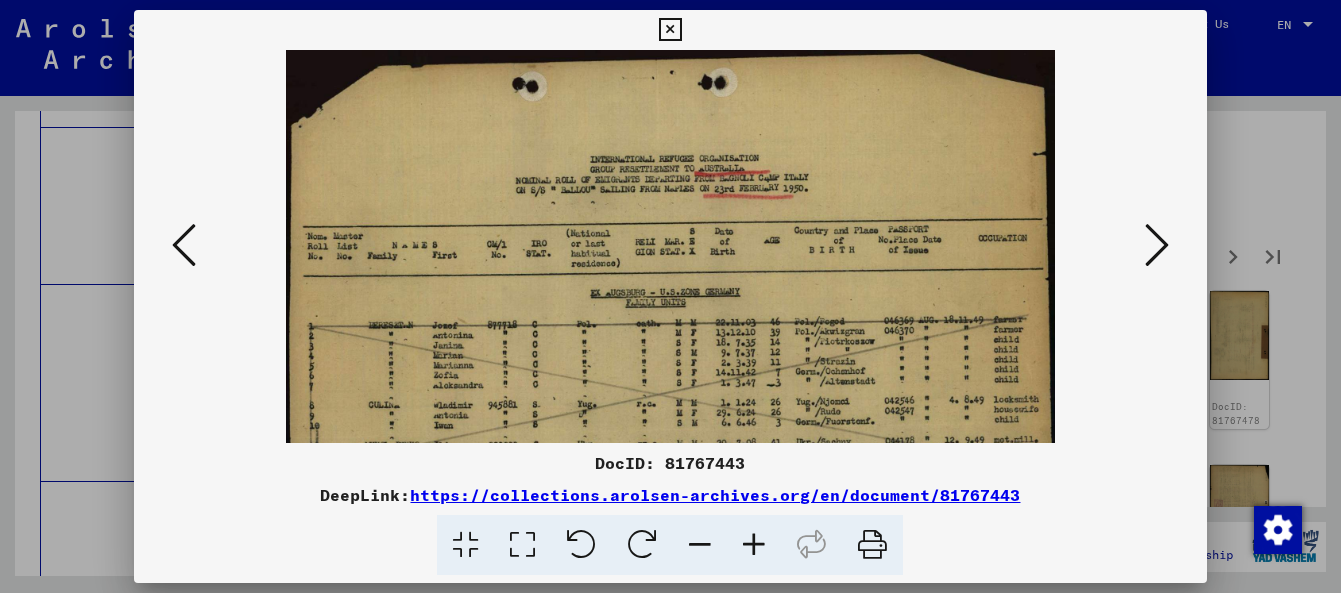 click at bounding box center (754, 545) 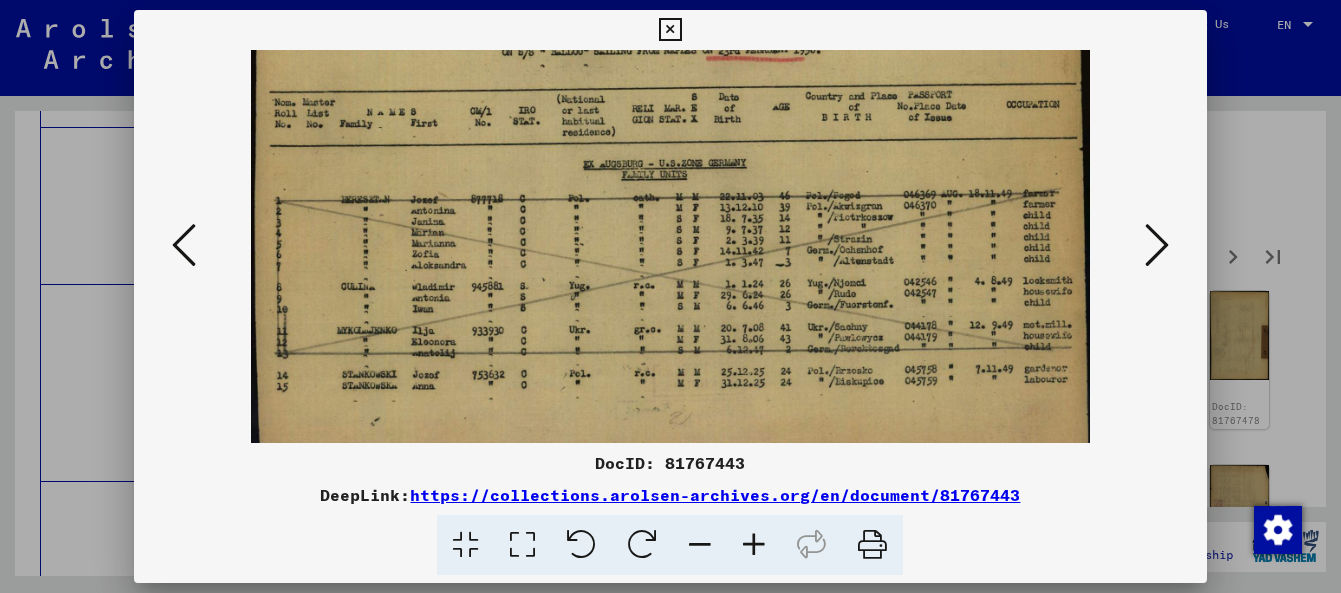 scroll, scrollTop: 152, scrollLeft: 0, axis: vertical 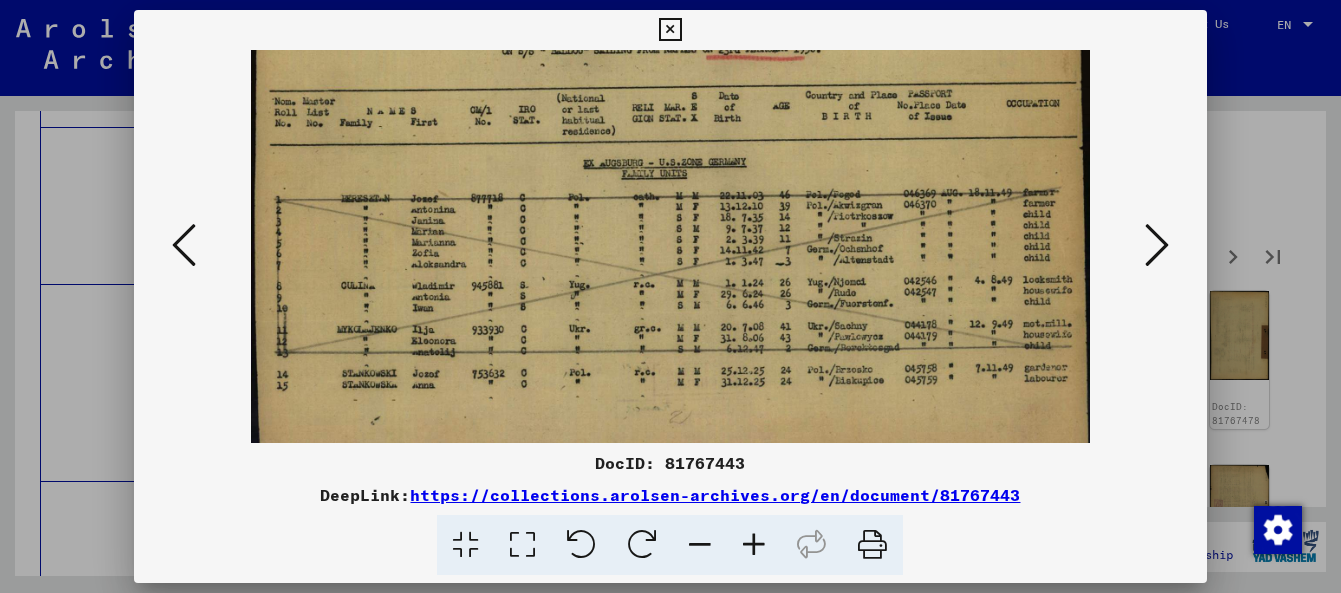 drag, startPoint x: 516, startPoint y: 381, endPoint x: 578, endPoint y: 229, distance: 164.15846 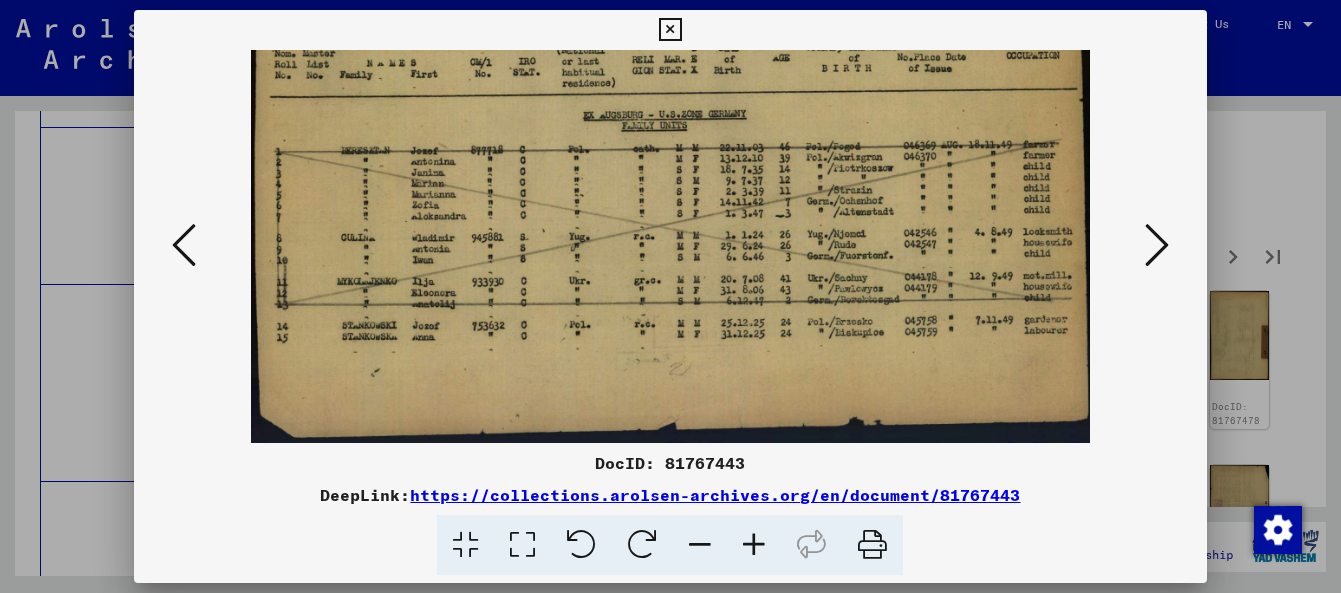 drag, startPoint x: 573, startPoint y: 307, endPoint x: 671, endPoint y: 193, distance: 150.33296 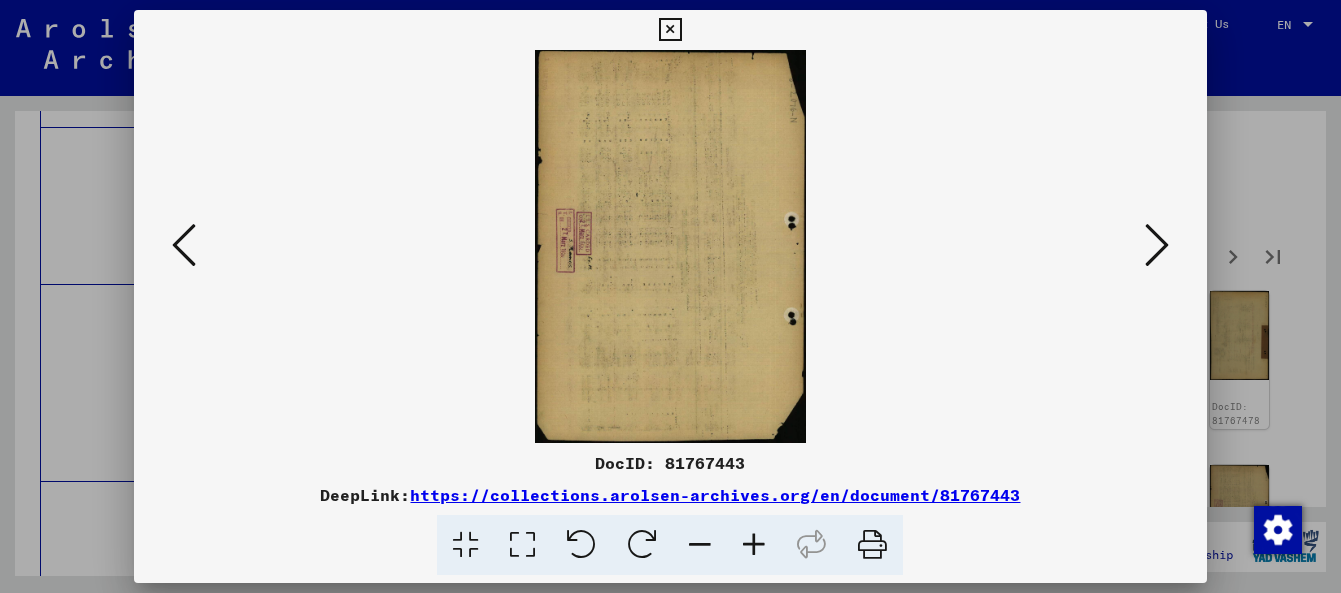 scroll, scrollTop: 0, scrollLeft: 0, axis: both 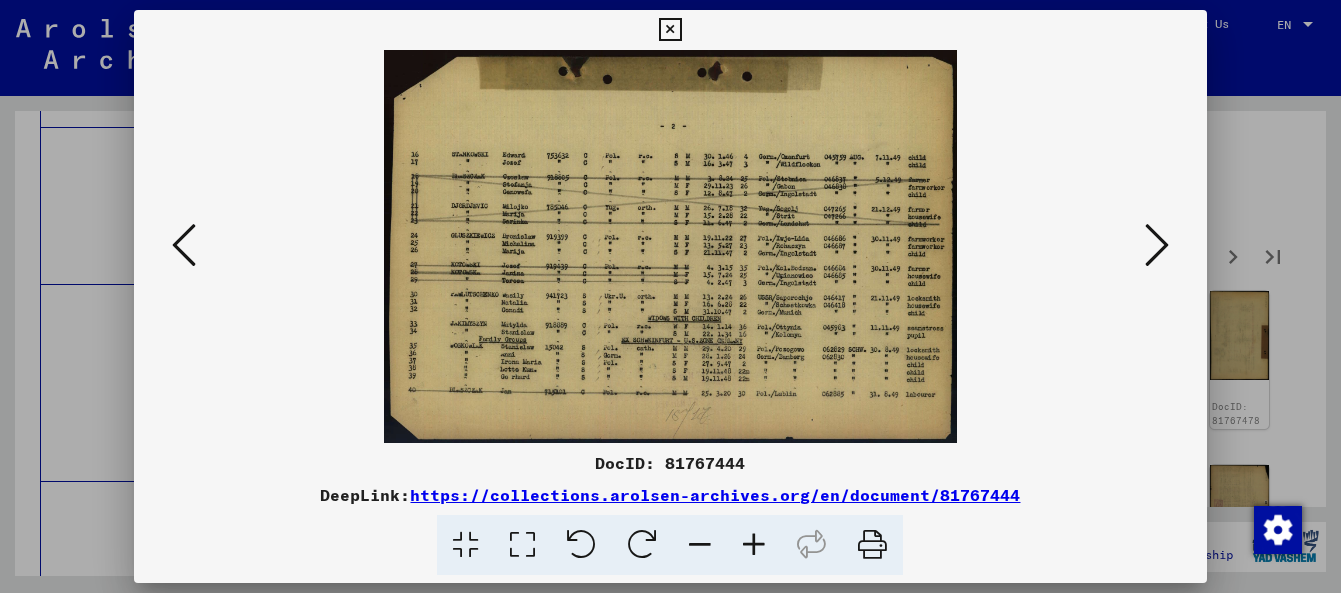 click at bounding box center (754, 545) 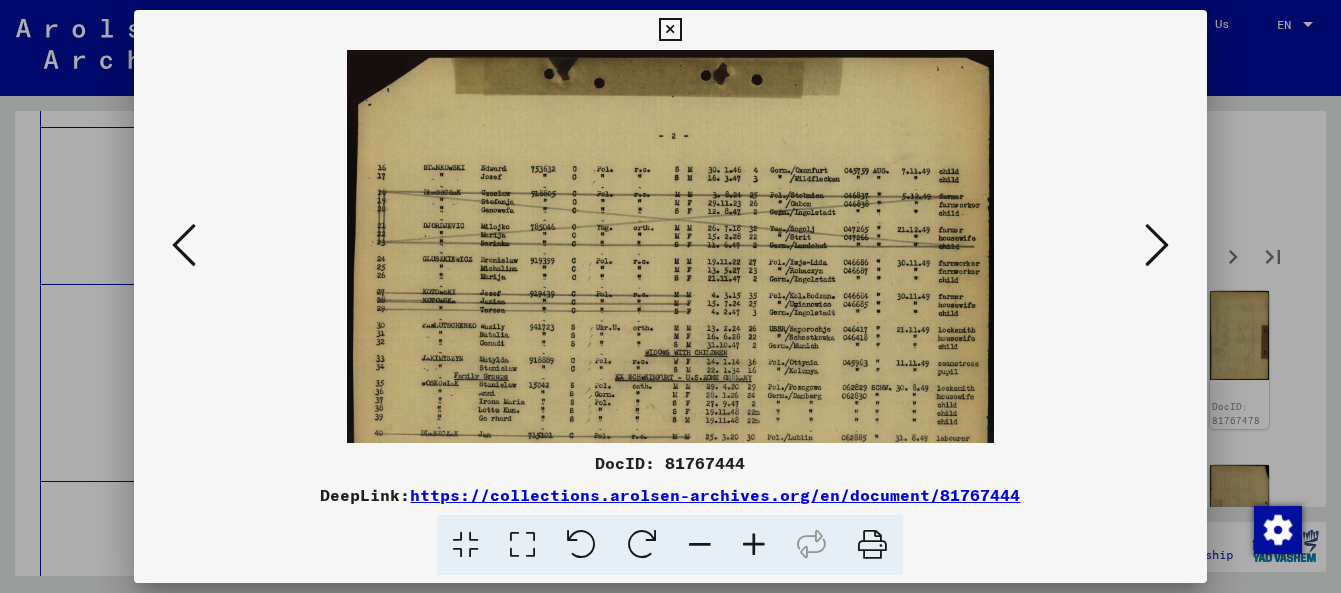 click at bounding box center (754, 545) 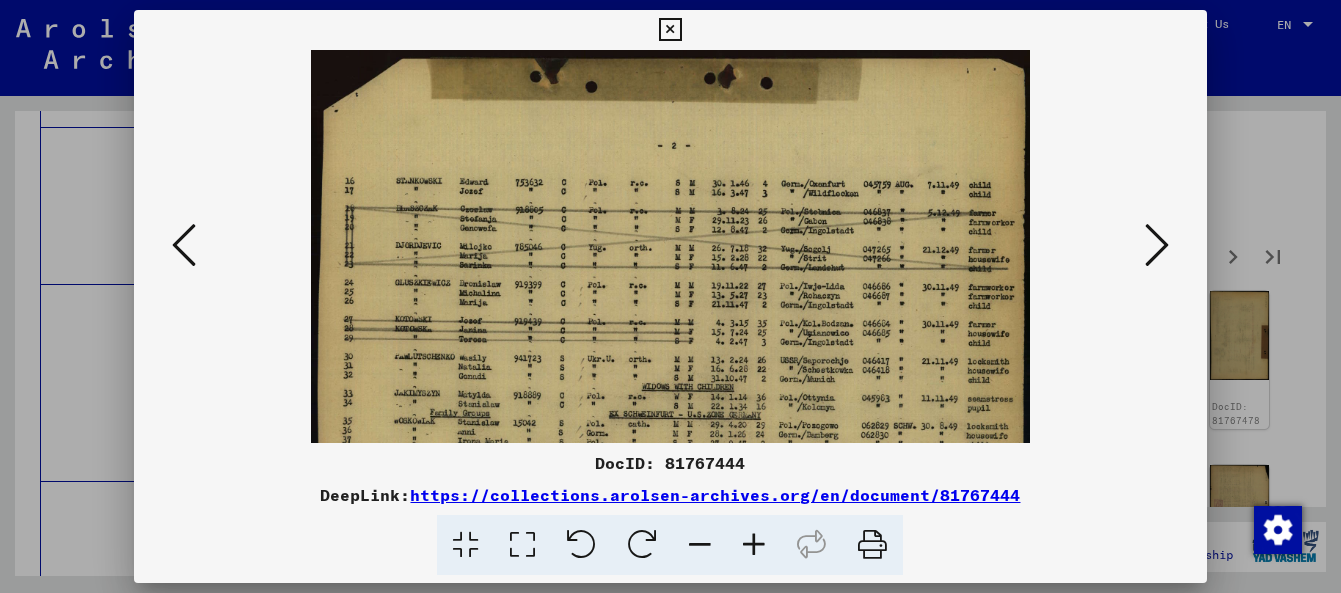 click at bounding box center (754, 545) 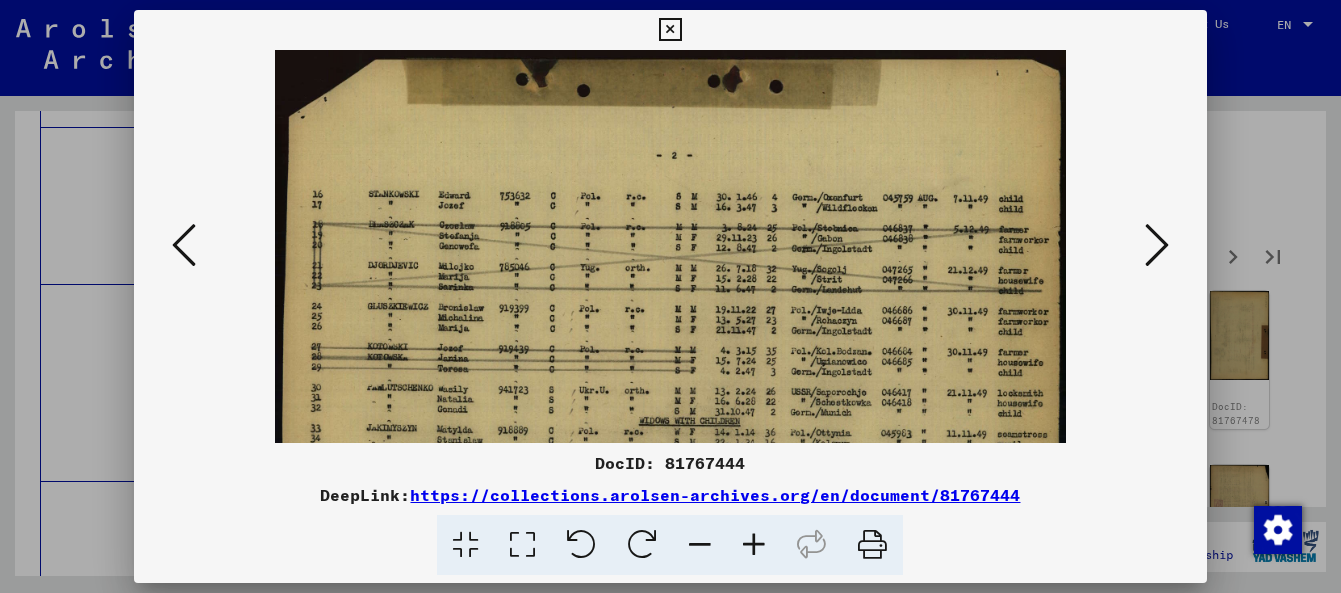 click at bounding box center (754, 545) 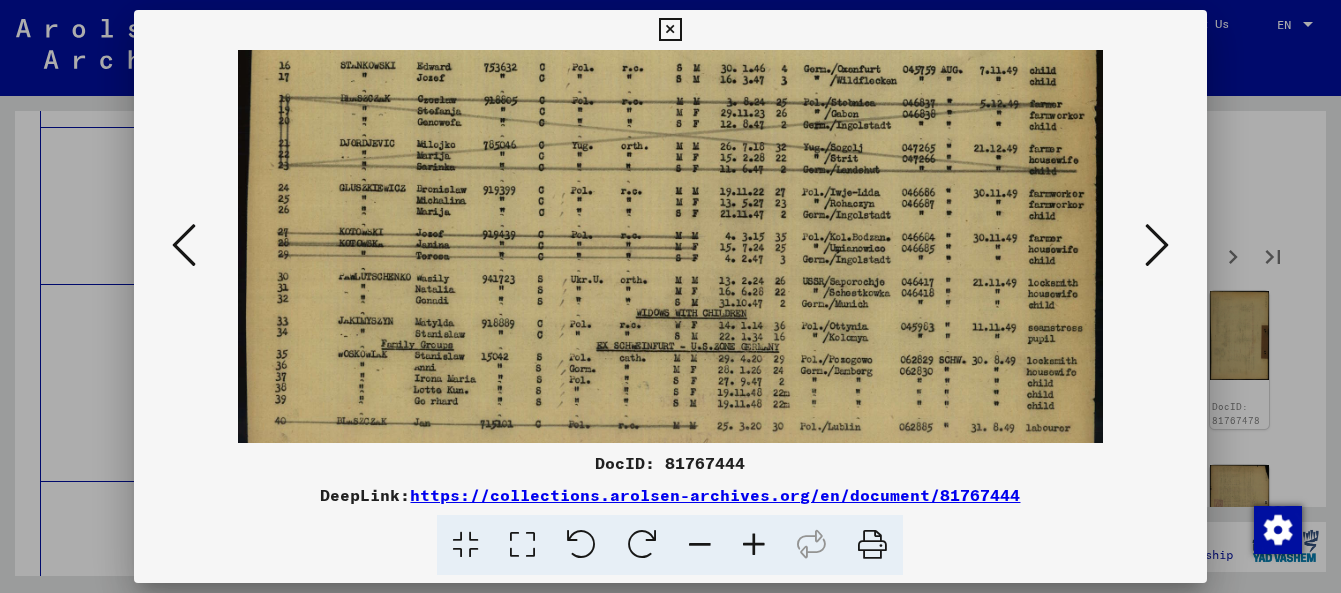 scroll, scrollTop: 145, scrollLeft: 0, axis: vertical 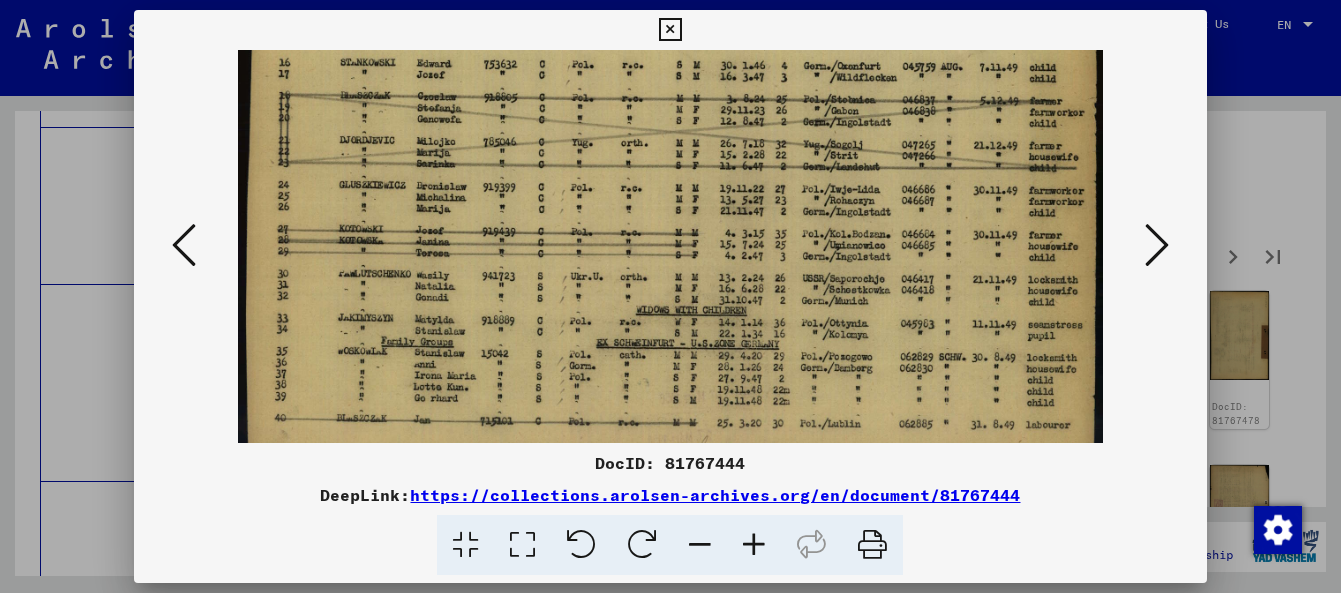 drag, startPoint x: 693, startPoint y: 359, endPoint x: 713, endPoint y: 214, distance: 146.37282 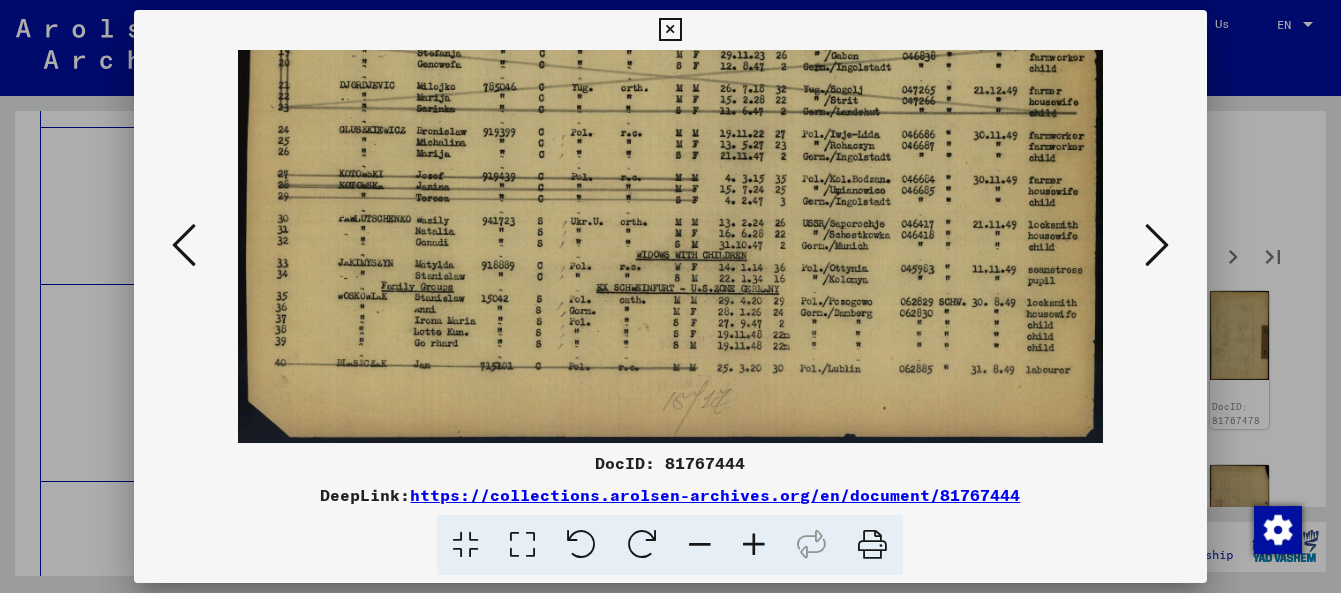 drag, startPoint x: 686, startPoint y: 297, endPoint x: 693, endPoint y: 221, distance: 76.321686 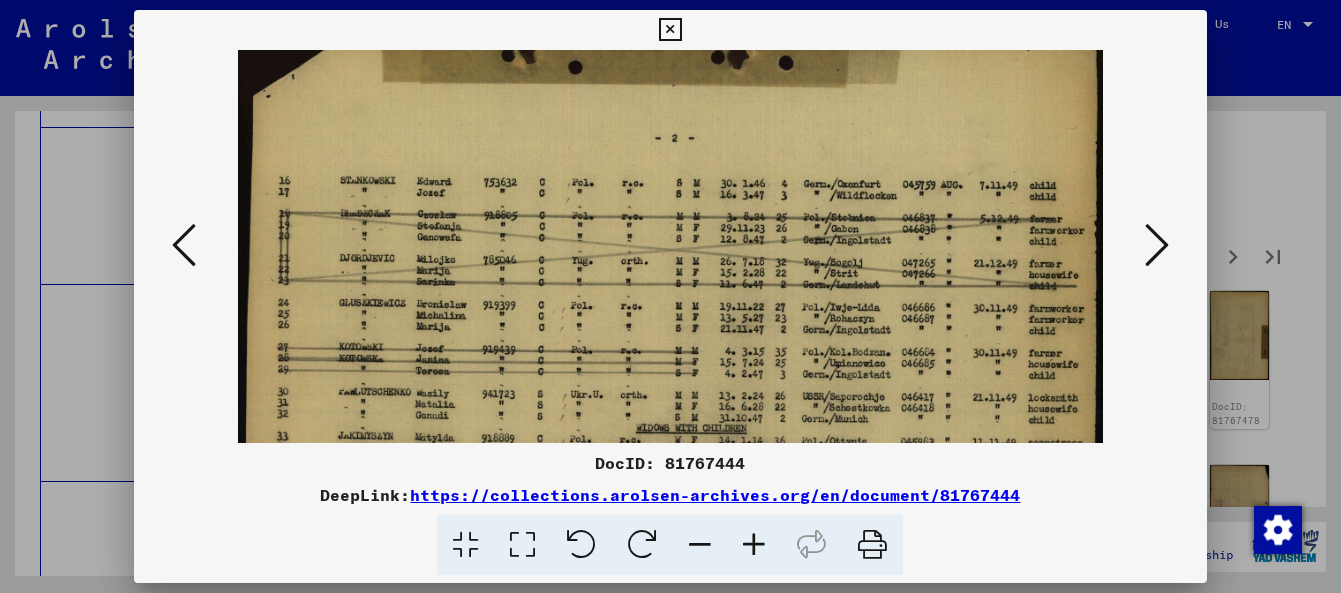 scroll, scrollTop: 0, scrollLeft: 0, axis: both 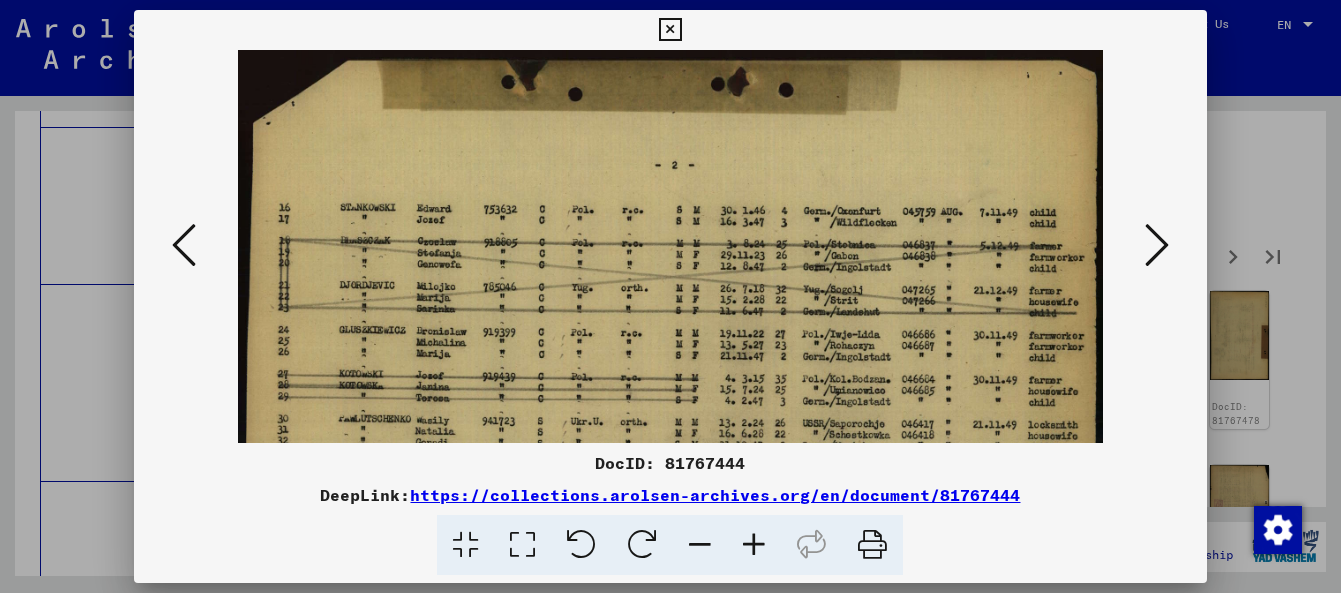 drag, startPoint x: 838, startPoint y: 212, endPoint x: 670, endPoint y: 399, distance: 251.38217 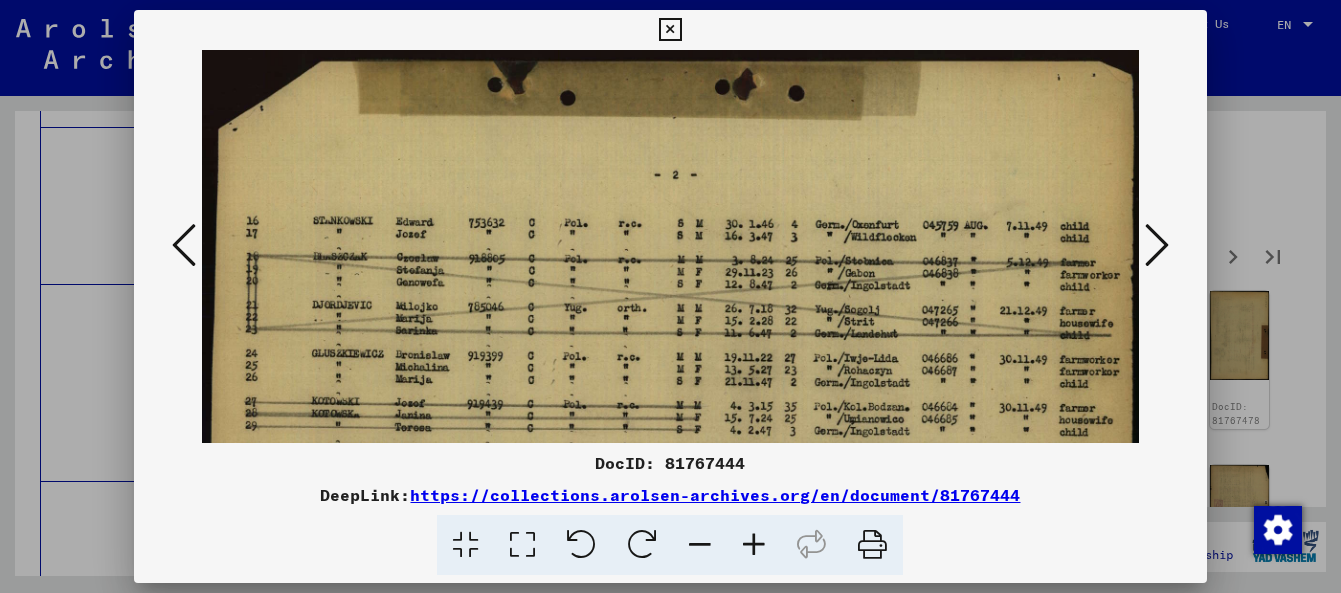 click at bounding box center (754, 545) 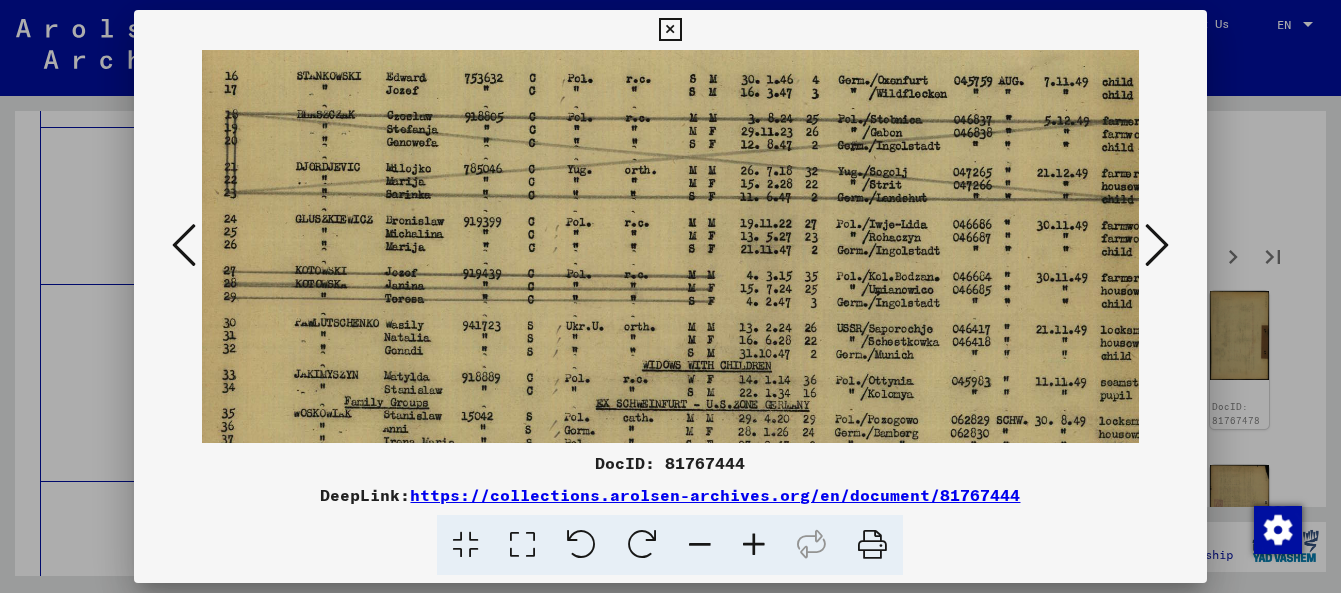 scroll, scrollTop: 199, scrollLeft: 26, axis: both 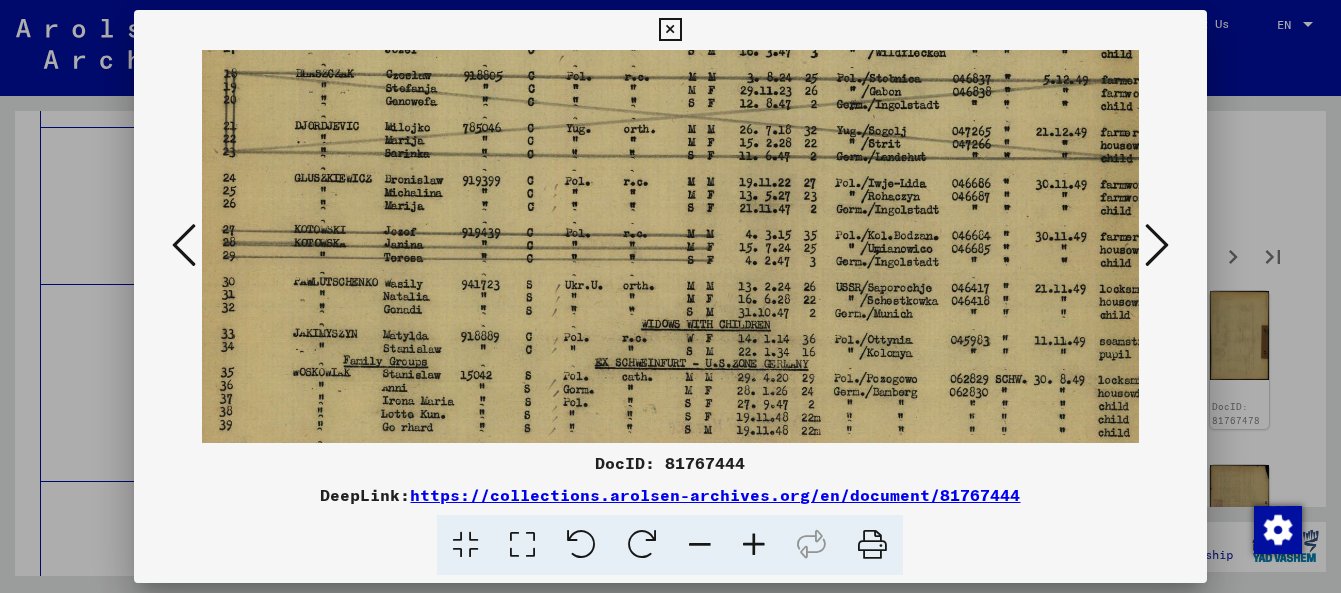 drag, startPoint x: 921, startPoint y: 383, endPoint x: 897, endPoint y: 184, distance: 200.44202 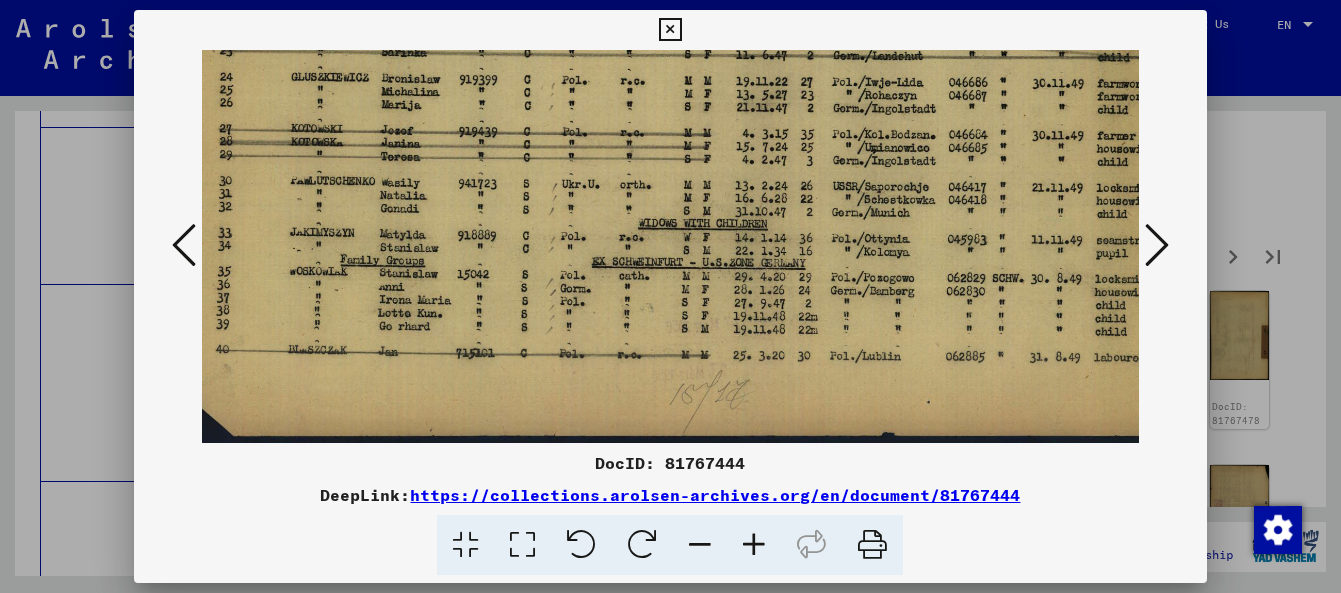 drag, startPoint x: 896, startPoint y: 247, endPoint x: 889, endPoint y: 156, distance: 91.26884 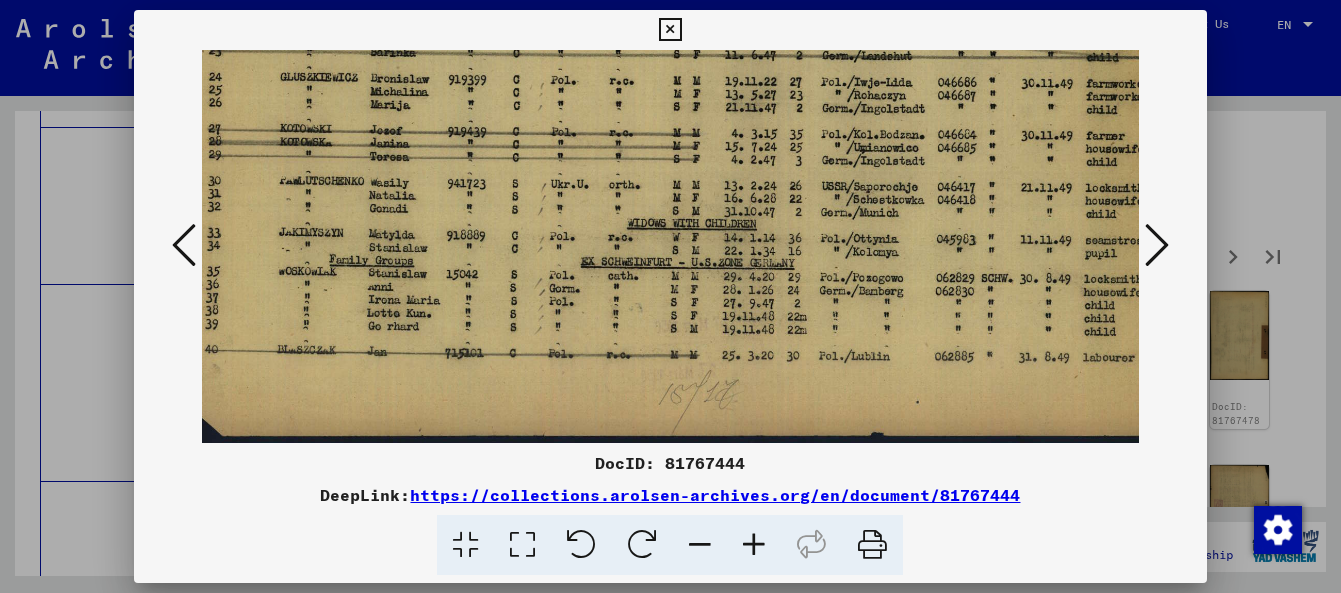 scroll, scrollTop: 300, scrollLeft: 49, axis: both 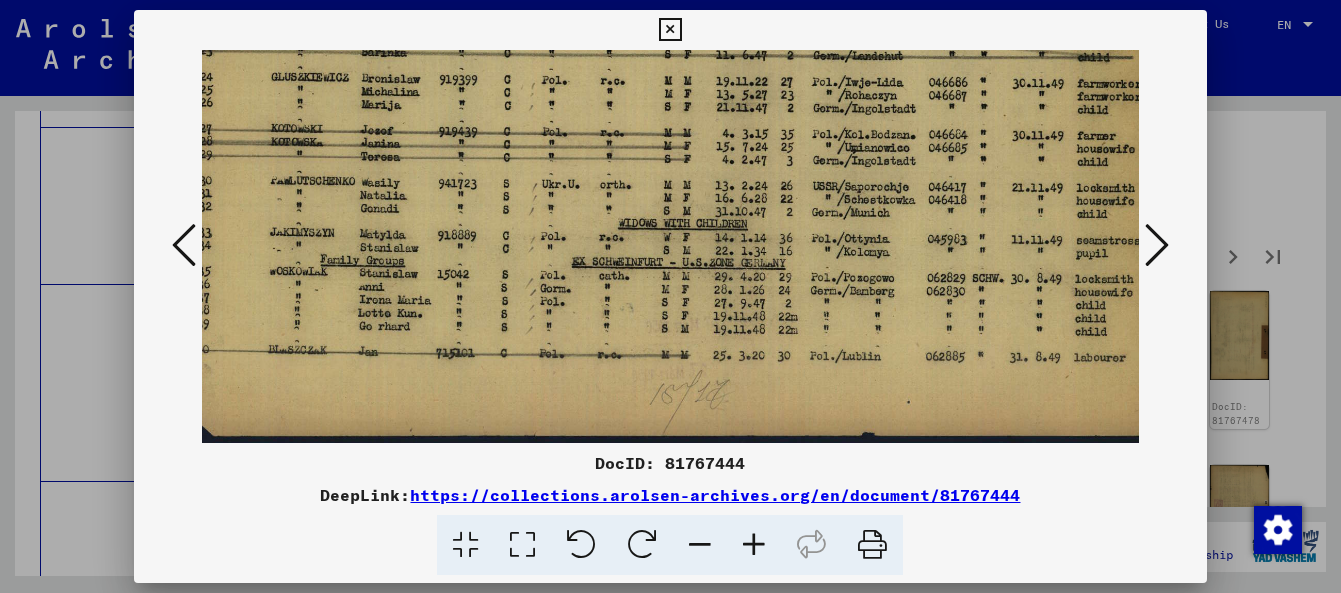 drag, startPoint x: 868, startPoint y: 299, endPoint x: 848, endPoint y: 255, distance: 48.332184 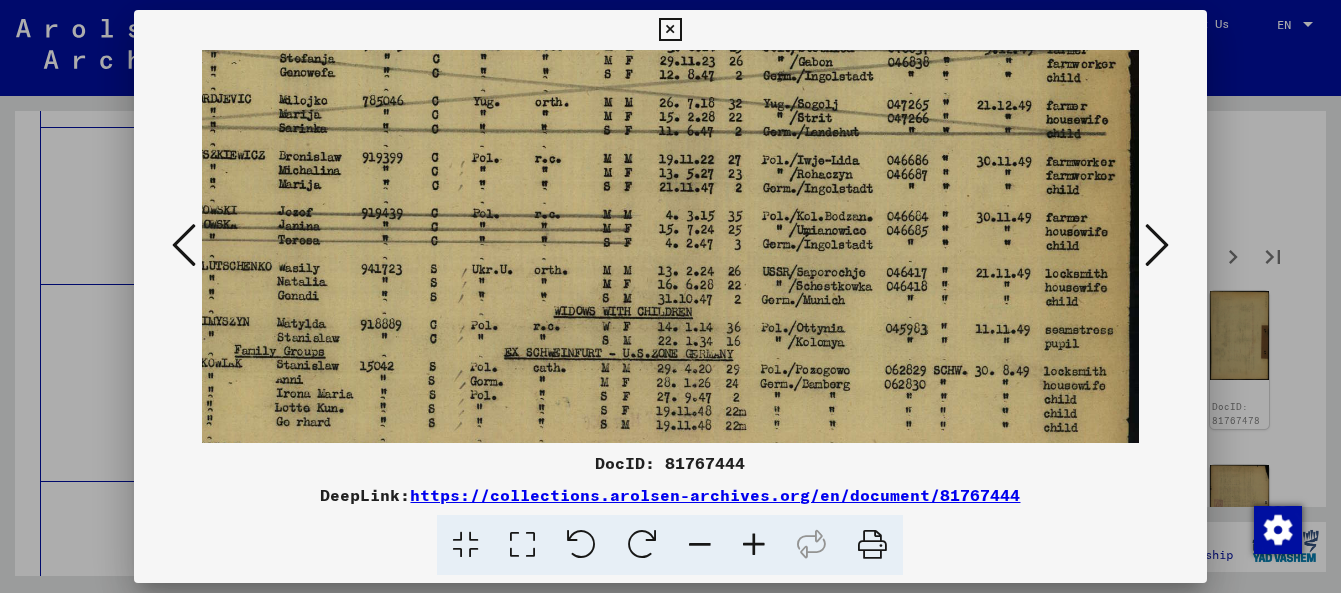 scroll, scrollTop: 245, scrollLeft: 147, axis: both 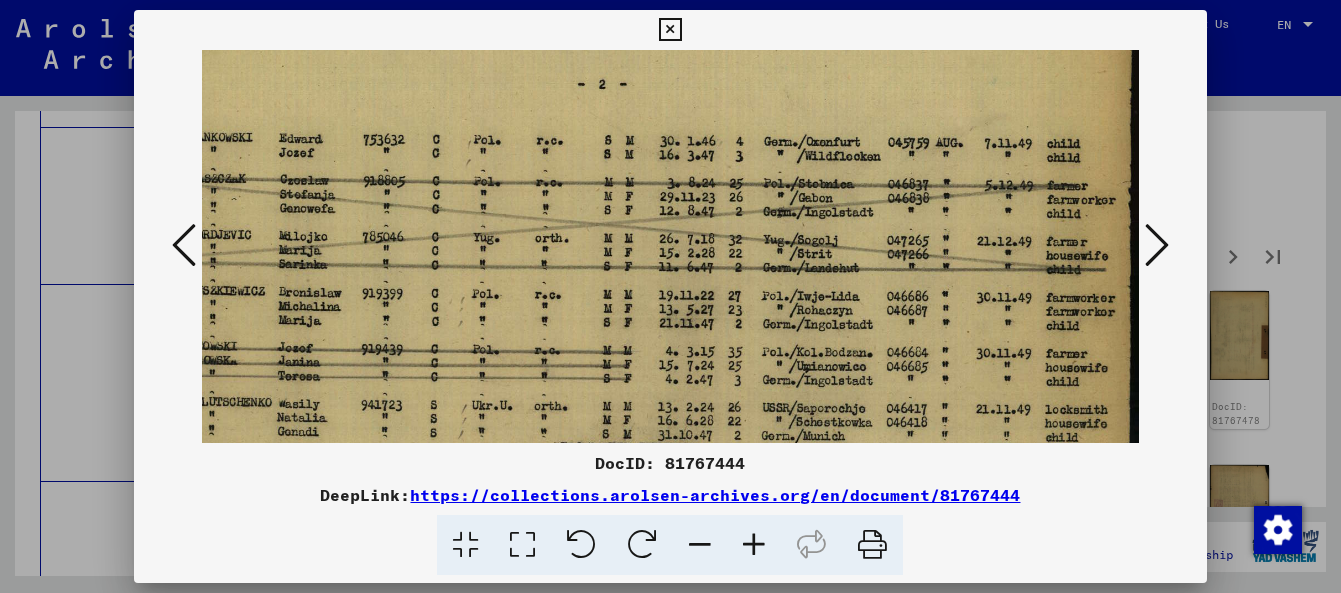 drag, startPoint x: 959, startPoint y: 254, endPoint x: 776, endPoint y: 411, distance: 241.11823 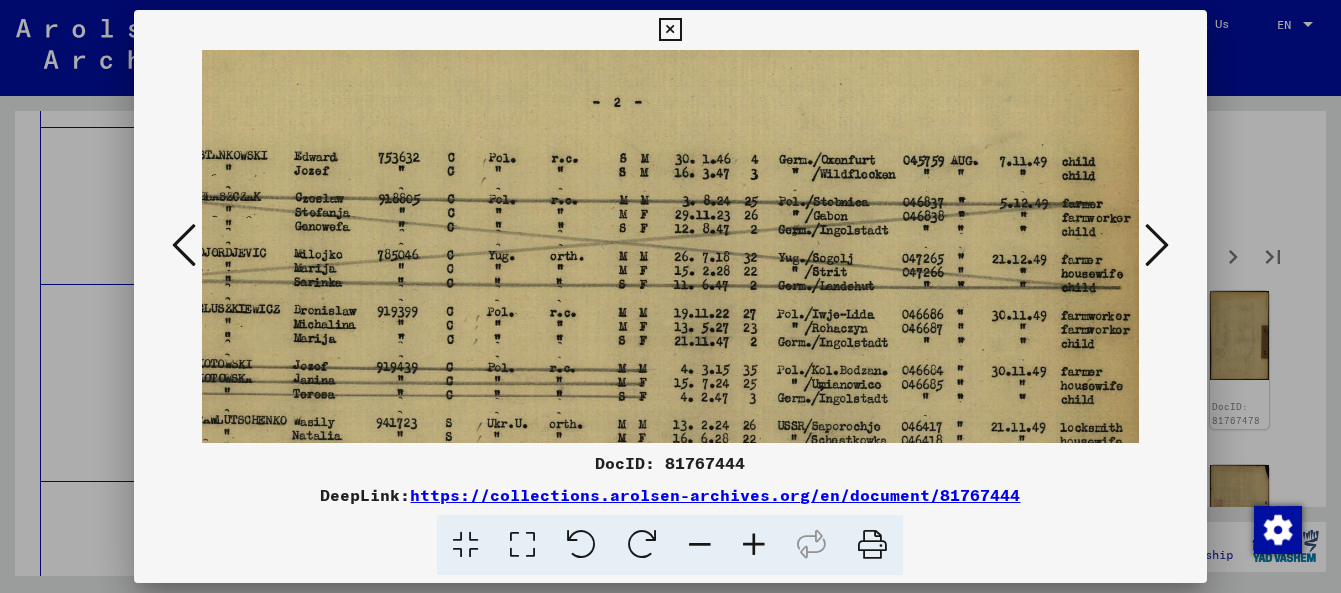scroll, scrollTop: 102, scrollLeft: 132, axis: both 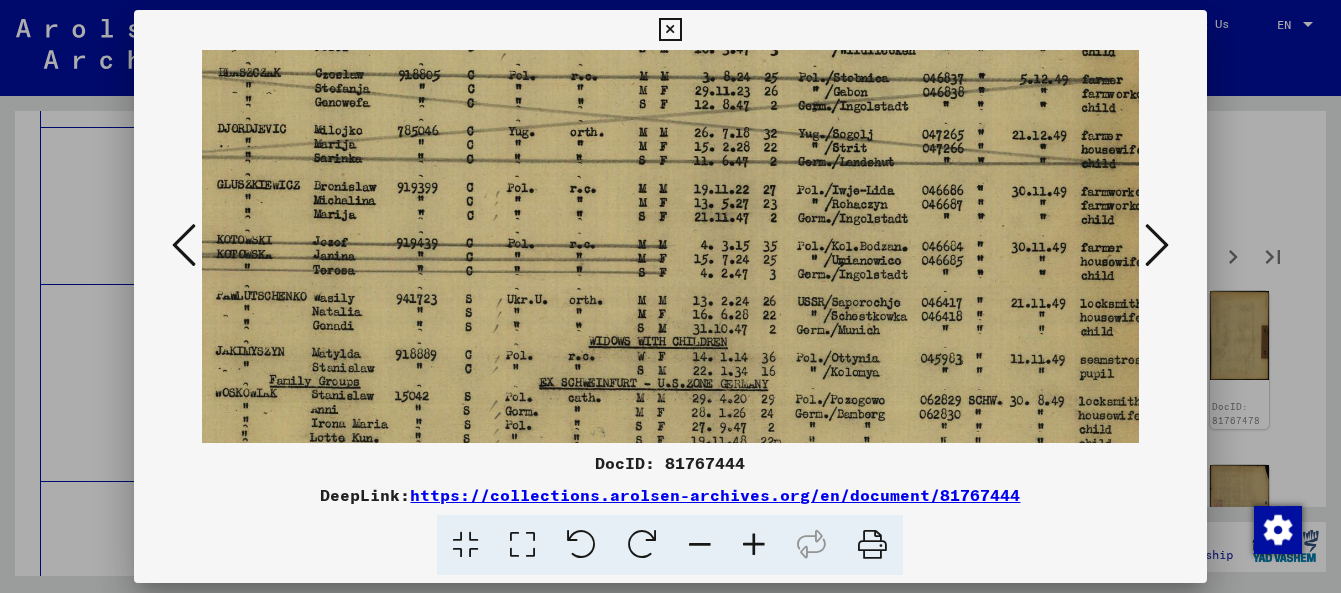 drag, startPoint x: 802, startPoint y: 299, endPoint x: 777, endPoint y: 283, distance: 29.681644 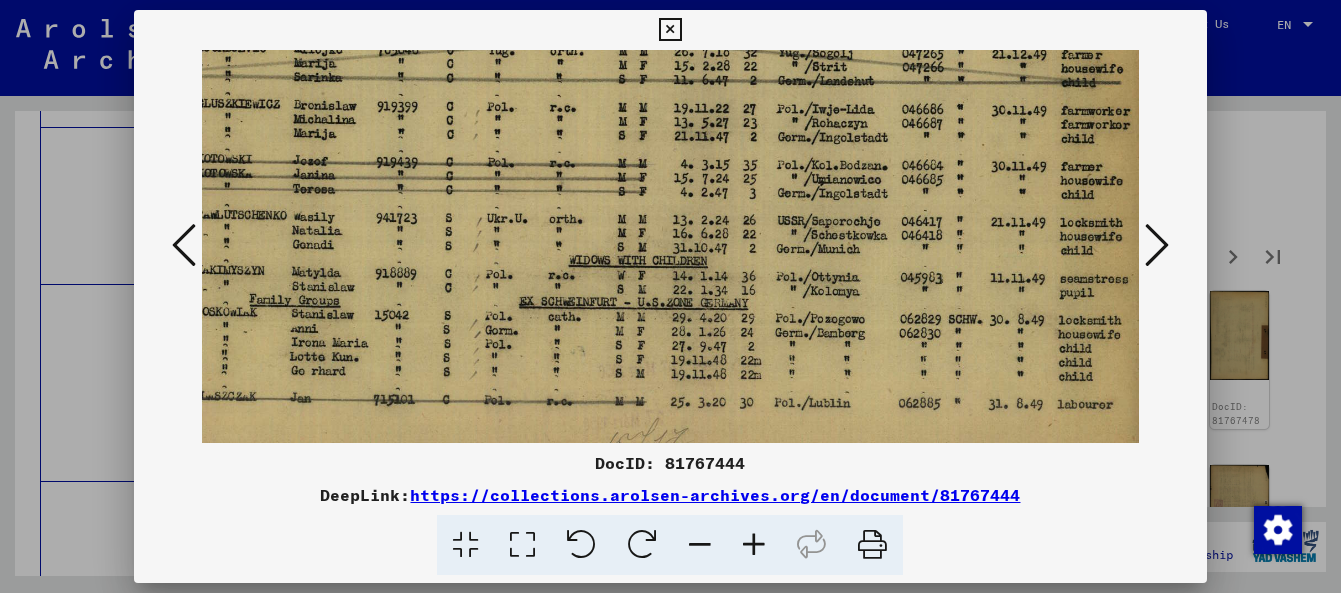 scroll, scrollTop: 297, scrollLeft: 133, axis: both 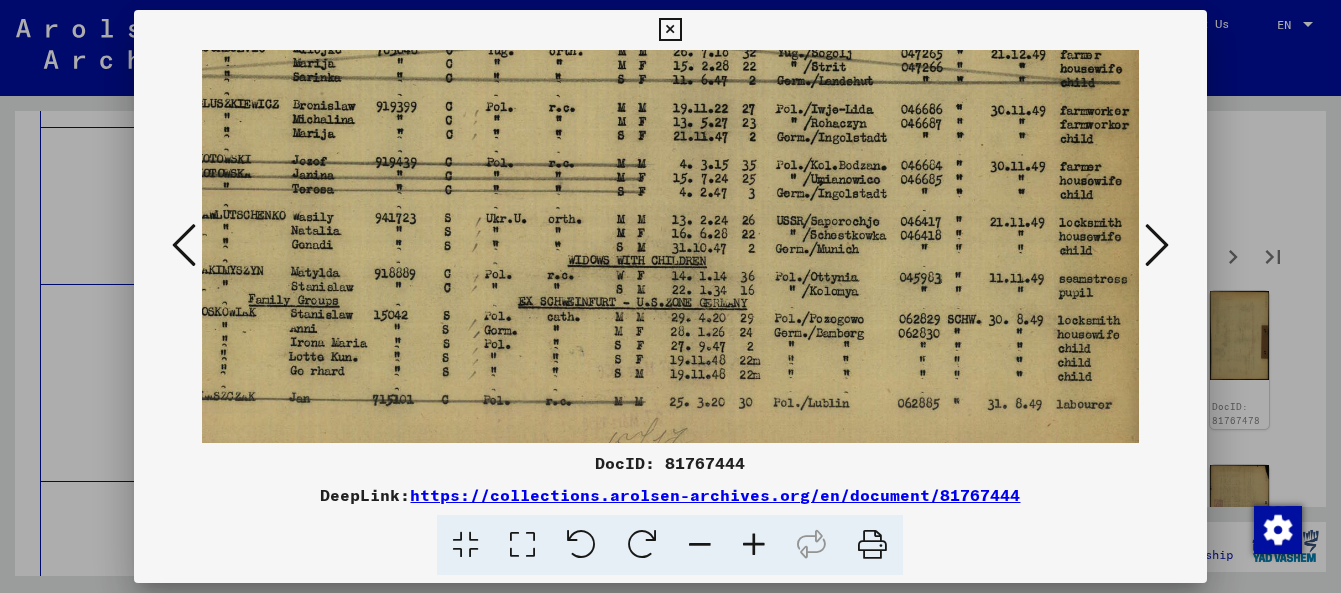 drag, startPoint x: 820, startPoint y: 298, endPoint x: 799, endPoint y: 218, distance: 82.710335 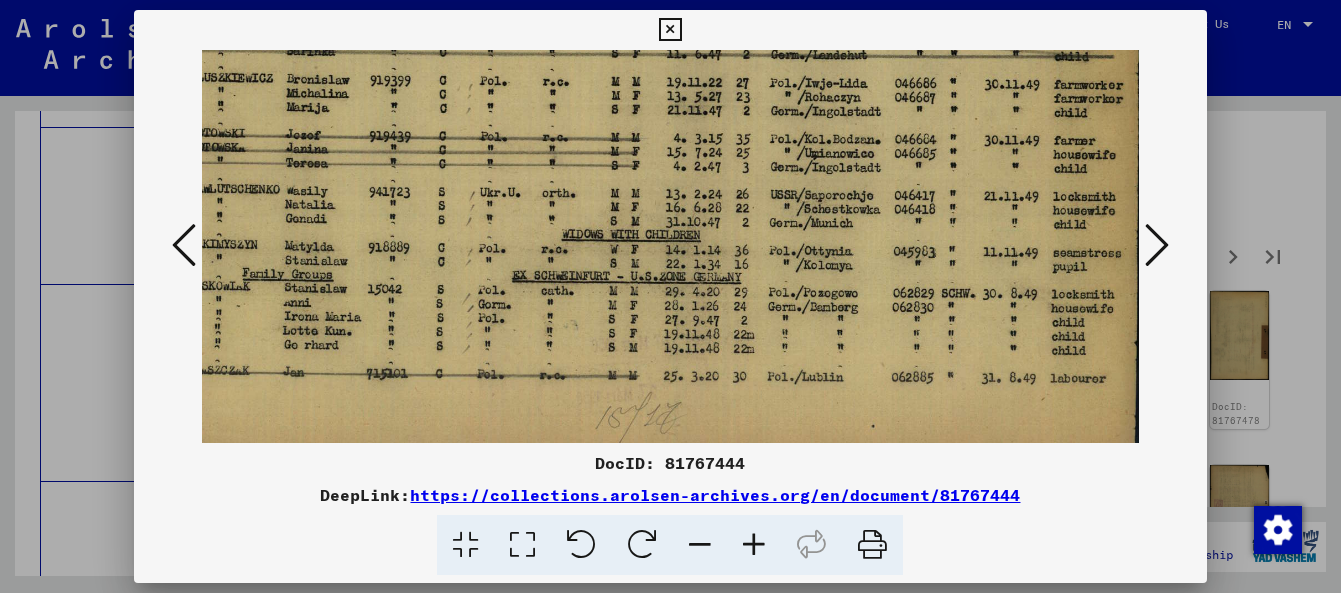scroll, scrollTop: 350, scrollLeft: 147, axis: both 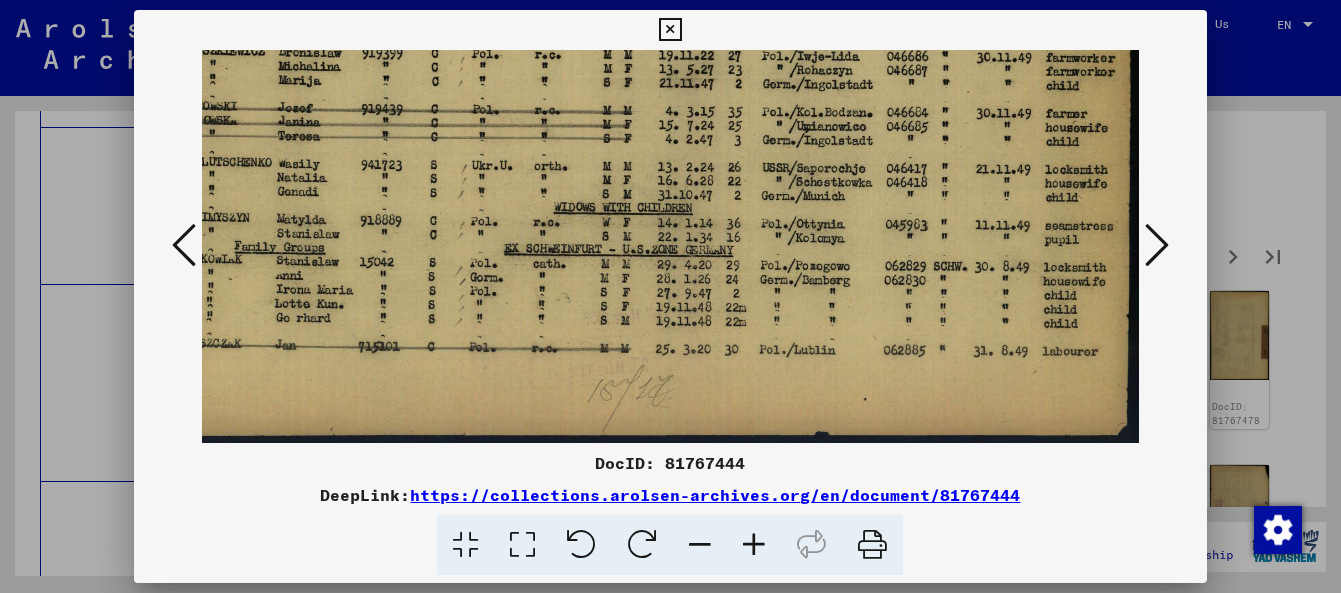 drag, startPoint x: 832, startPoint y: 342, endPoint x: 808, endPoint y: 218, distance: 126.30122 